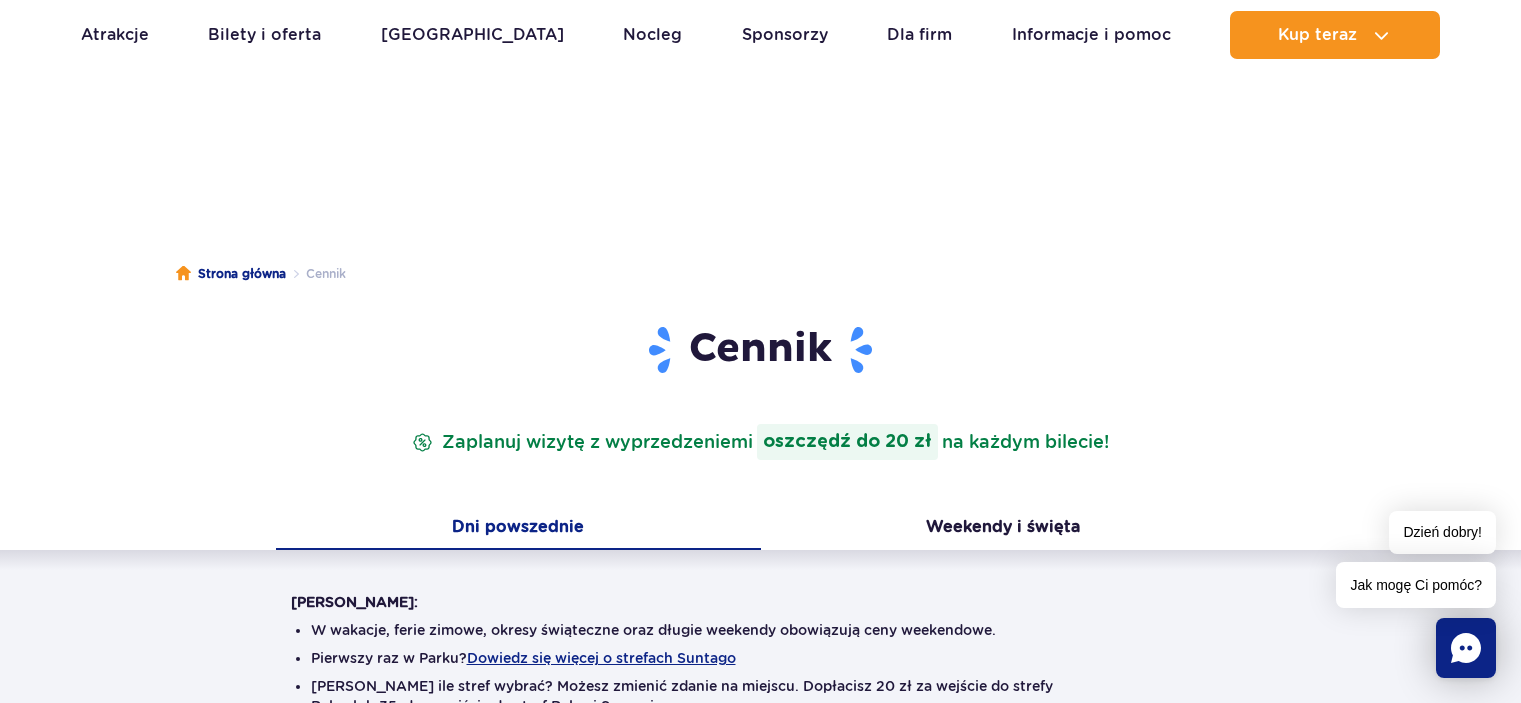scroll, scrollTop: 508, scrollLeft: 0, axis: vertical 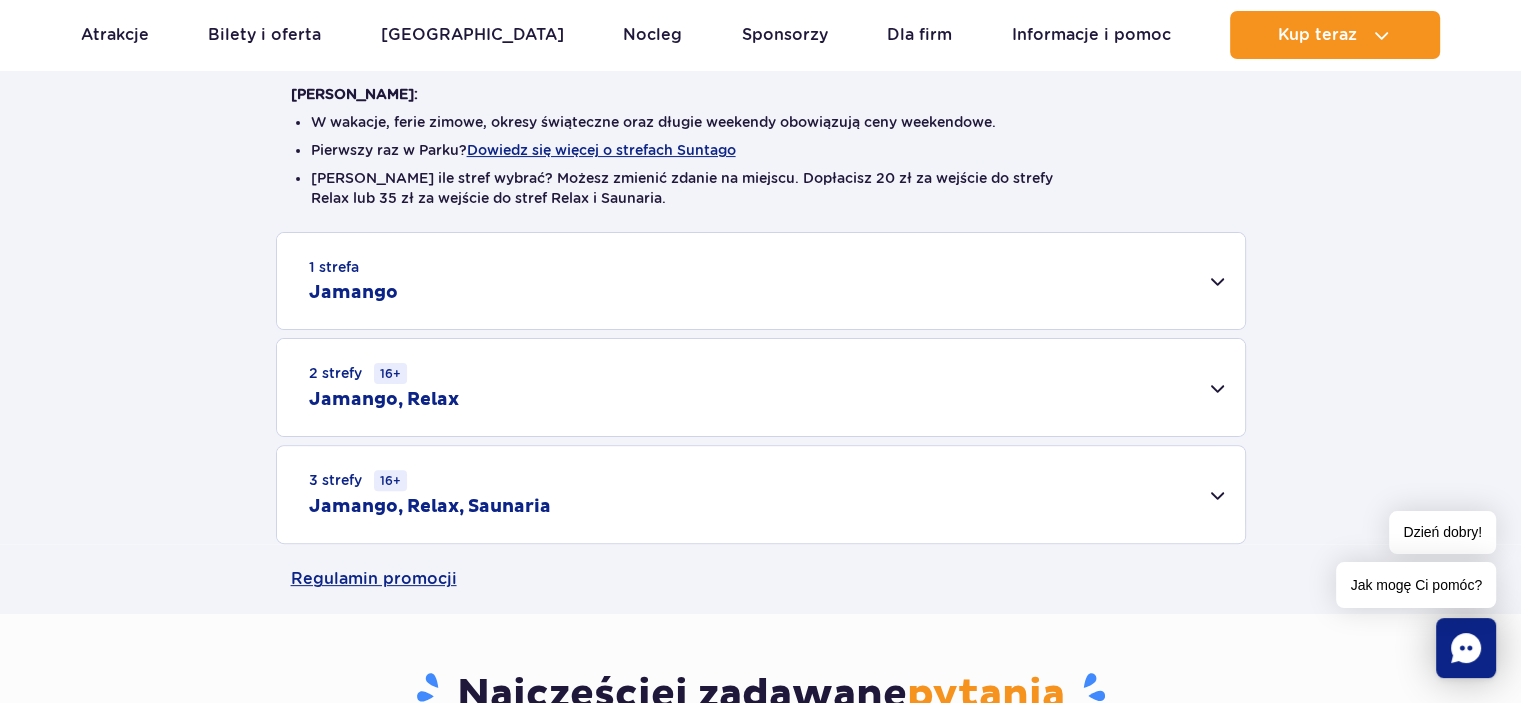 click on "1 strefa
Jamango" at bounding box center [761, 281] 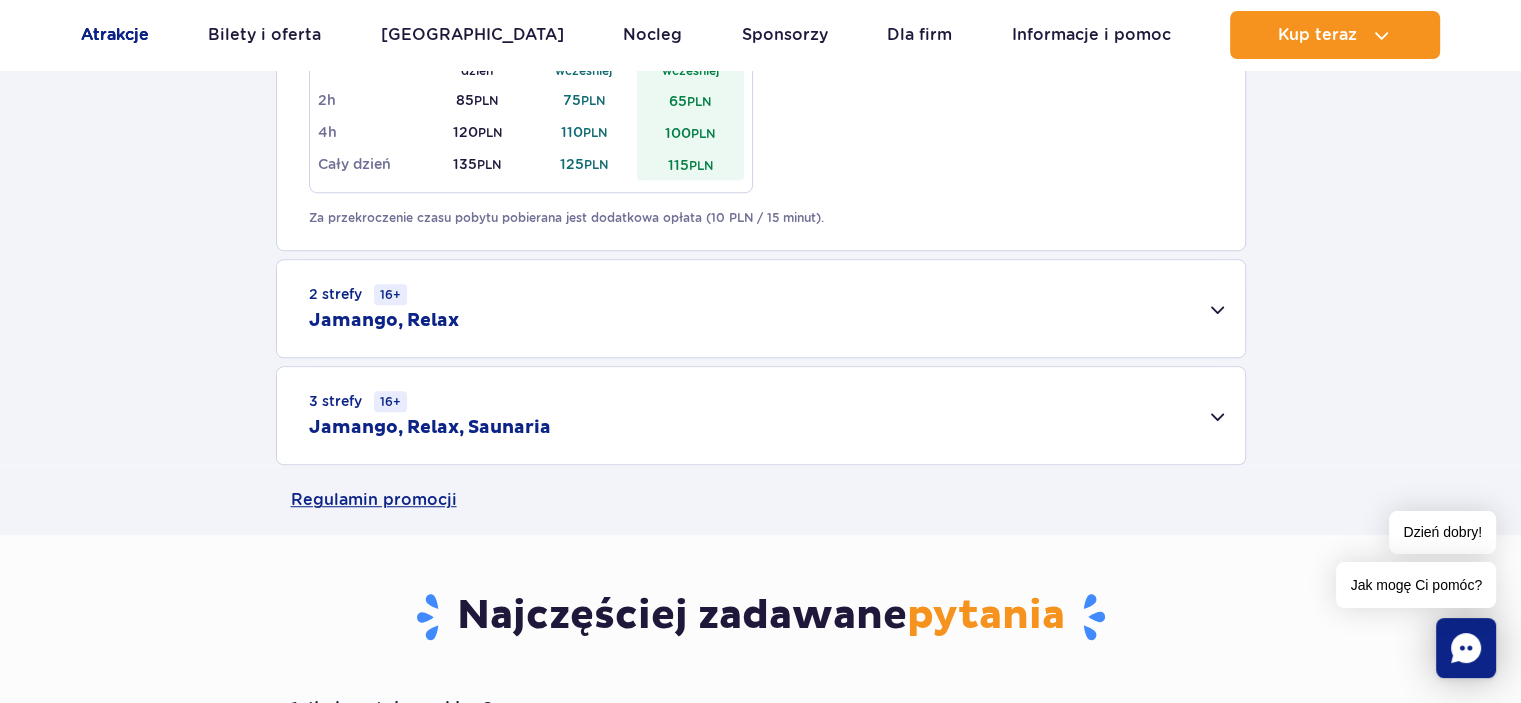 scroll, scrollTop: 1323, scrollLeft: 0, axis: vertical 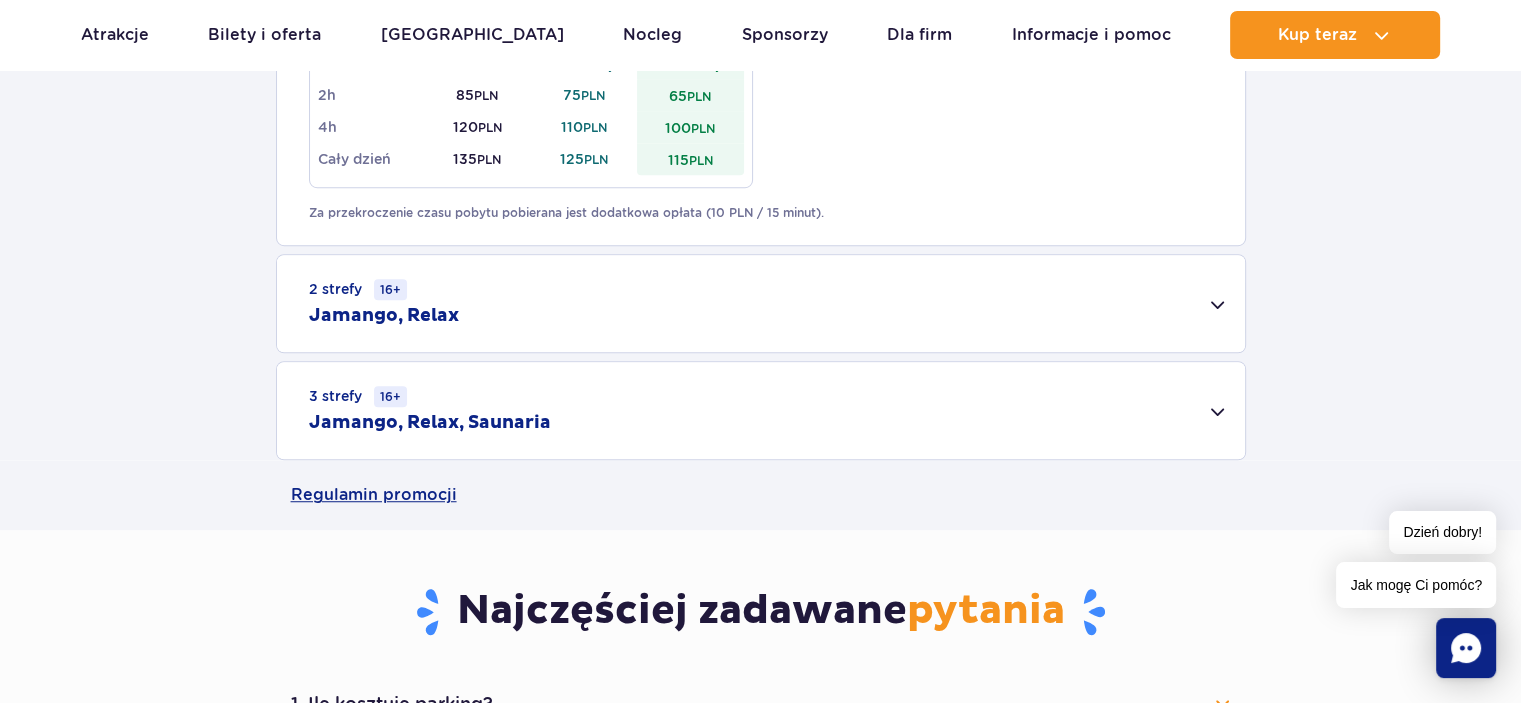click on "2 strefy  16+
Jamango, Relax" at bounding box center (761, 303) 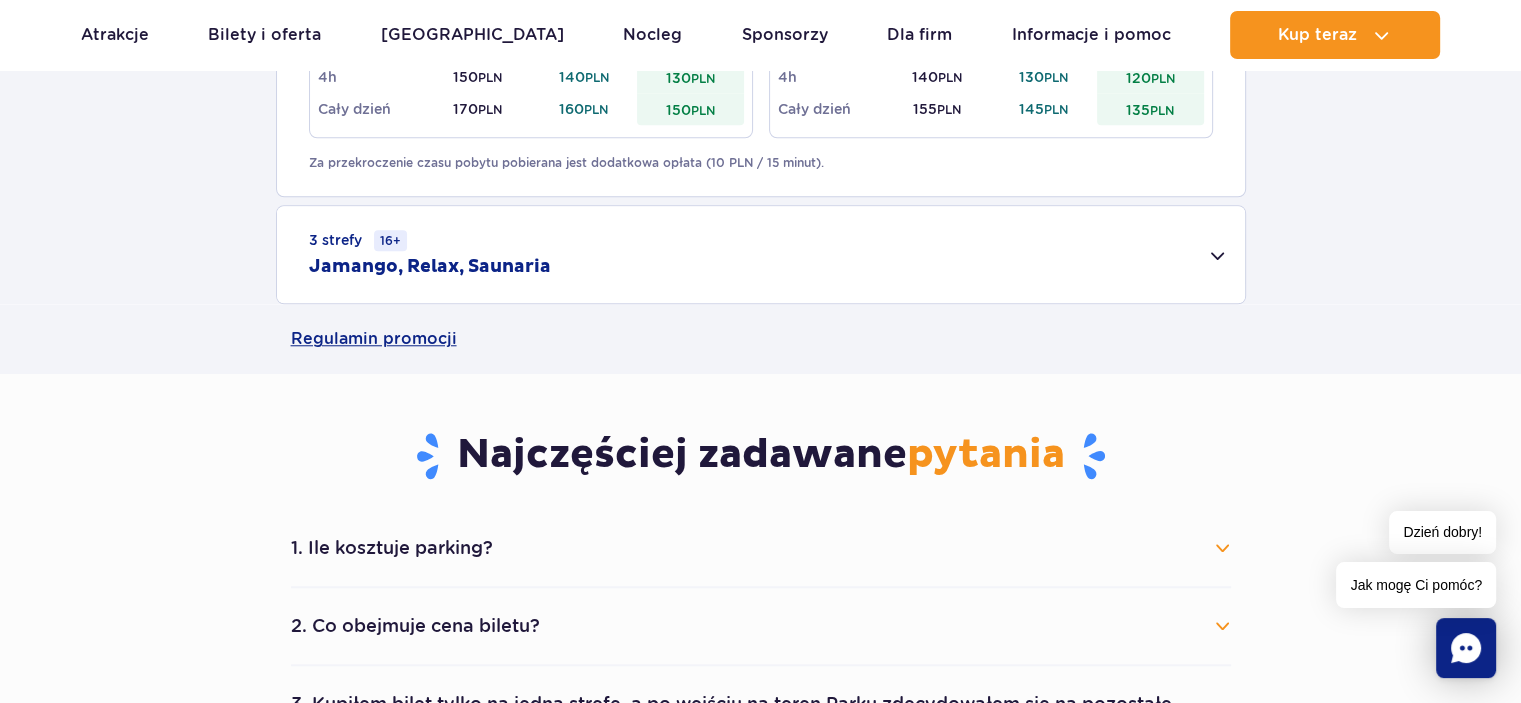 scroll, scrollTop: 1754, scrollLeft: 0, axis: vertical 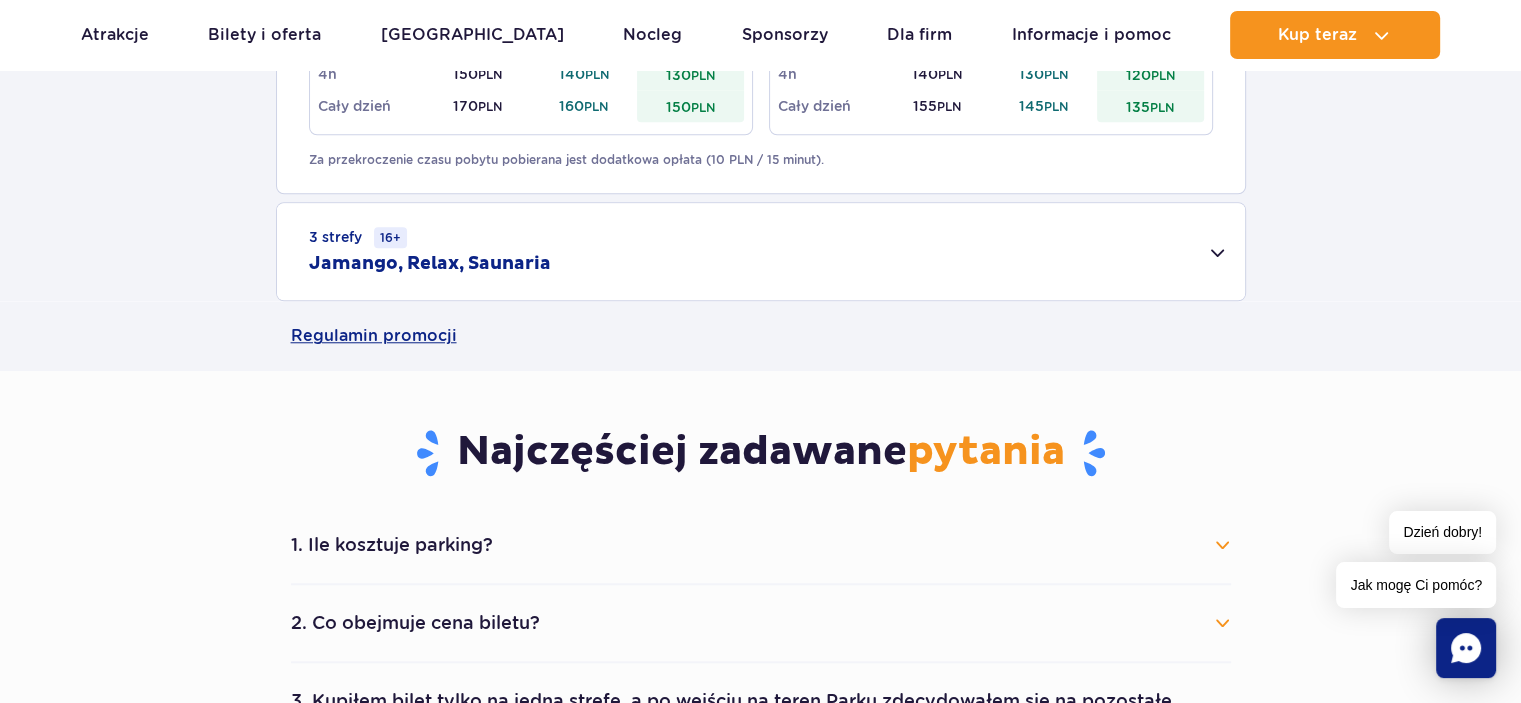 click on "3 strefy  16+
Jamango, Relax, Saunaria" at bounding box center [761, 251] 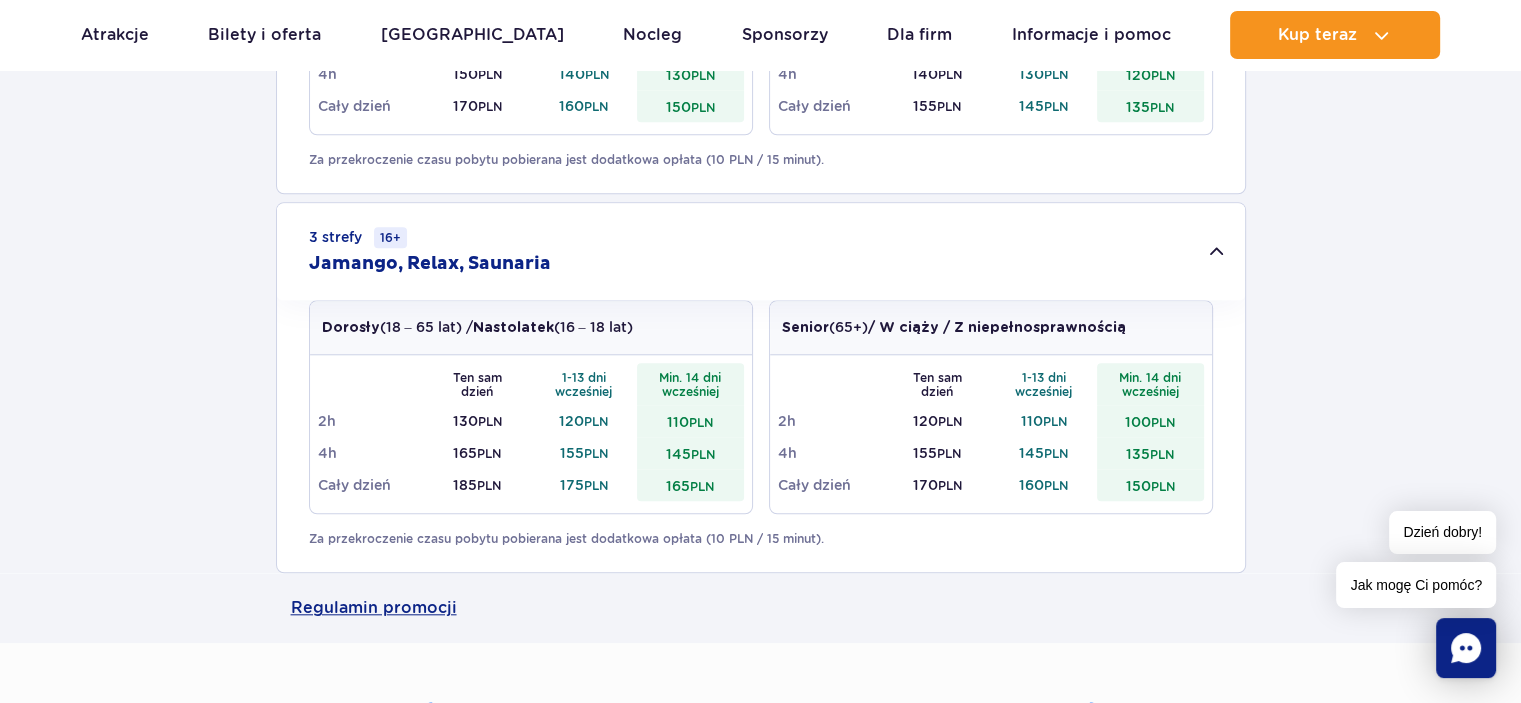 click on "1 strefa
Jamango
Dorosły  (18 – 65 lat) /  Nastolatek  (16 – 18 lat)
Ten sam dzień
1-13 dni wcześniej
Min. 14 dni wcześniej
2h 95  PLN 85  PLN 75  PLN
4h 130  PLN 120  PLN 110  PLN
Cały dzień 150  PLN 140  PLN 130  PLN
Dziecko do 16 lat  (powyżej 120 cm)
Ten sam dzień
1-13 dni wcześniej
Min. 14 dni wcześniej
2h 80  PLN 70  PLN 60  PLN
4h 115  PLN 105  PLN 95  PLN
Cały dzień 130  PLN PLN" at bounding box center [760, -221] 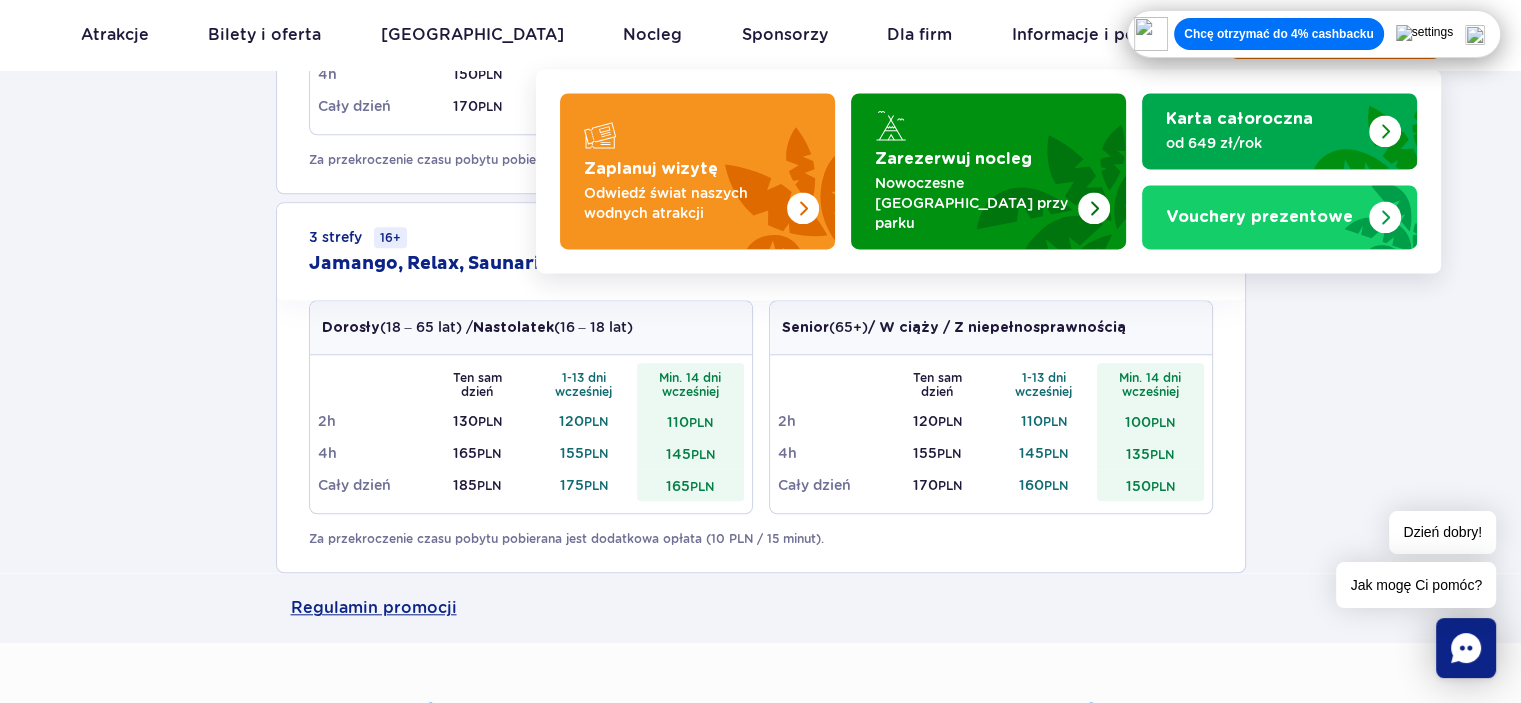 click on "Chcę otrzymać   do 4%    cashbacku" at bounding box center [1278, 34] 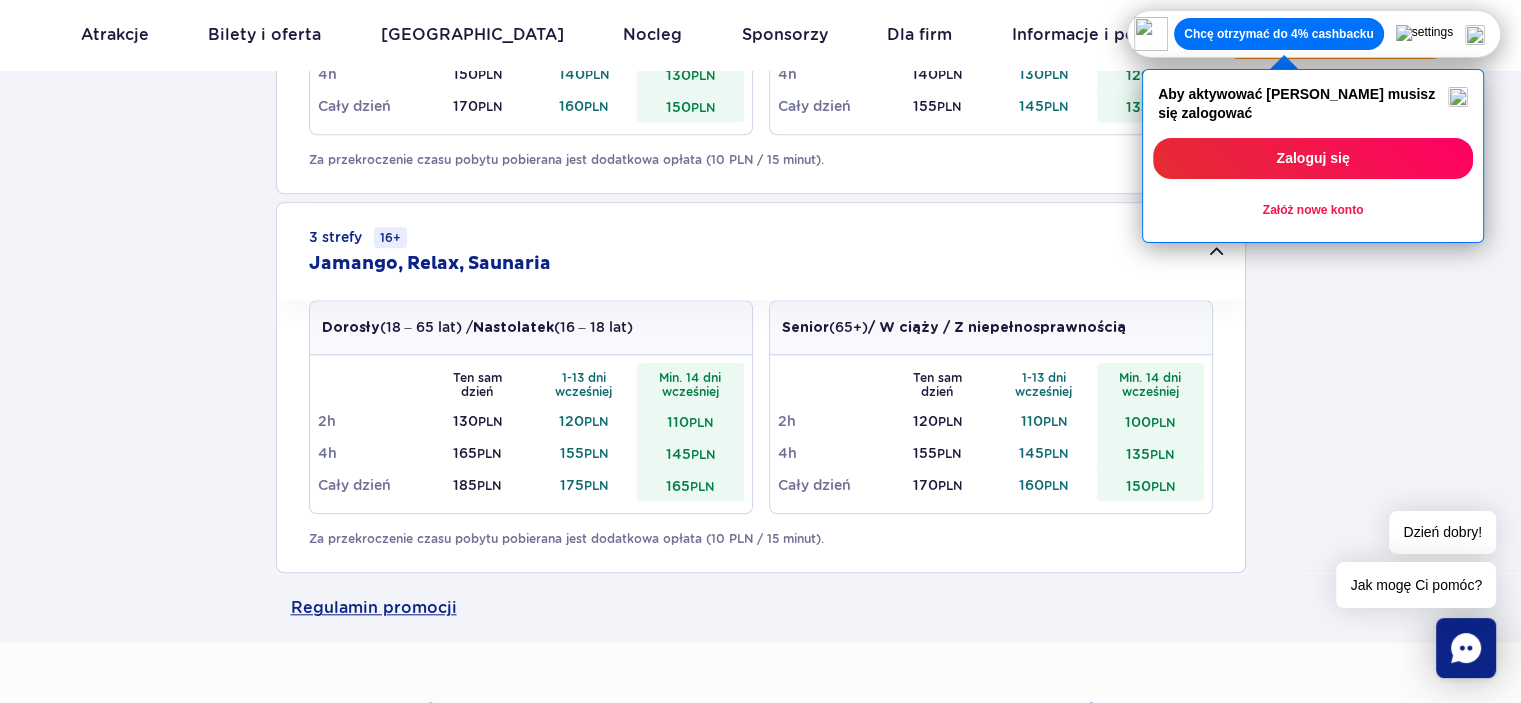 click on "Zaloguj się" at bounding box center (1313, 158) 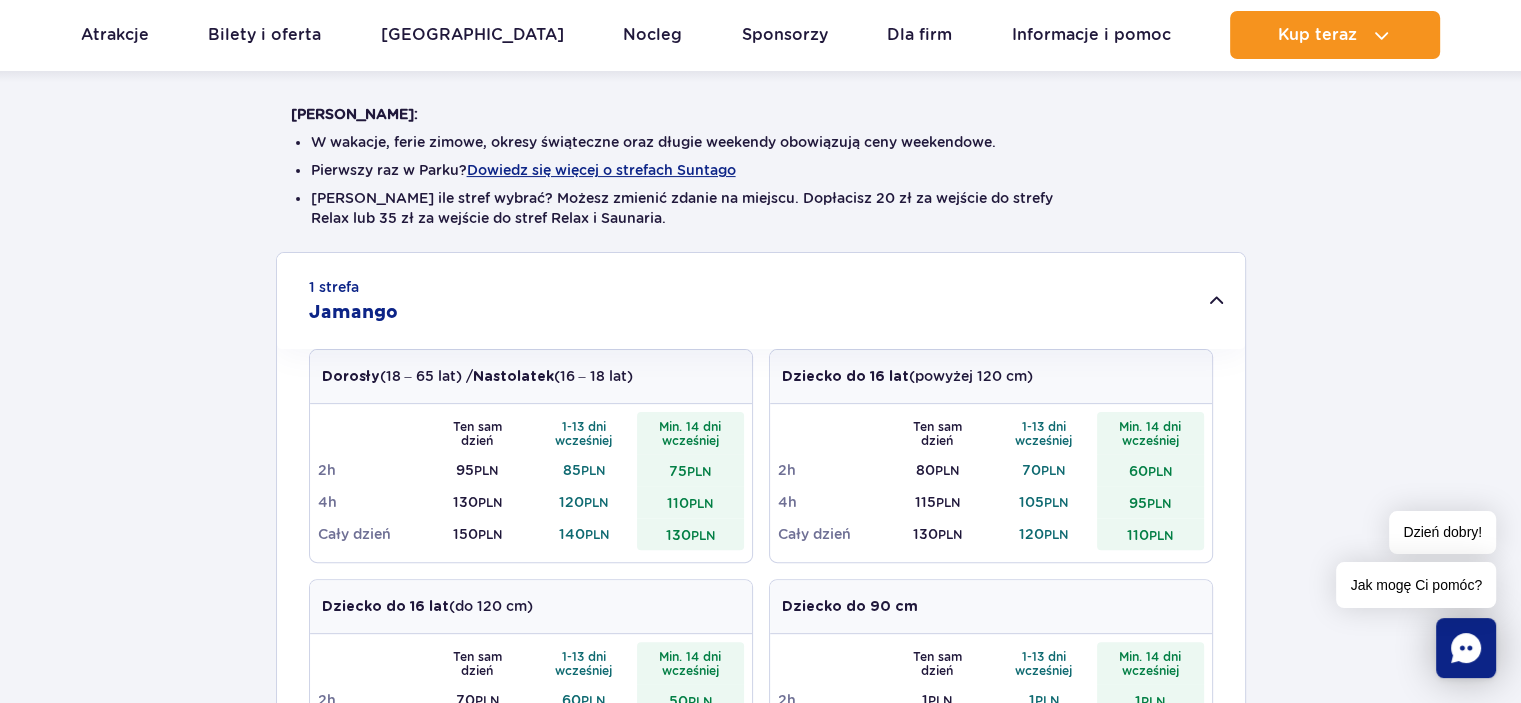 scroll, scrollTop: 483, scrollLeft: 0, axis: vertical 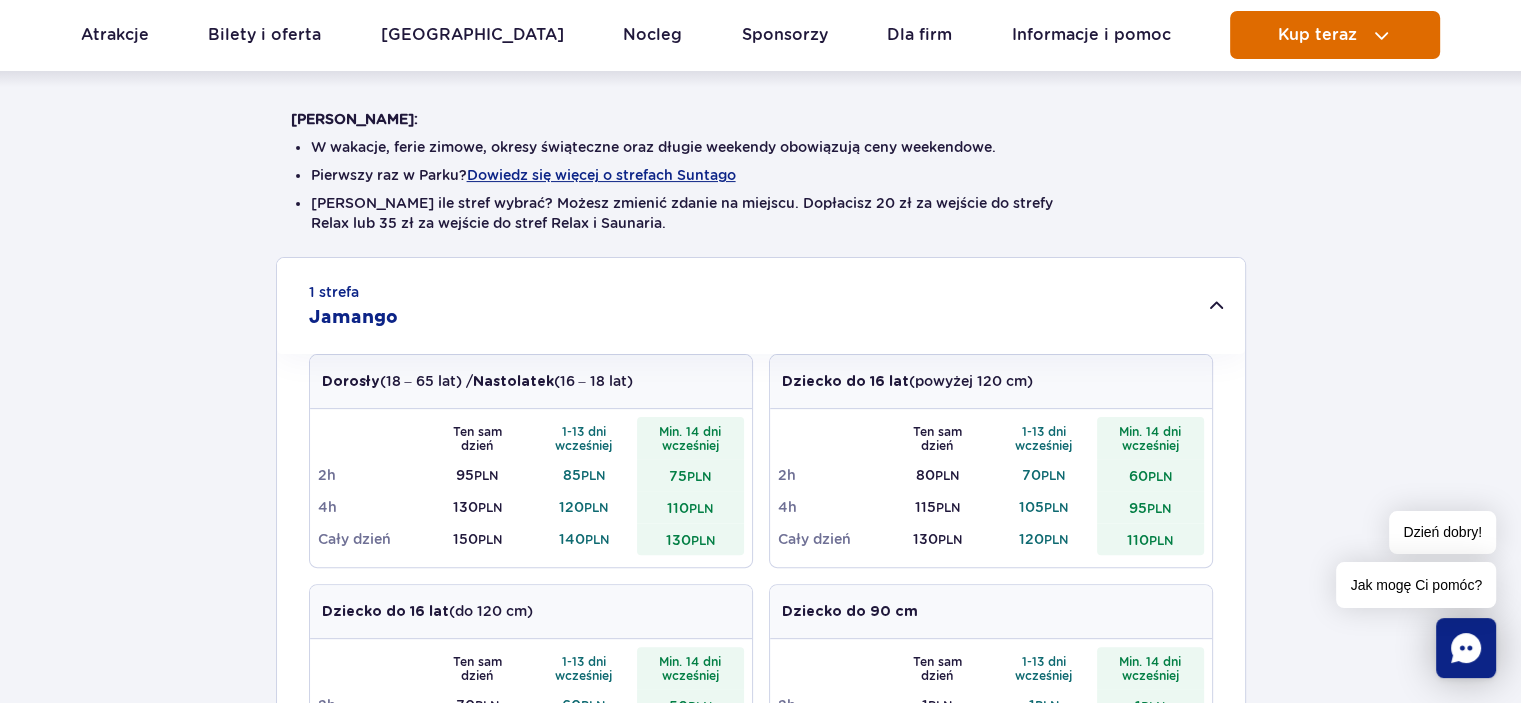 click on "Kup teraz" at bounding box center (1317, 35) 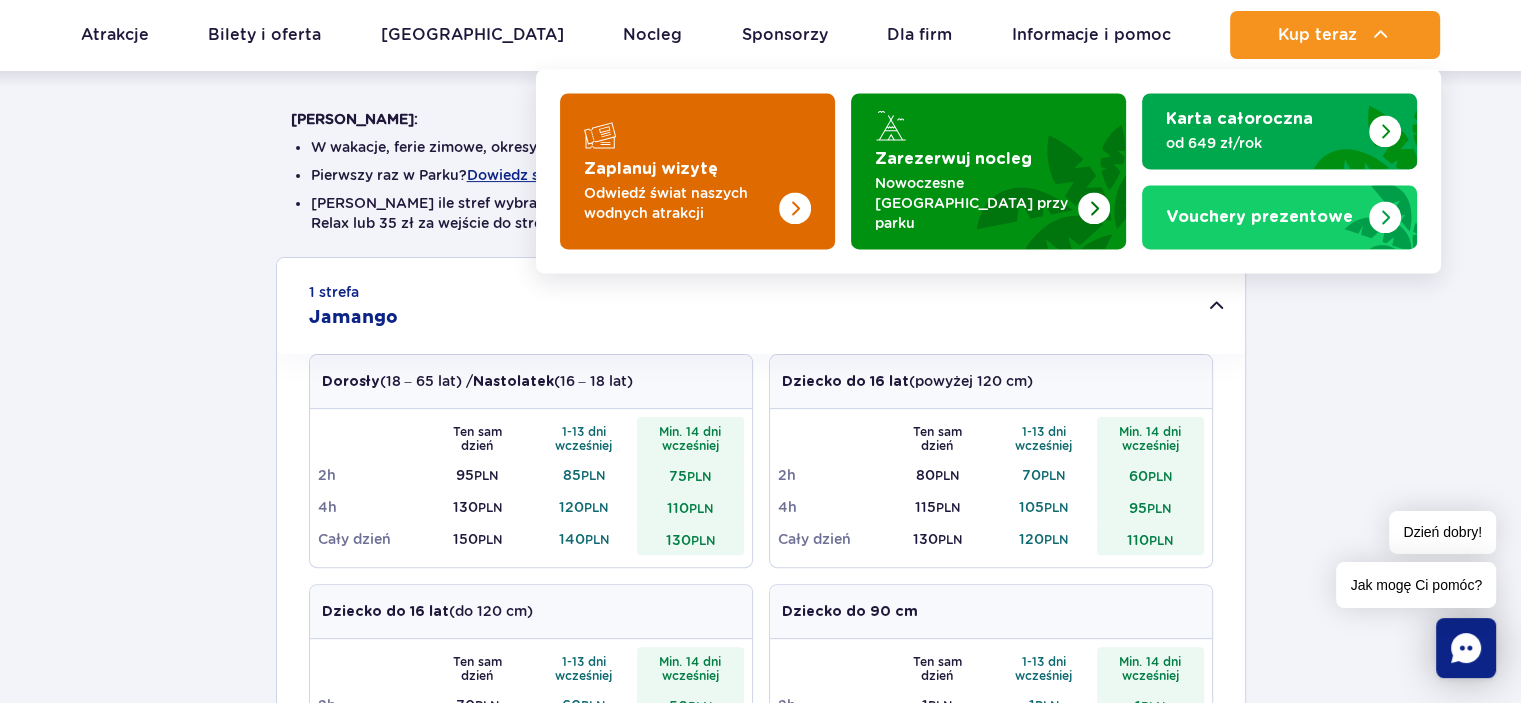 click at bounding box center [697, 171] 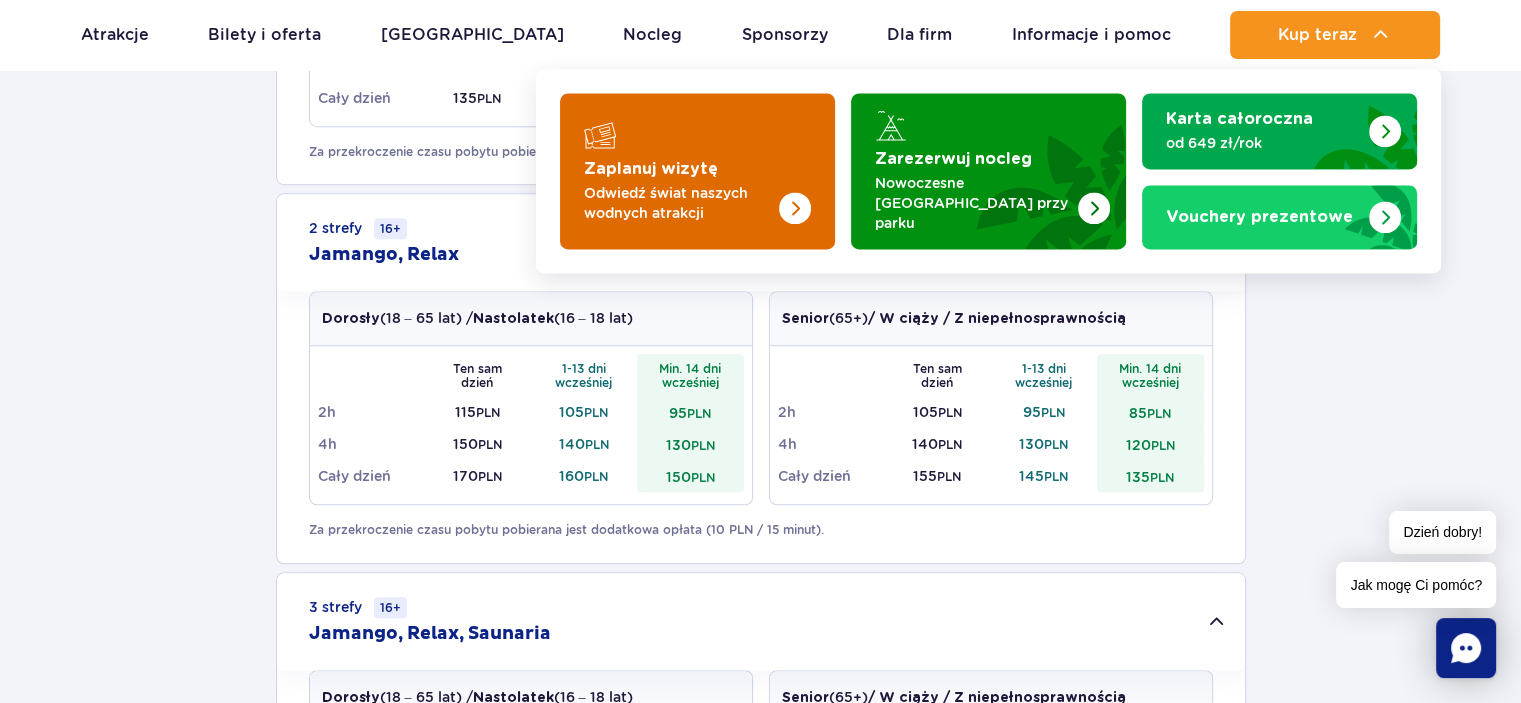scroll, scrollTop: 1382, scrollLeft: 0, axis: vertical 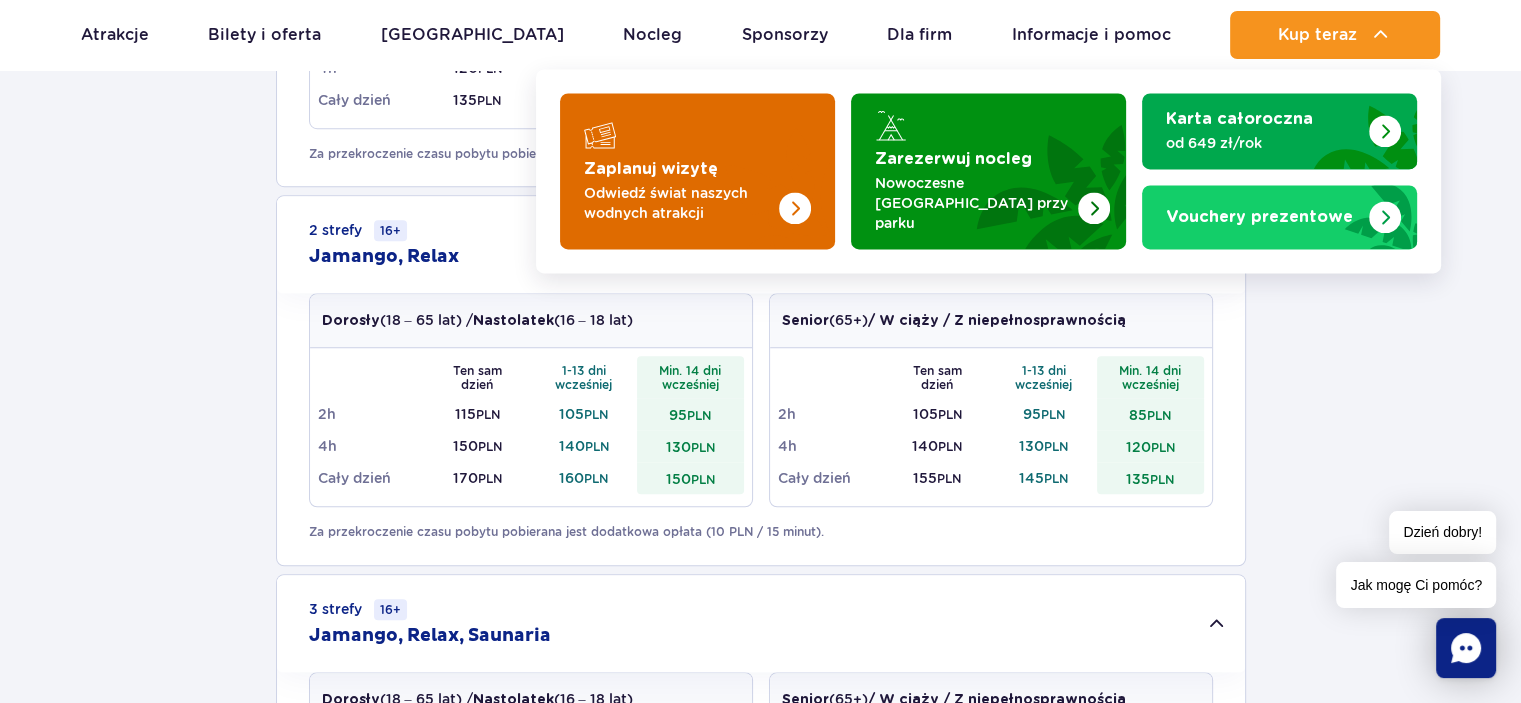 click at bounding box center [795, 209] 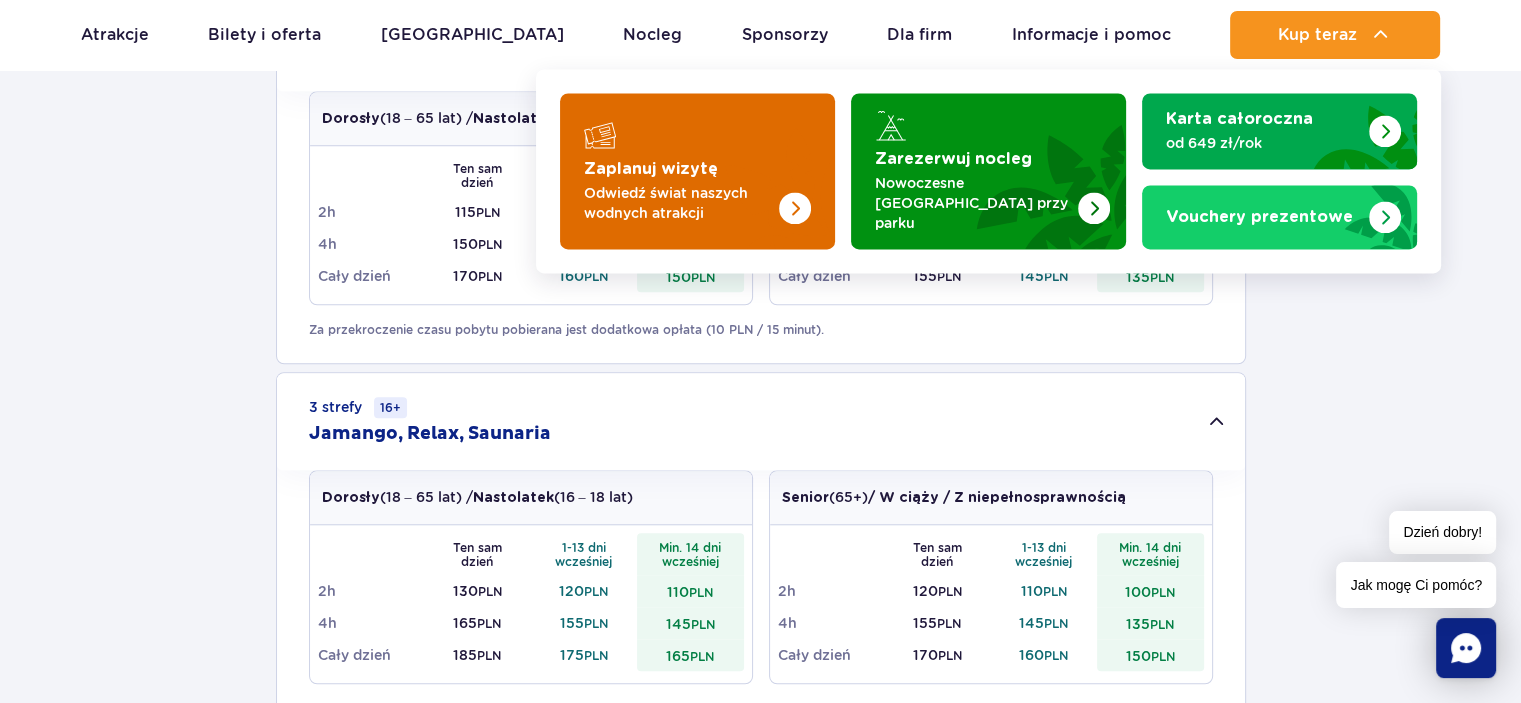 scroll, scrollTop: 1573, scrollLeft: 0, axis: vertical 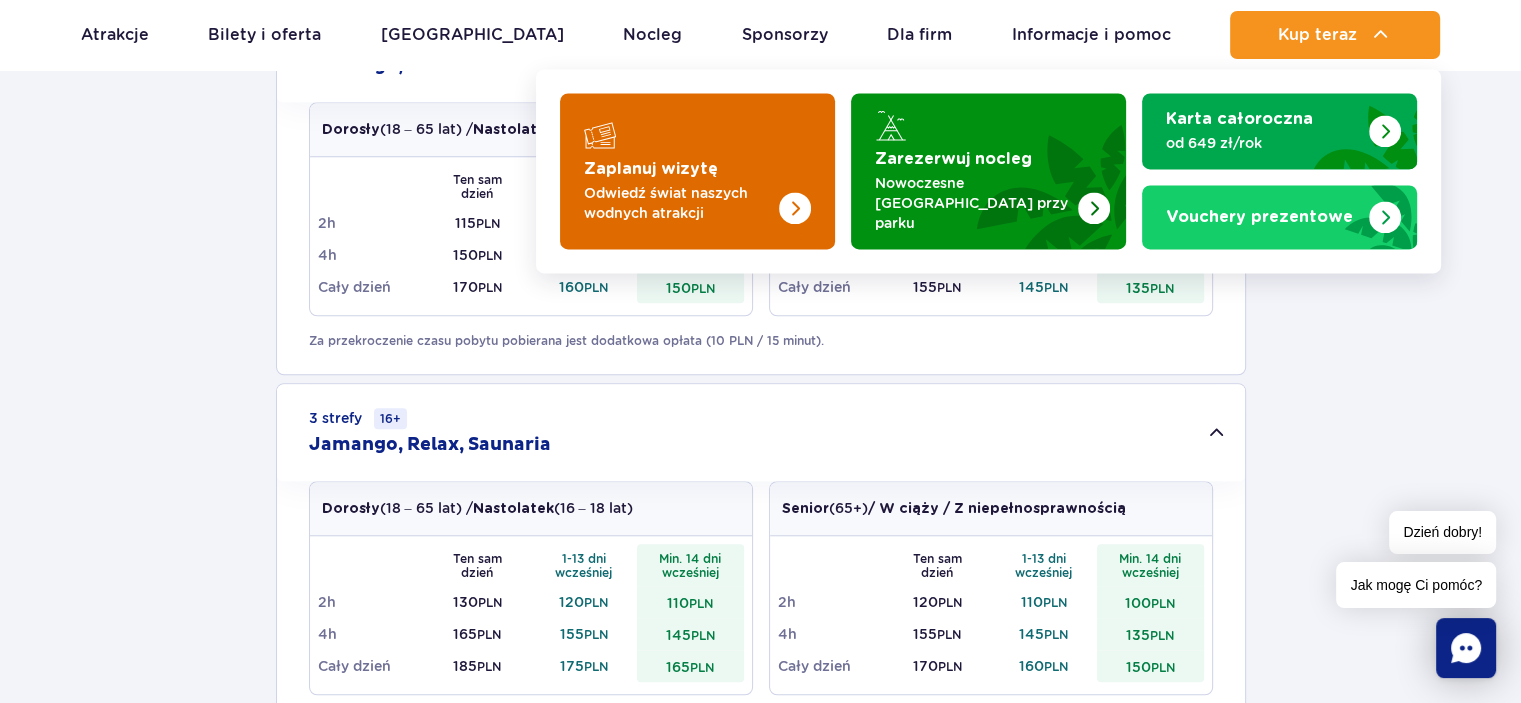 click at bounding box center (795, 209) 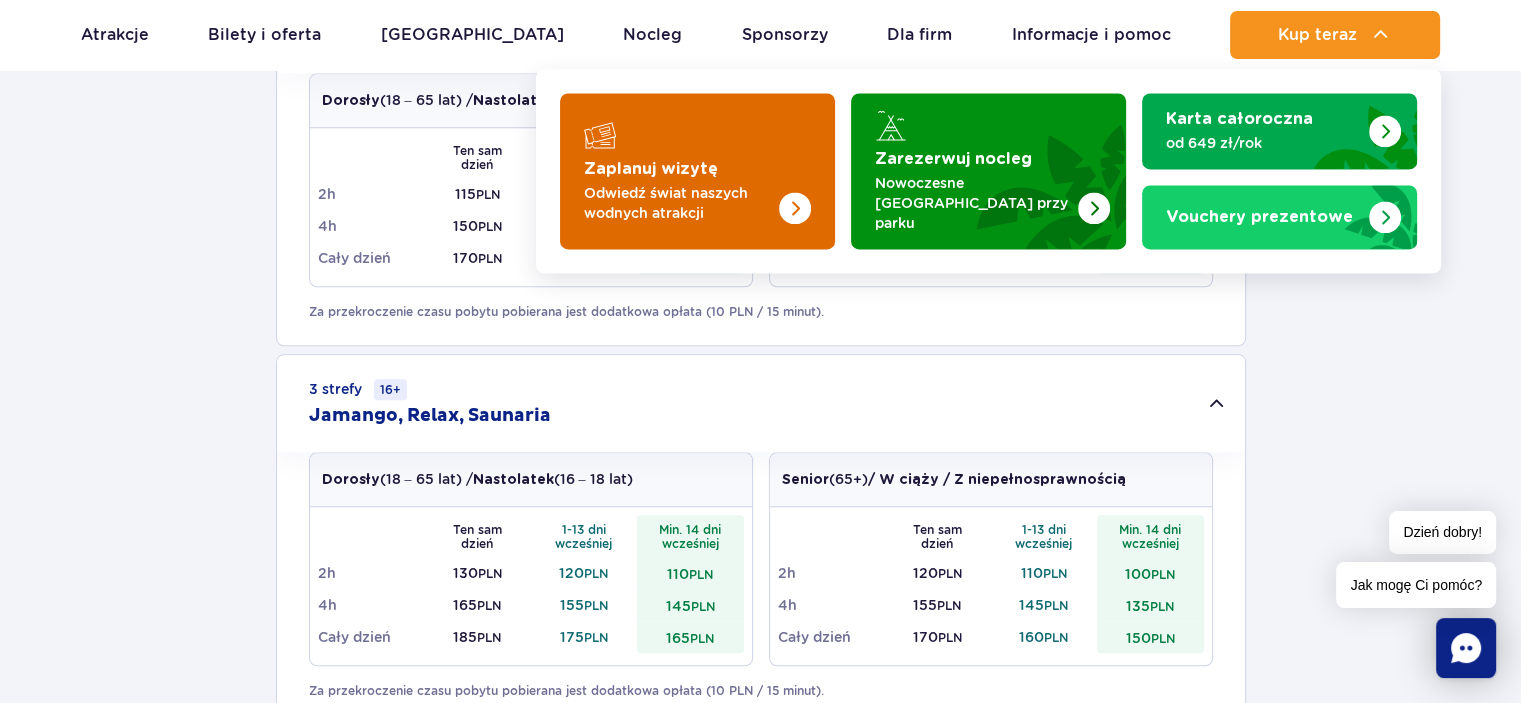 scroll, scrollTop: 1559, scrollLeft: 0, axis: vertical 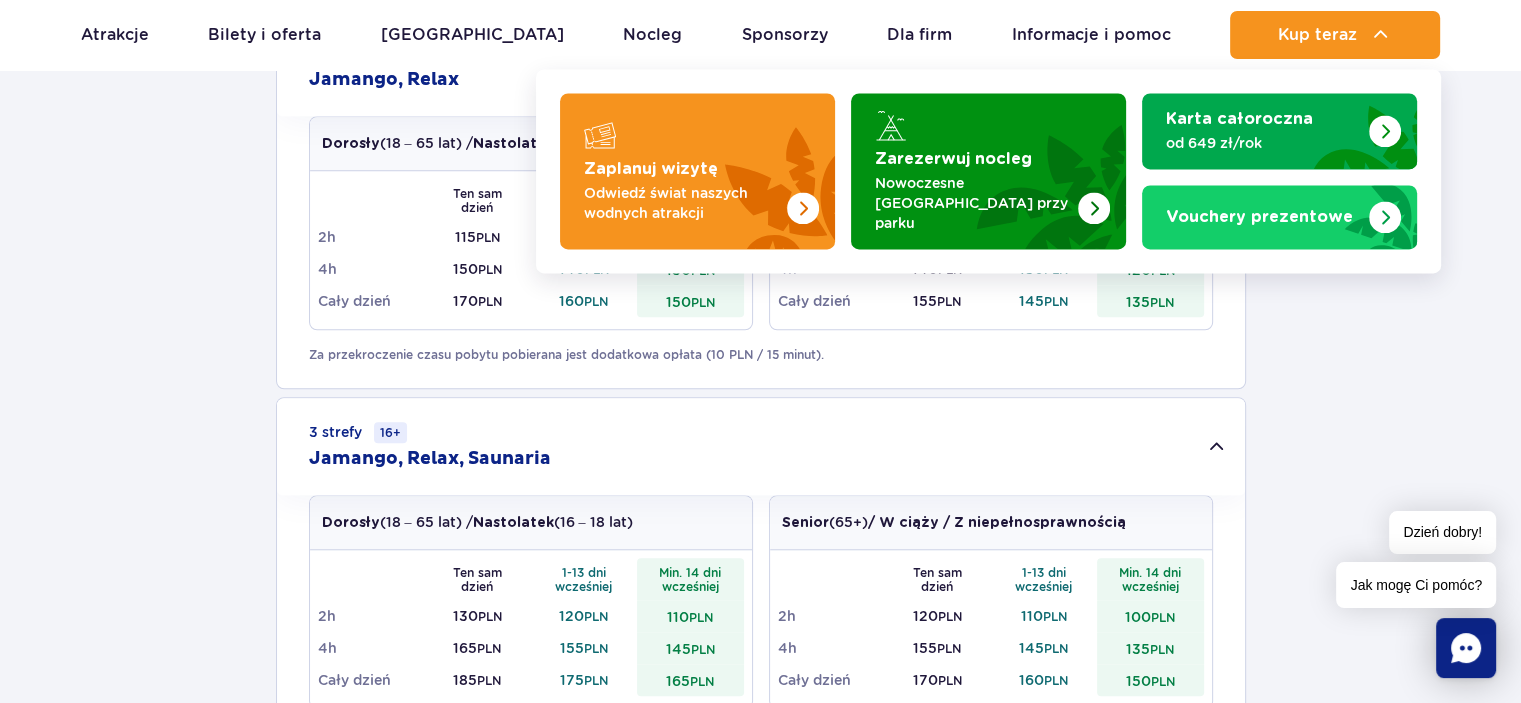 click on "1 strefa
Jamango
Dorosły  (18 – 65 lat) /  Nastolatek  (16 – 18 lat)
Ten sam dzień
1-13 dni wcześniej
Min. 14 dni wcześniej
2h 95  PLN 85  PLN 75  PLN
4h 130  PLN 120  PLN 110  PLN
Cały dzień 150  PLN 140  PLN 130  PLN
Dziecko do 16 lat  (powyżej 120 cm)
Ten sam dzień
1-13 dni wcześniej
Min. 14 dni wcześniej
2h 80  PLN 70  PLN 60  PLN
4h 115  PLN 105  PLN 95  PLN
Cały dzień 130  PLN PLN" at bounding box center (760, -26) 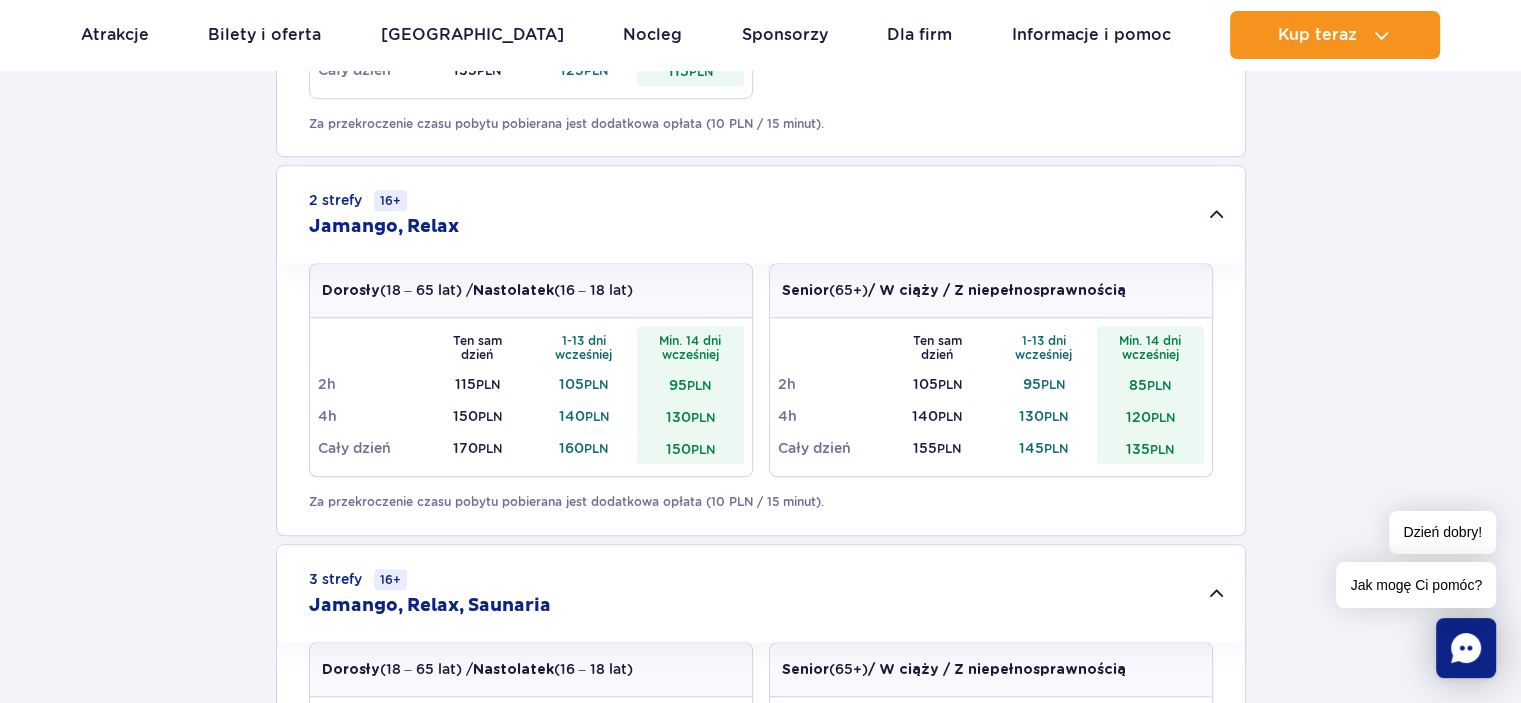 scroll, scrollTop: 1382, scrollLeft: 0, axis: vertical 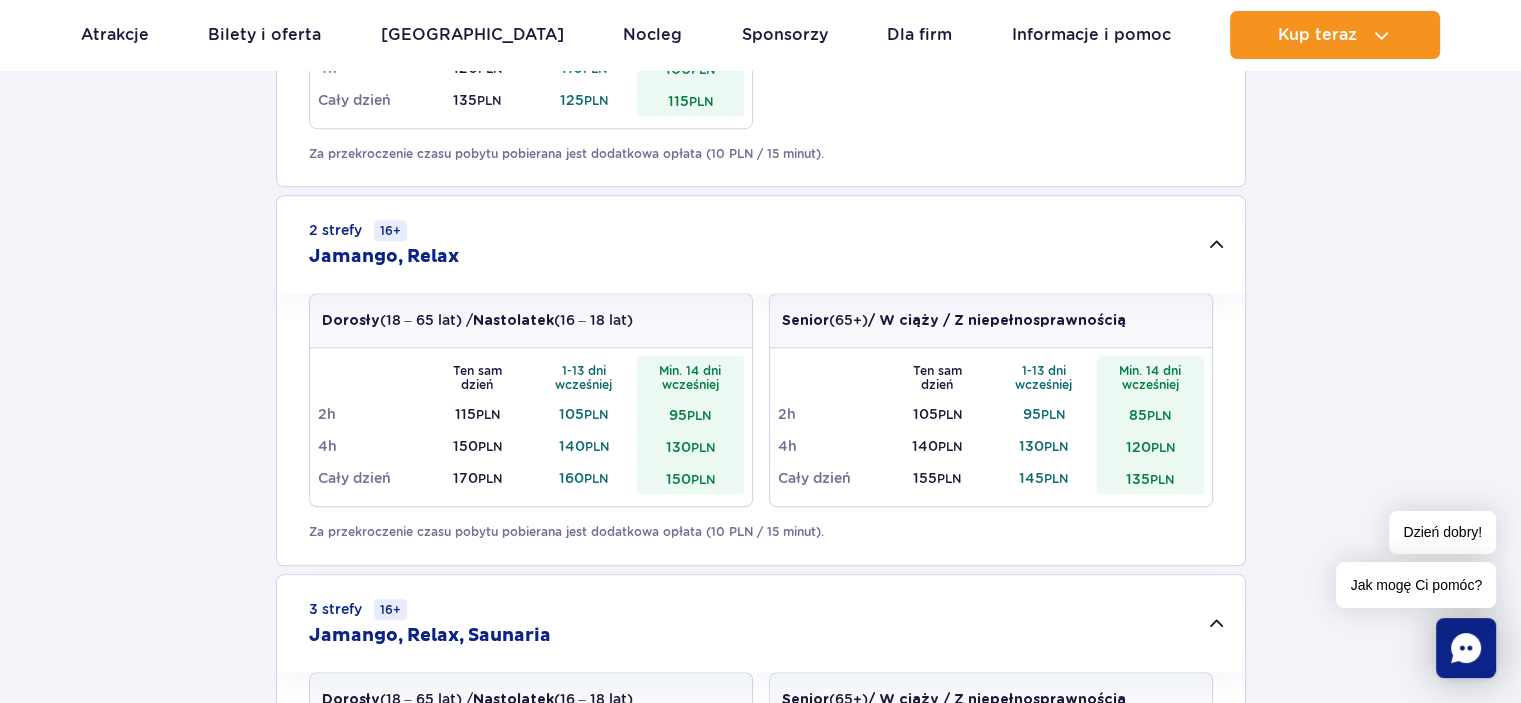 click on "PLN" at bounding box center [703, 479] 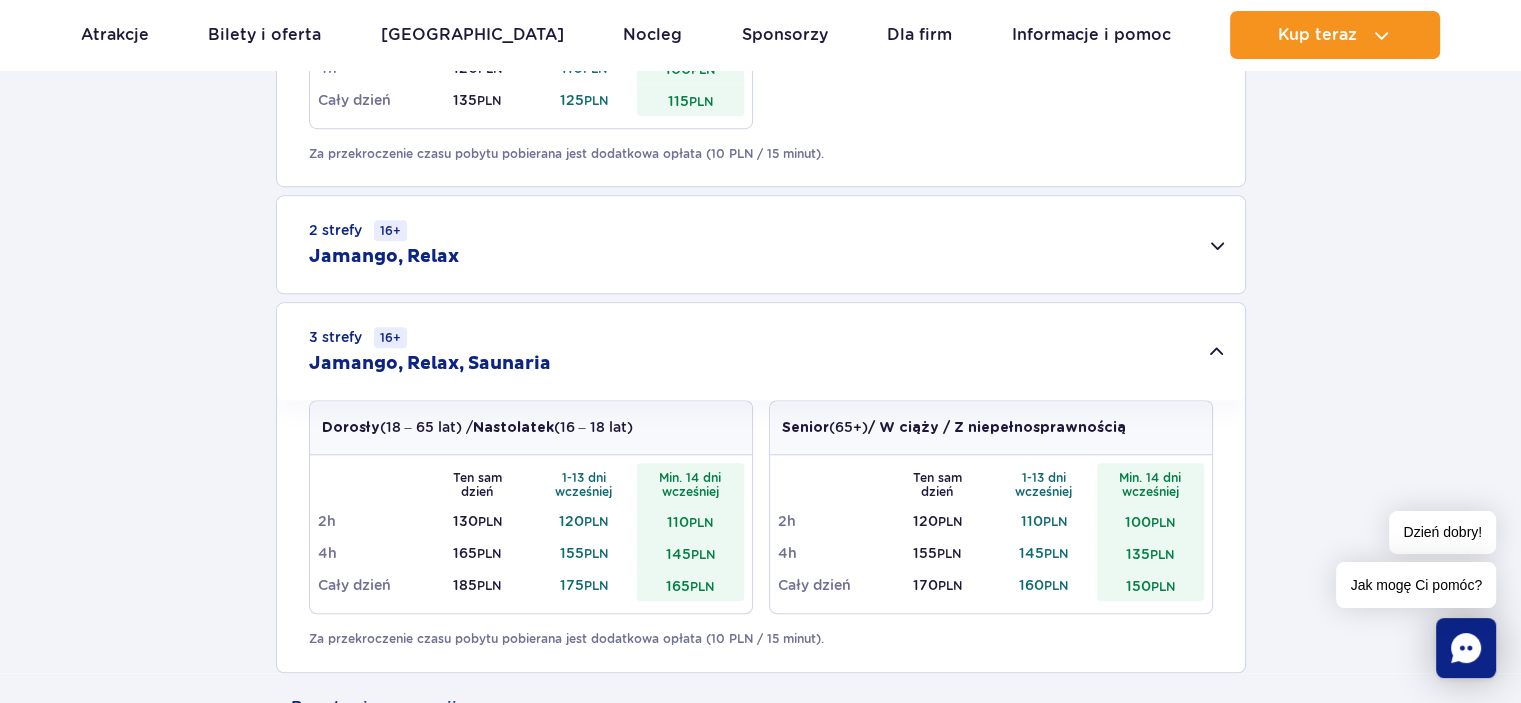 click on "2 strefy  16+
Jamango, Relax" at bounding box center [761, 244] 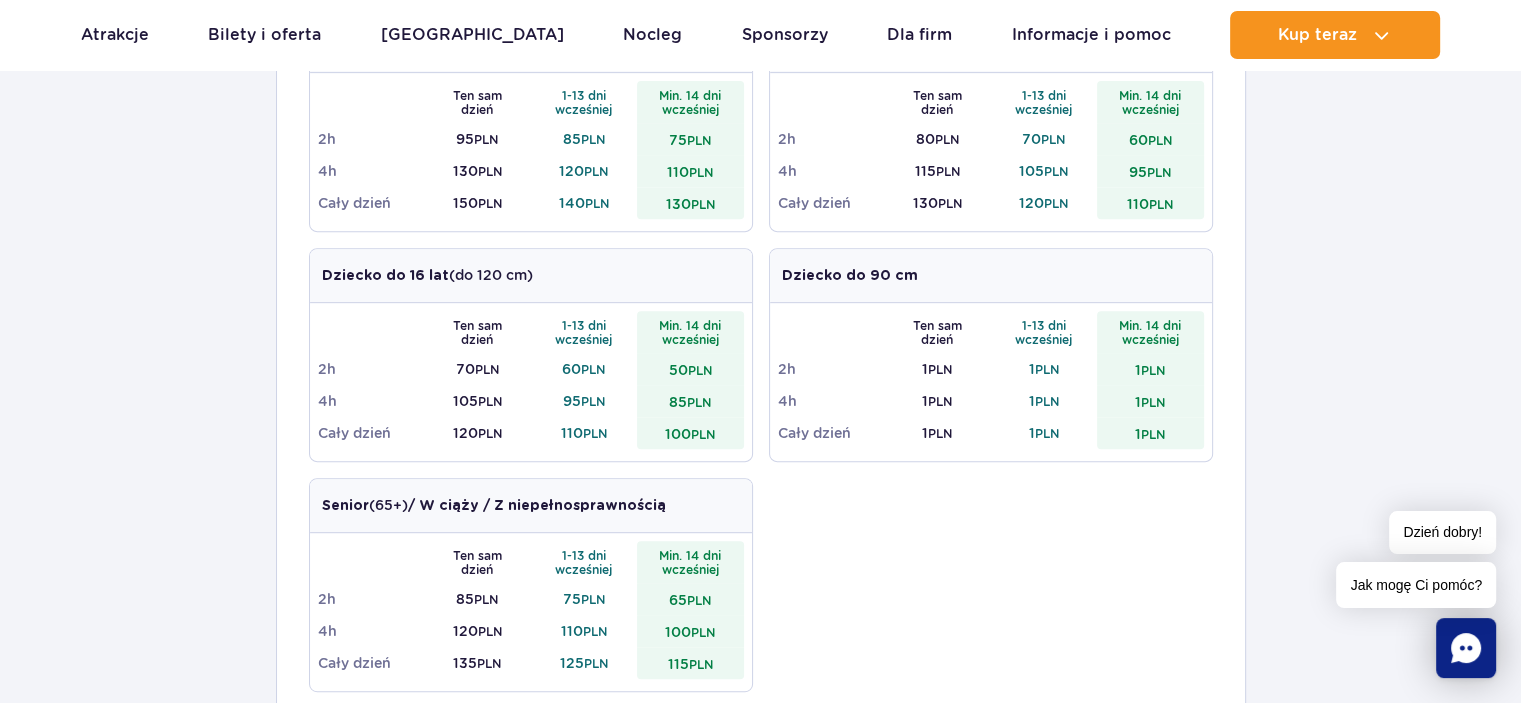 scroll, scrollTop: 818, scrollLeft: 0, axis: vertical 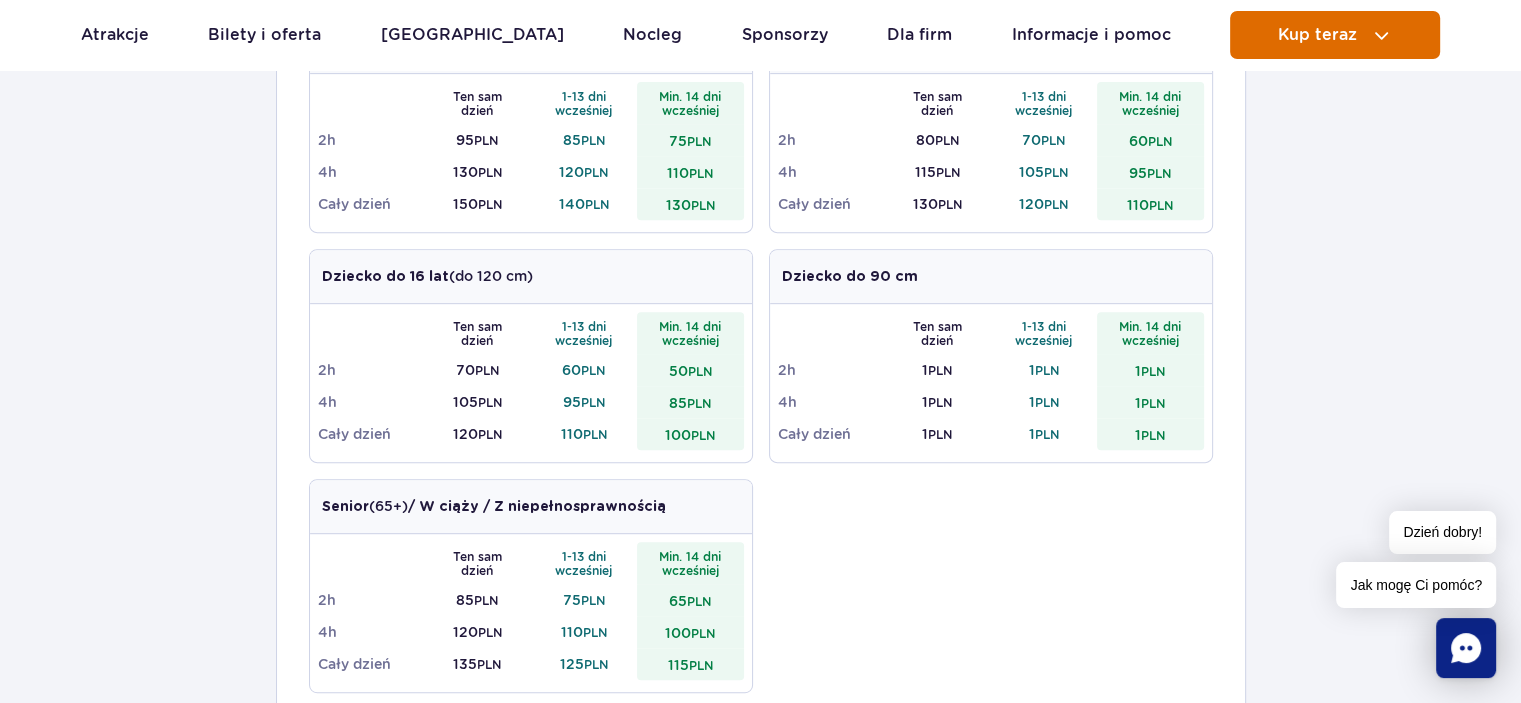 click on "Kup teraz" at bounding box center (1317, 35) 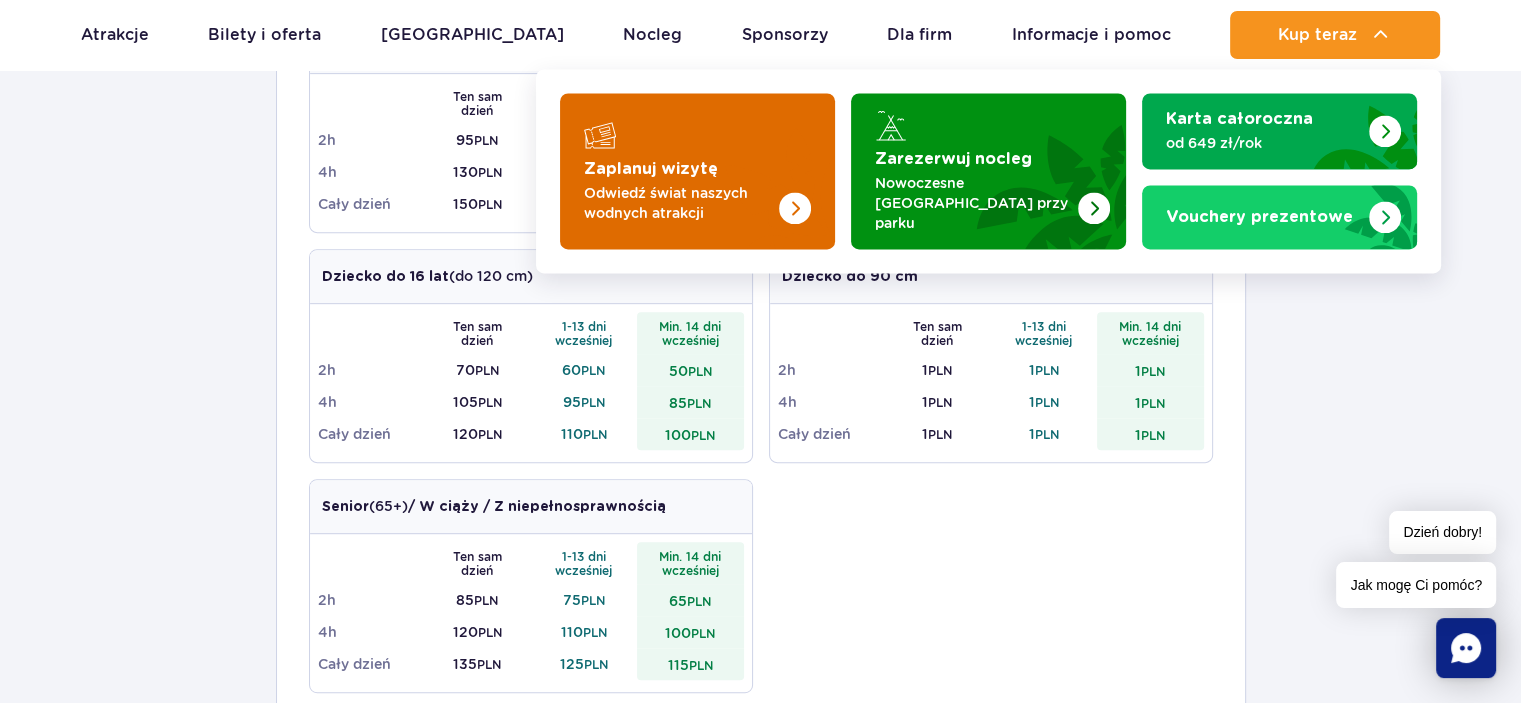 click at bounding box center [795, 209] 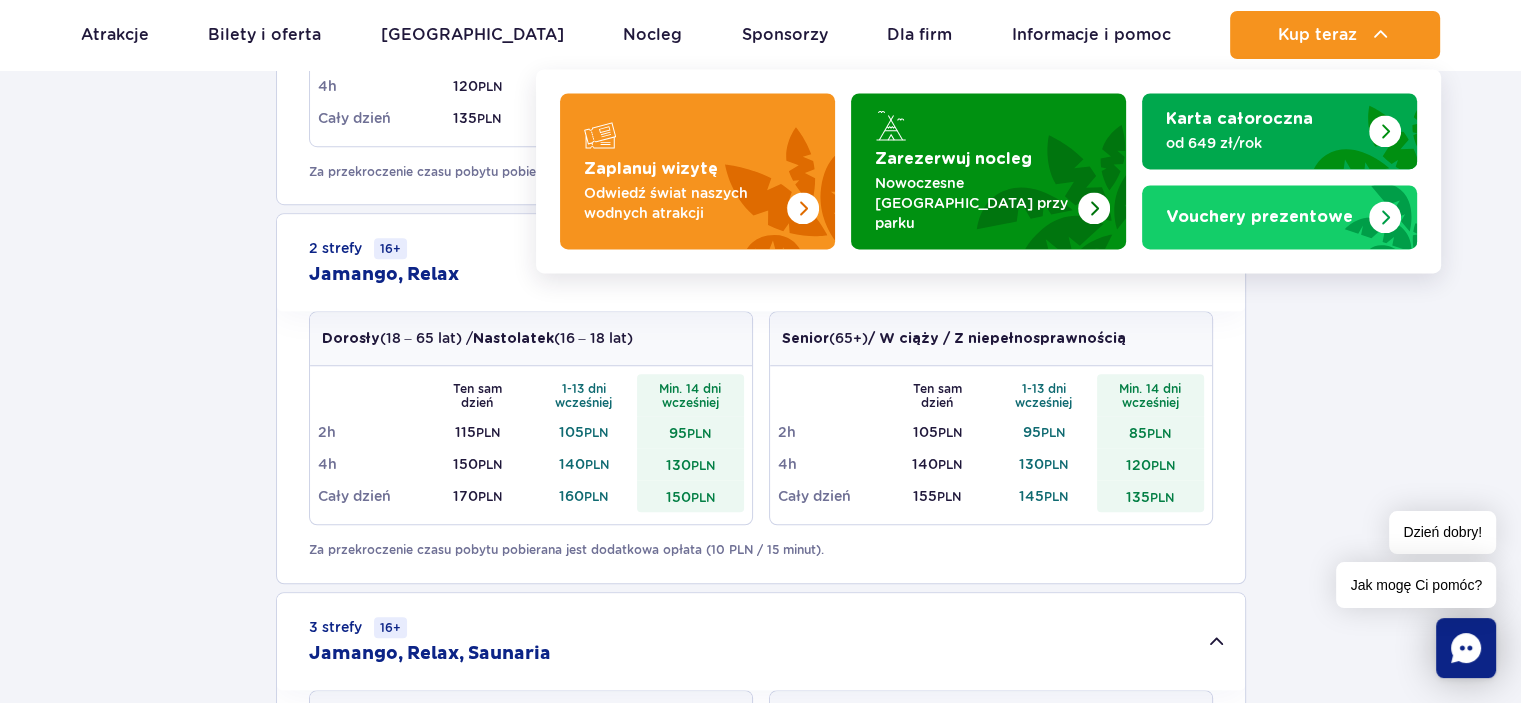 scroll, scrollTop: 1333, scrollLeft: 0, axis: vertical 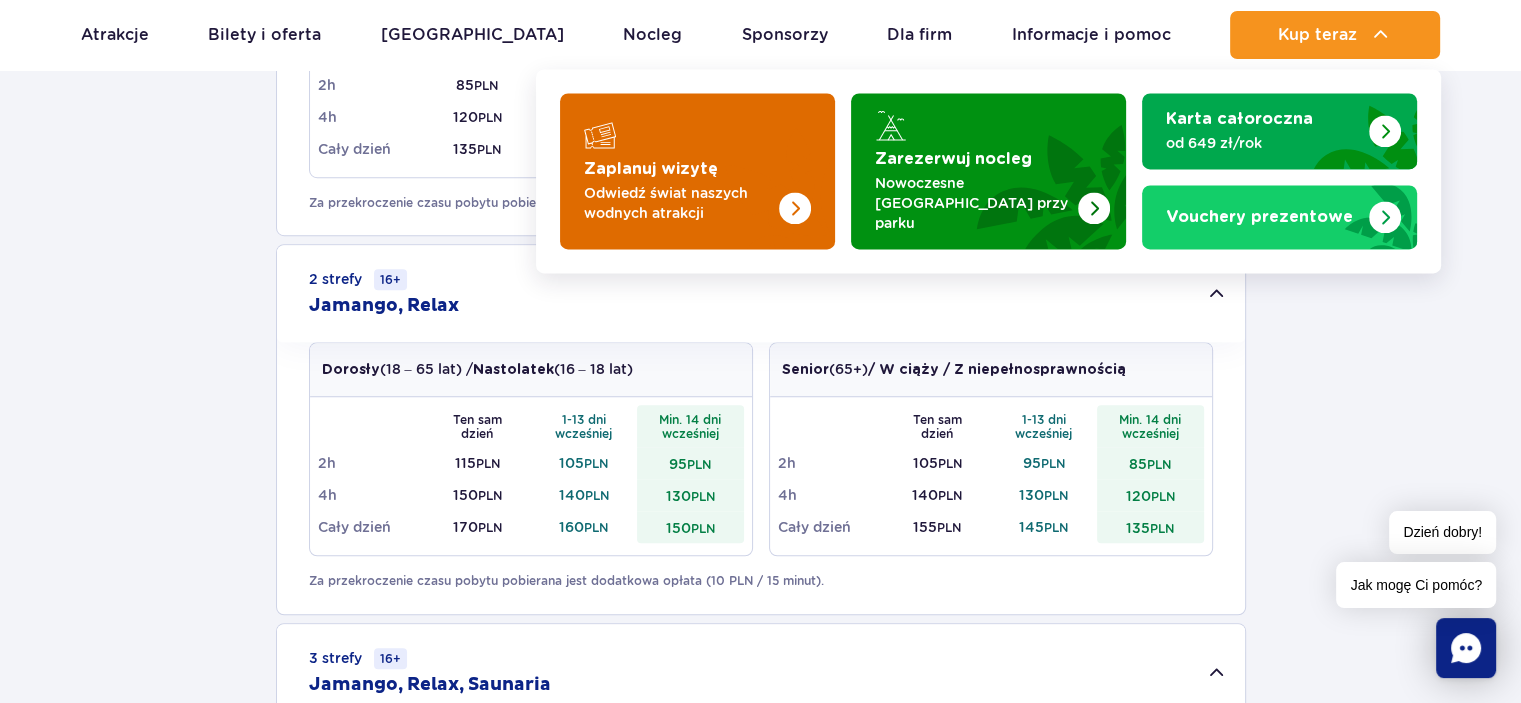 click at bounding box center [795, 209] 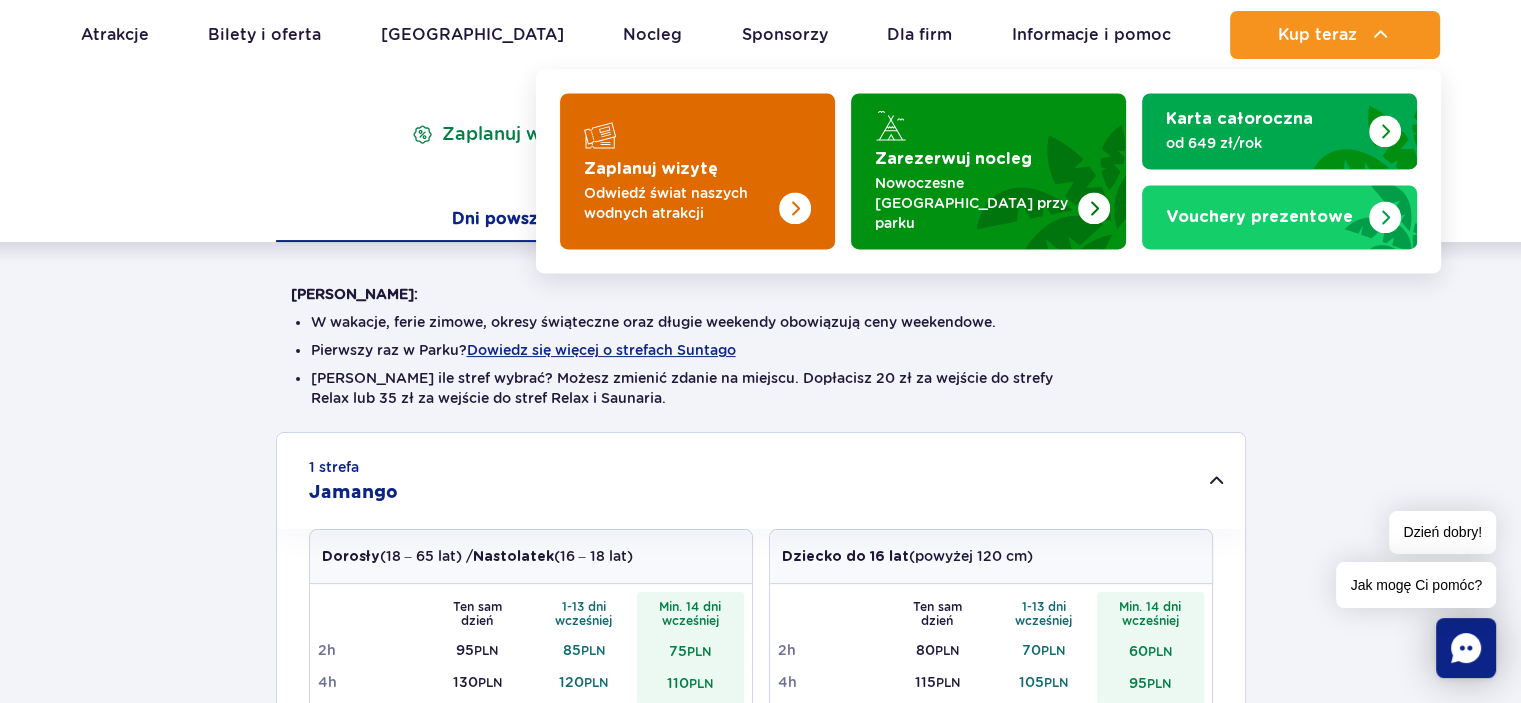 scroll, scrollTop: 307, scrollLeft: 0, axis: vertical 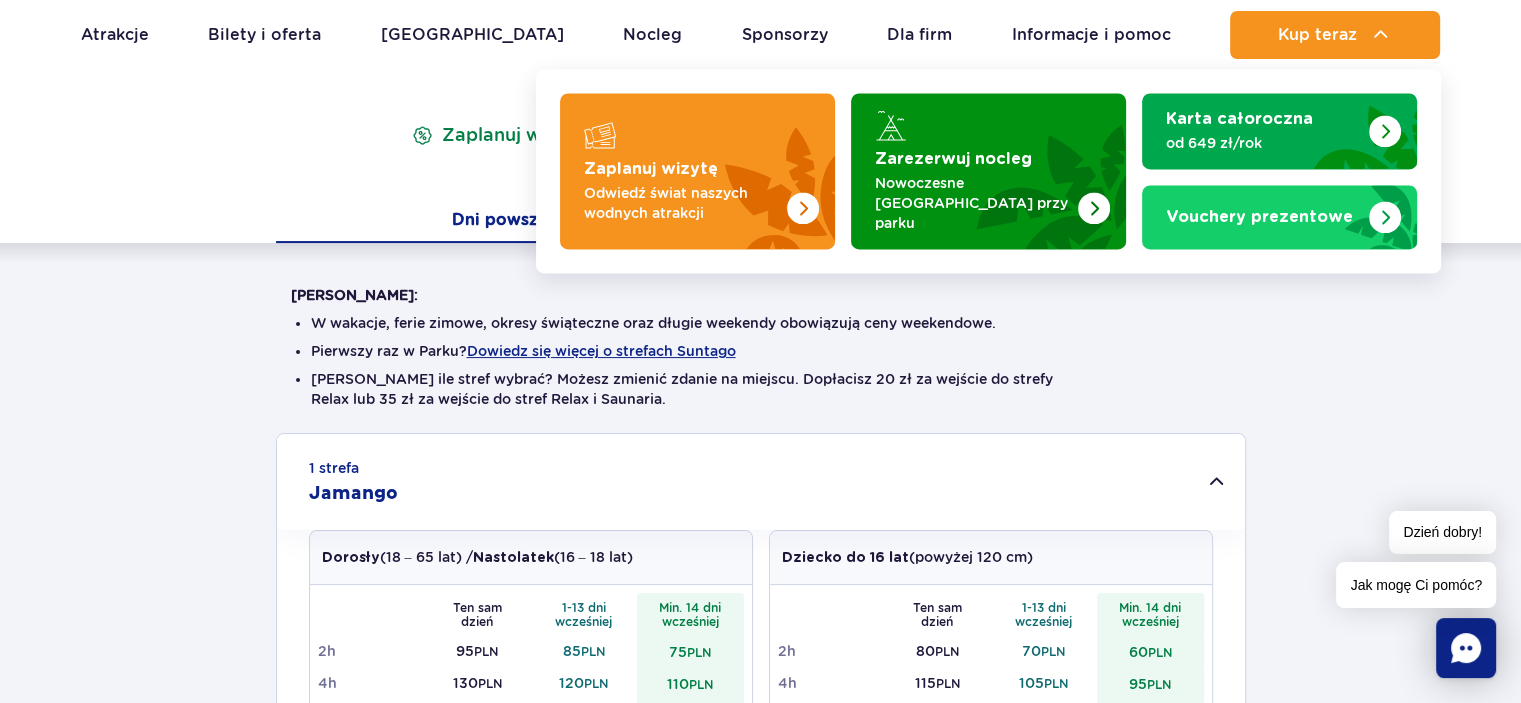 click on "Warto wiedzieć:
W wakacje, ferie zimowe, okresy świąteczne oraz długie weekendy obowiązują ceny weekendowe.
Pierwszy raz w Parku?  Dowiedz się więcej o strefach Suntago
Nie wiesz ile stref wybrać? Możesz zmienić zdanie na miejscu. Dopłacisz 20 zł za wejście do strefy  Relax lub 35 zł za wejście do stref Relax i Saunaria.
1 strefa
Jamango
Dorosły  (18 – 65 lat) /  Nastolatek  (16 – 18 lat)
Ten sam dzień
1-13 dni 2h 95" at bounding box center (760, 1131) 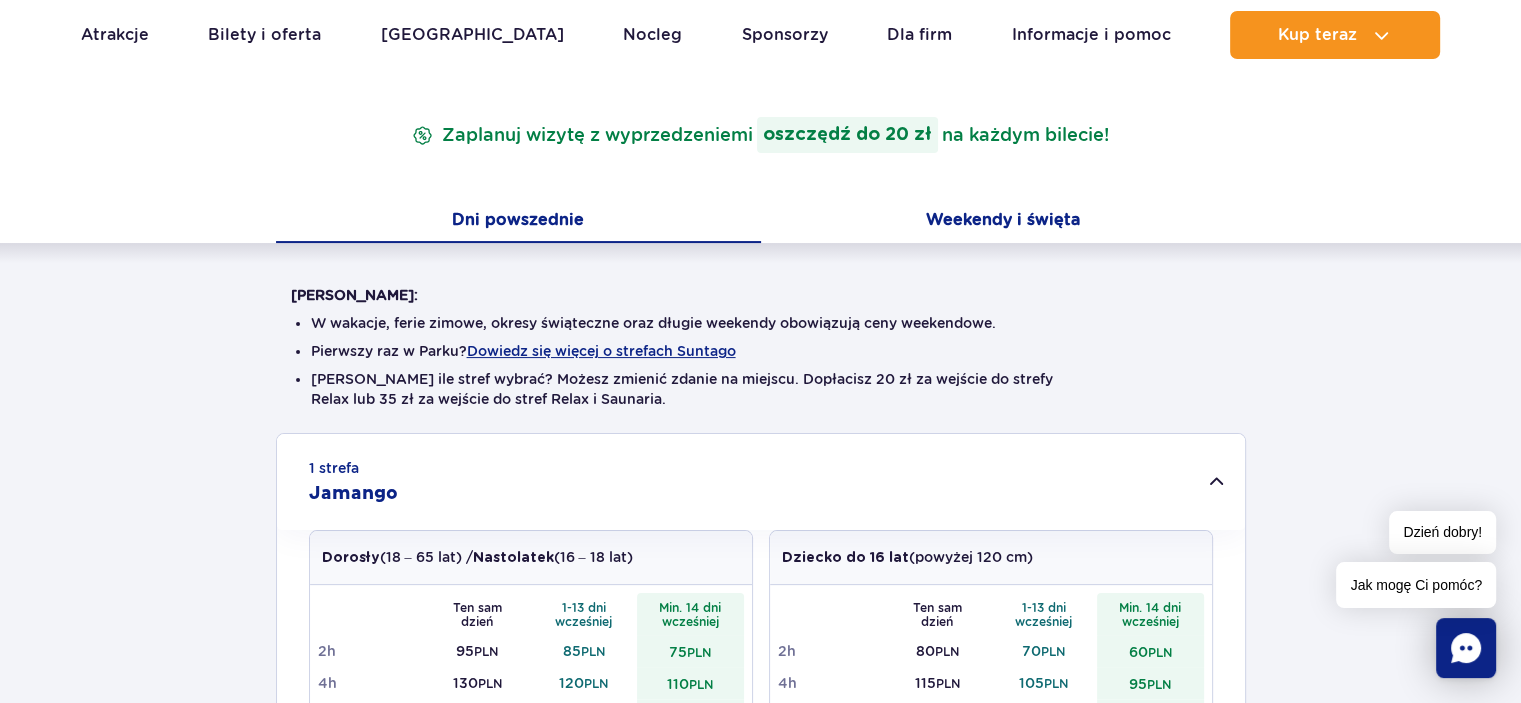 click on "Weekendy i święta" at bounding box center [1003, 222] 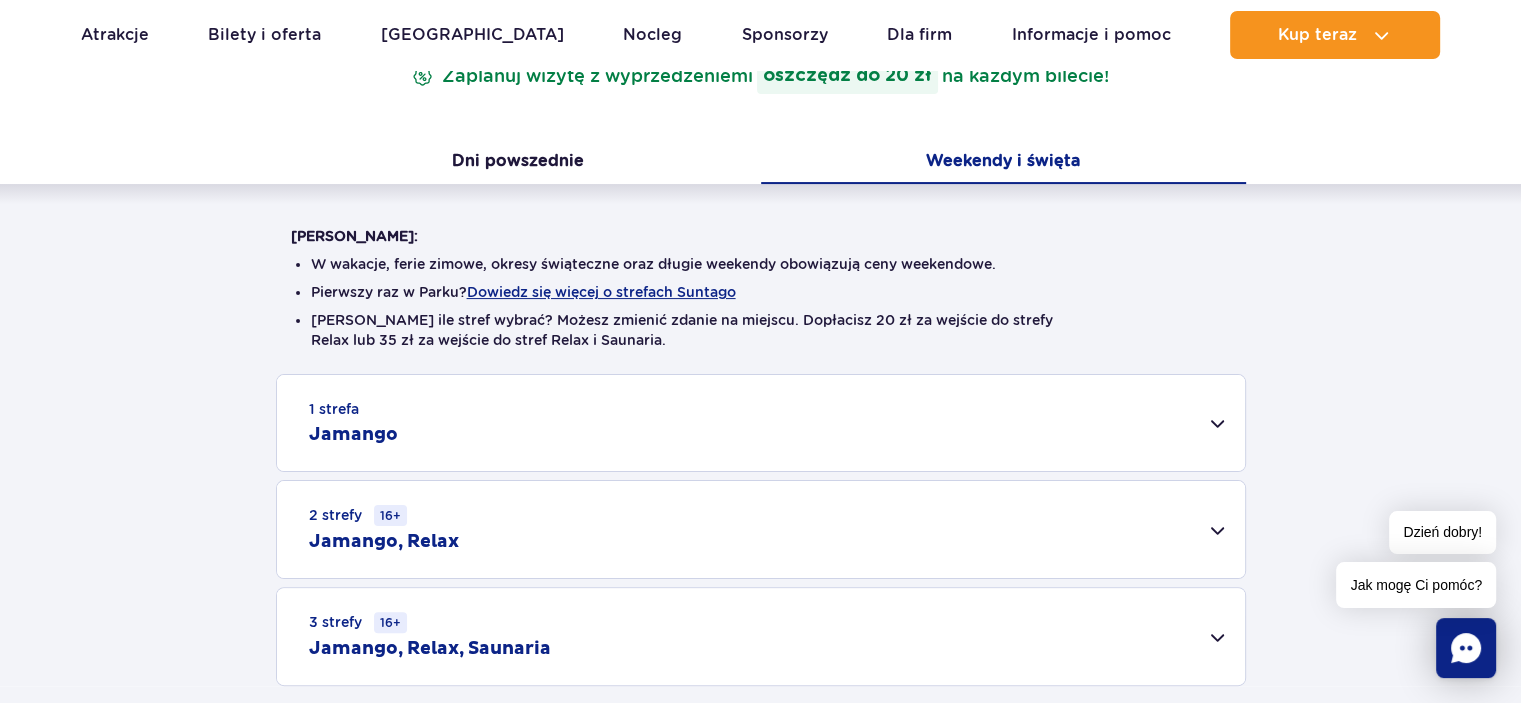 scroll, scrollTop: 474, scrollLeft: 0, axis: vertical 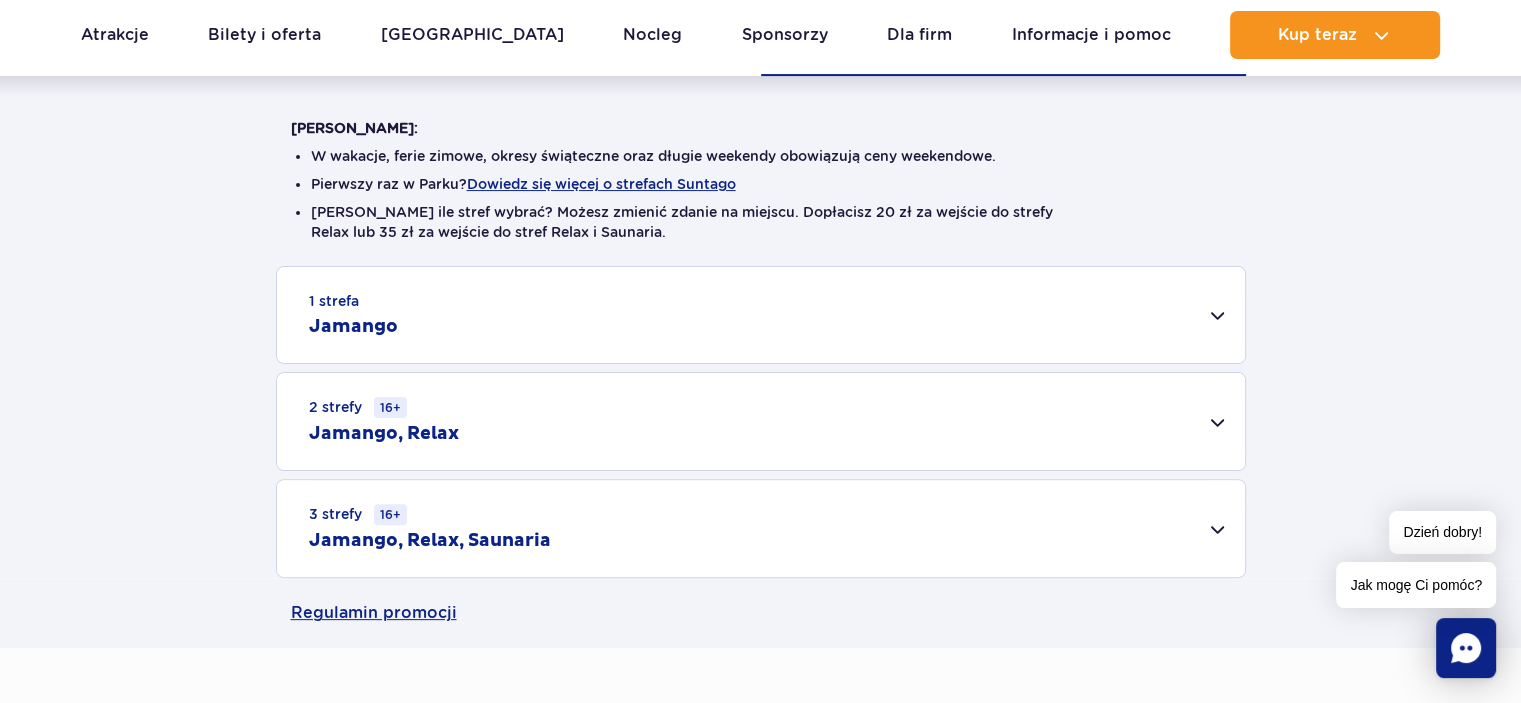 click on "1 strefa
Jamango" at bounding box center (761, 315) 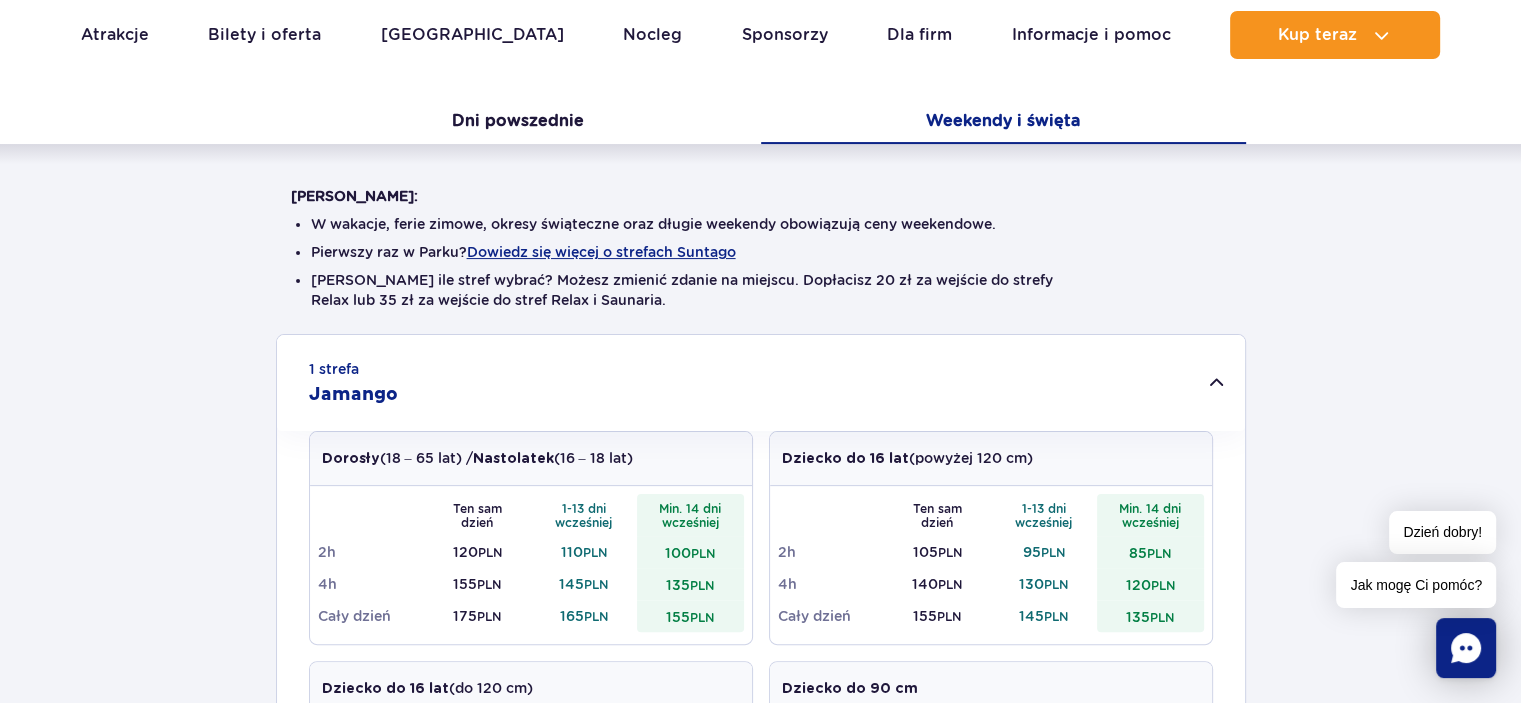 scroll, scrollTop: 376, scrollLeft: 0, axis: vertical 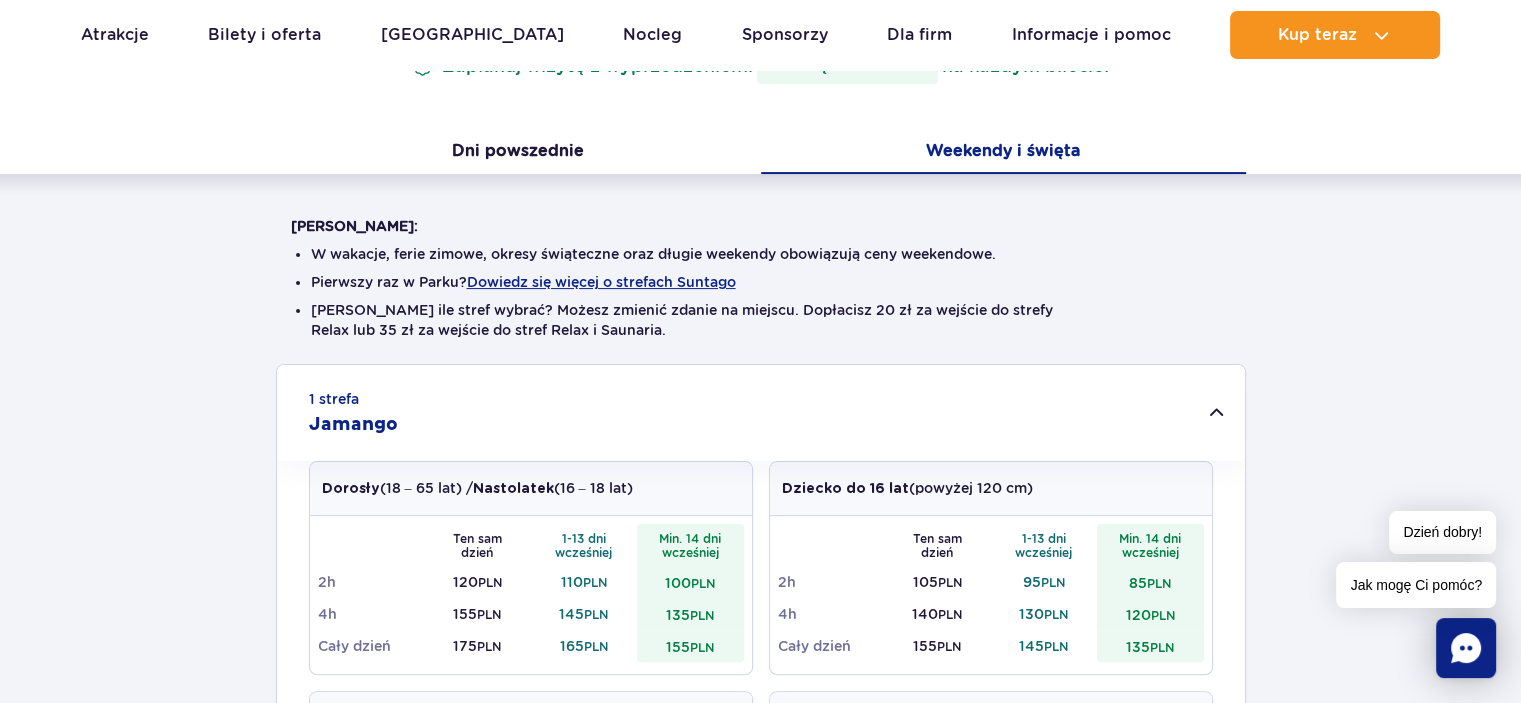 click on "Warto wiedzieć:
W wakacje, ferie zimowe, okresy świąteczne oraz długie weekendy obowiązują ceny weekendowe.
Pierwszy raz w Parku?  Dowiedz się więcej o strefach Suntago
Nie wiesz ile stref wybrać? Możesz zmienić zdanie na miejscu. Dopłacisz 20 zł za wejście do strefy  Relax lub 35 zł za wejście do stref Relax i Saunaria.
1 strefa
Jamango
Dorosły  (18 – 65 lat) /  Nastolatek  (16 – 18 lat)
Ten sam dzień
1-13 dni 2h 120" at bounding box center (760, 790) 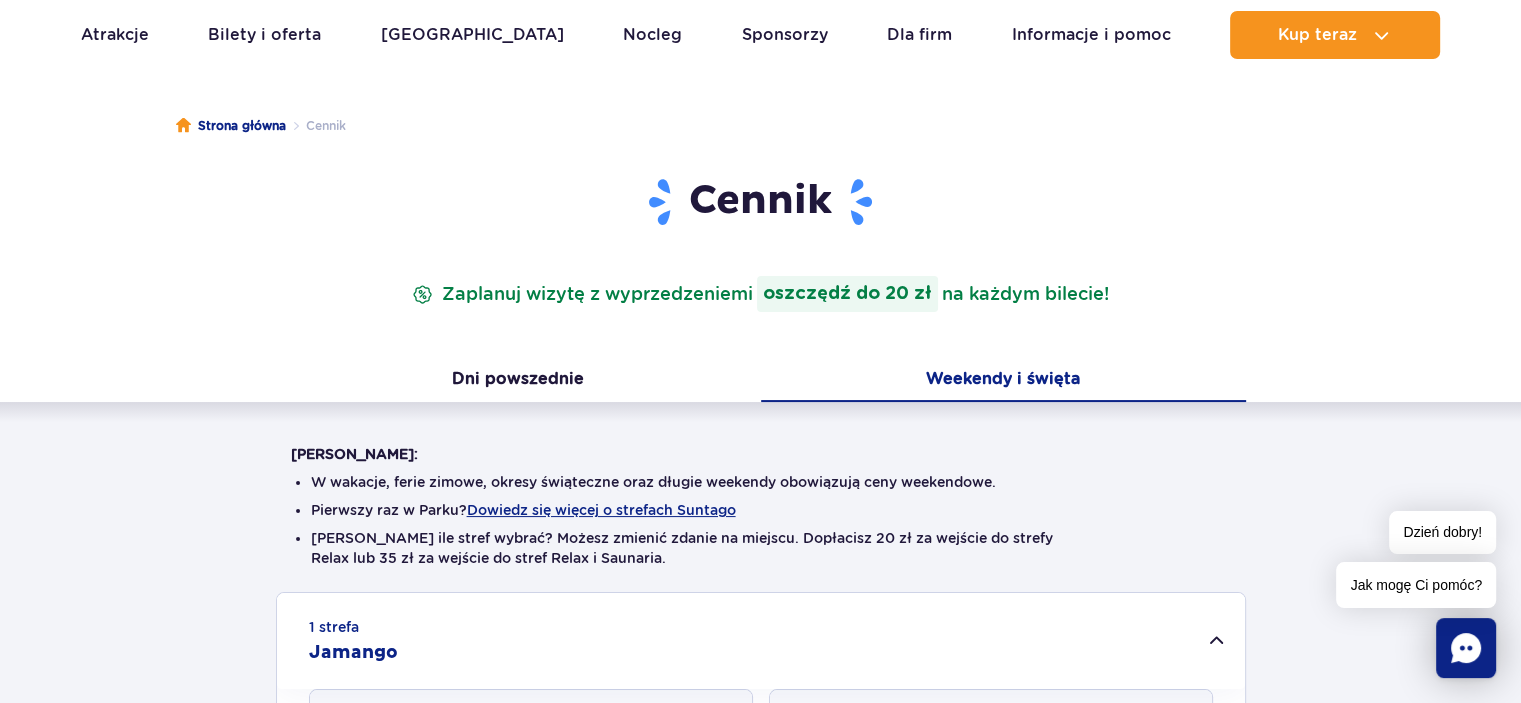 scroll, scrollTop: 168, scrollLeft: 0, axis: vertical 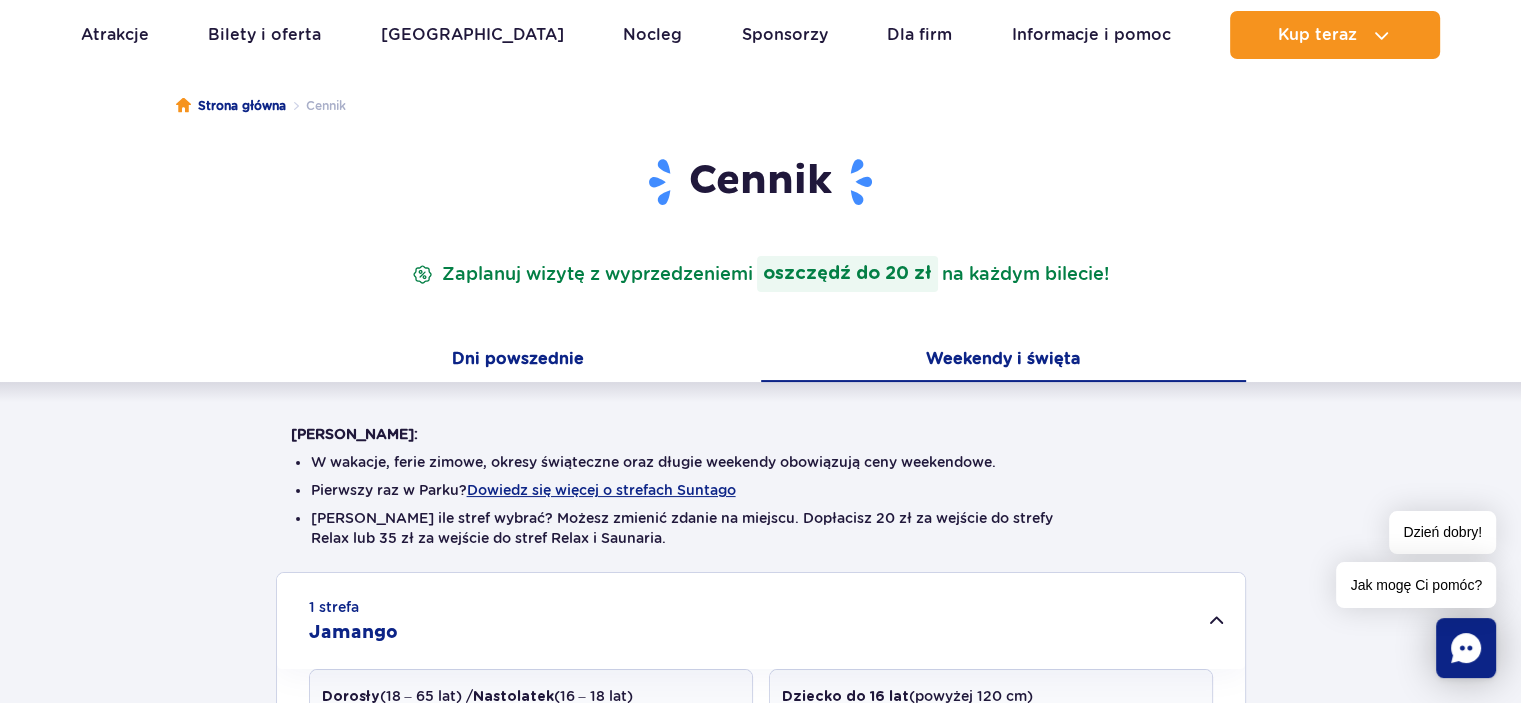 click on "Dni powszednie" at bounding box center (518, 361) 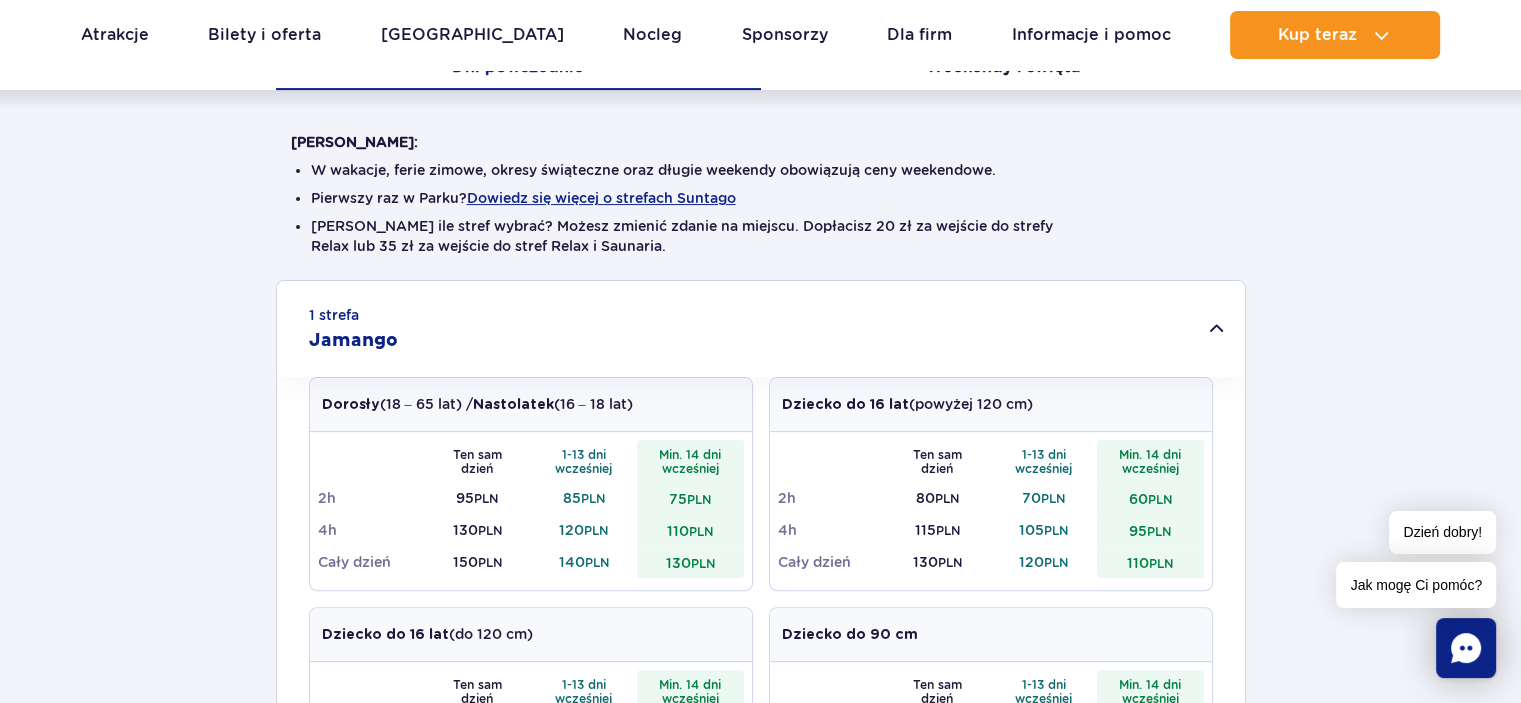 scroll, scrollTop: 520, scrollLeft: 0, axis: vertical 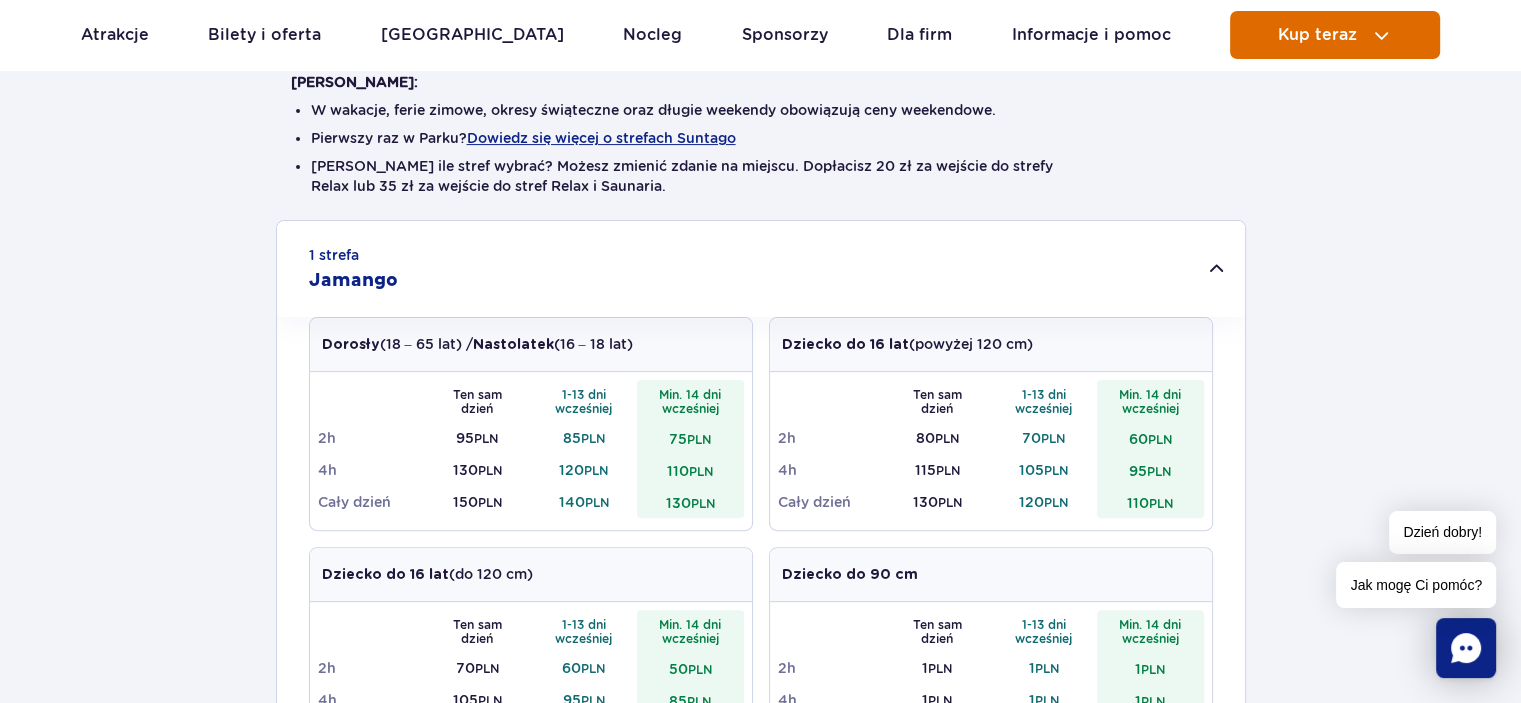 click on "Kup teraz" at bounding box center (1317, 35) 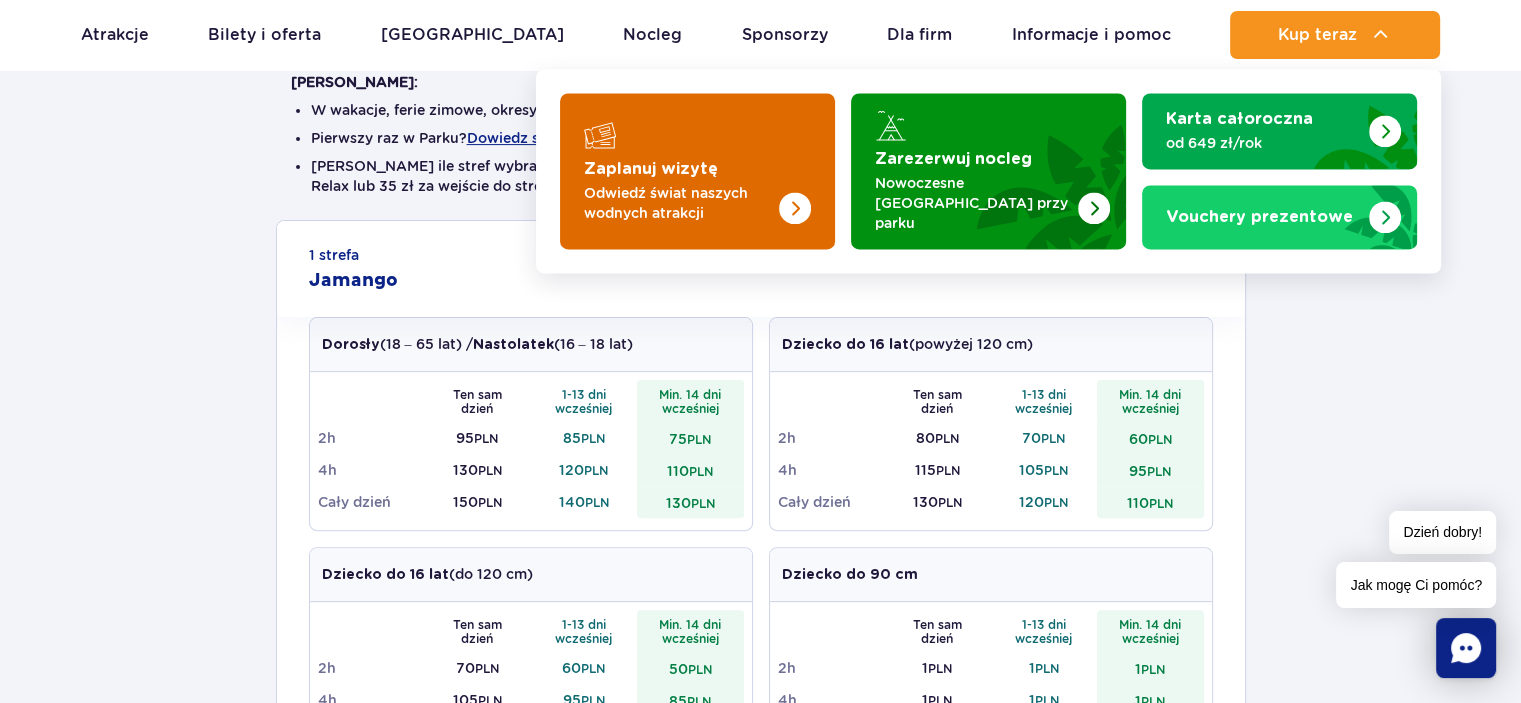 click at bounding box center [697, 171] 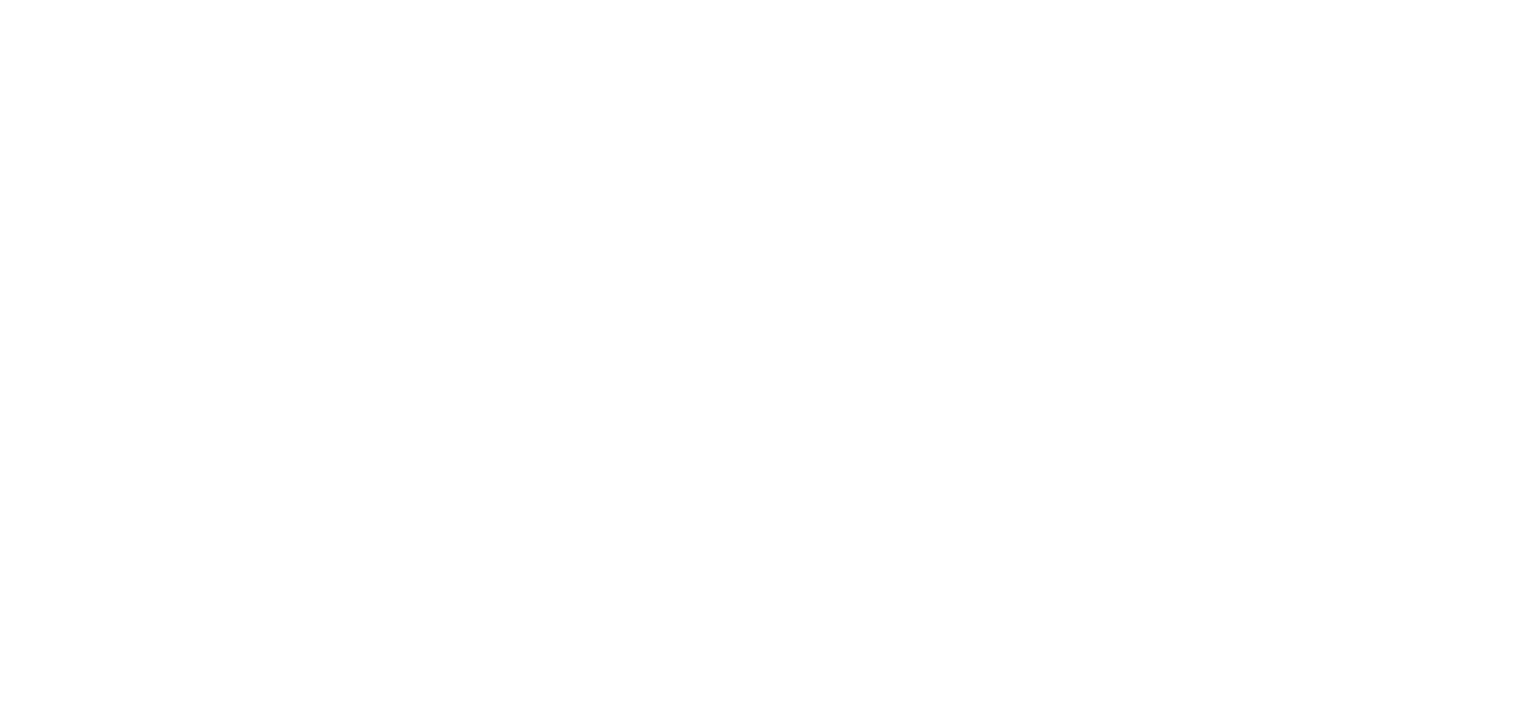 scroll, scrollTop: 0, scrollLeft: 0, axis: both 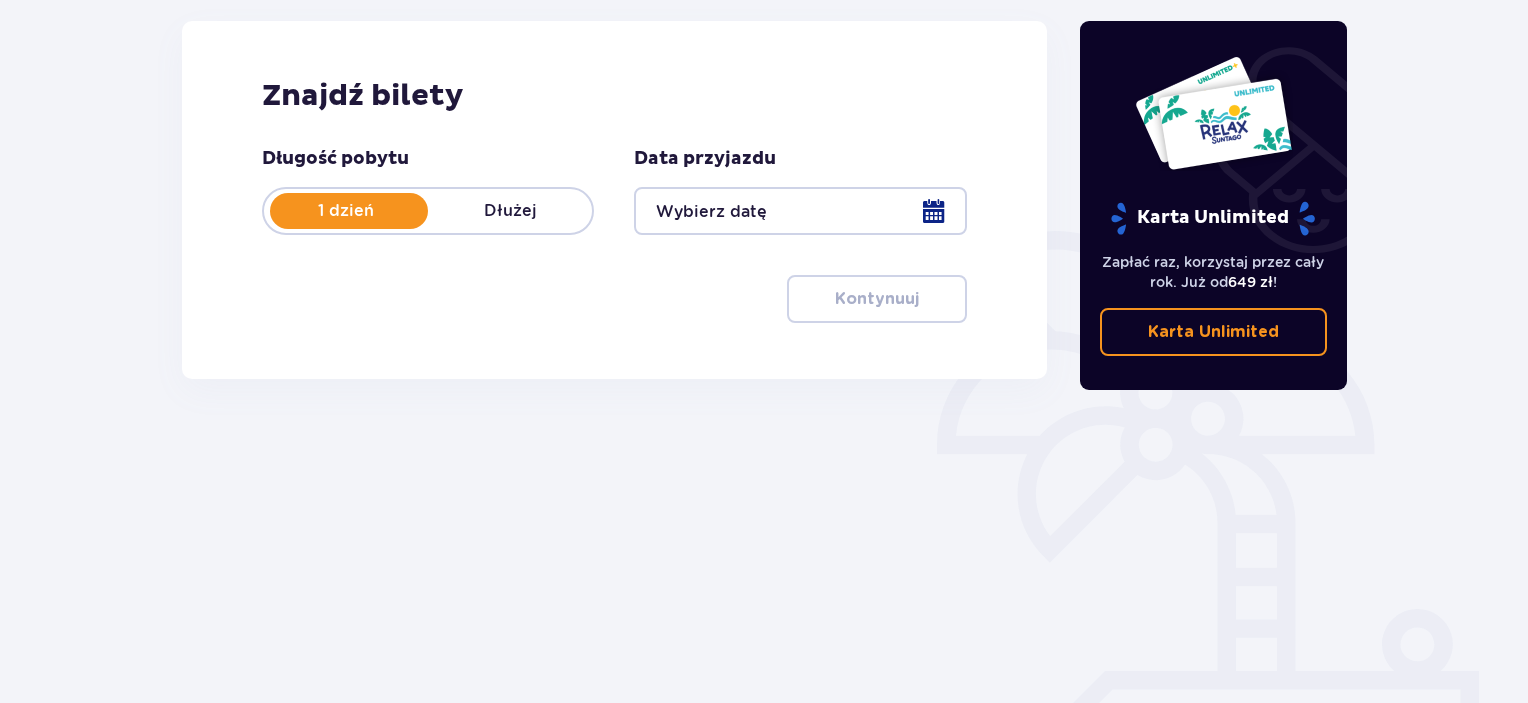 click at bounding box center (800, 211) 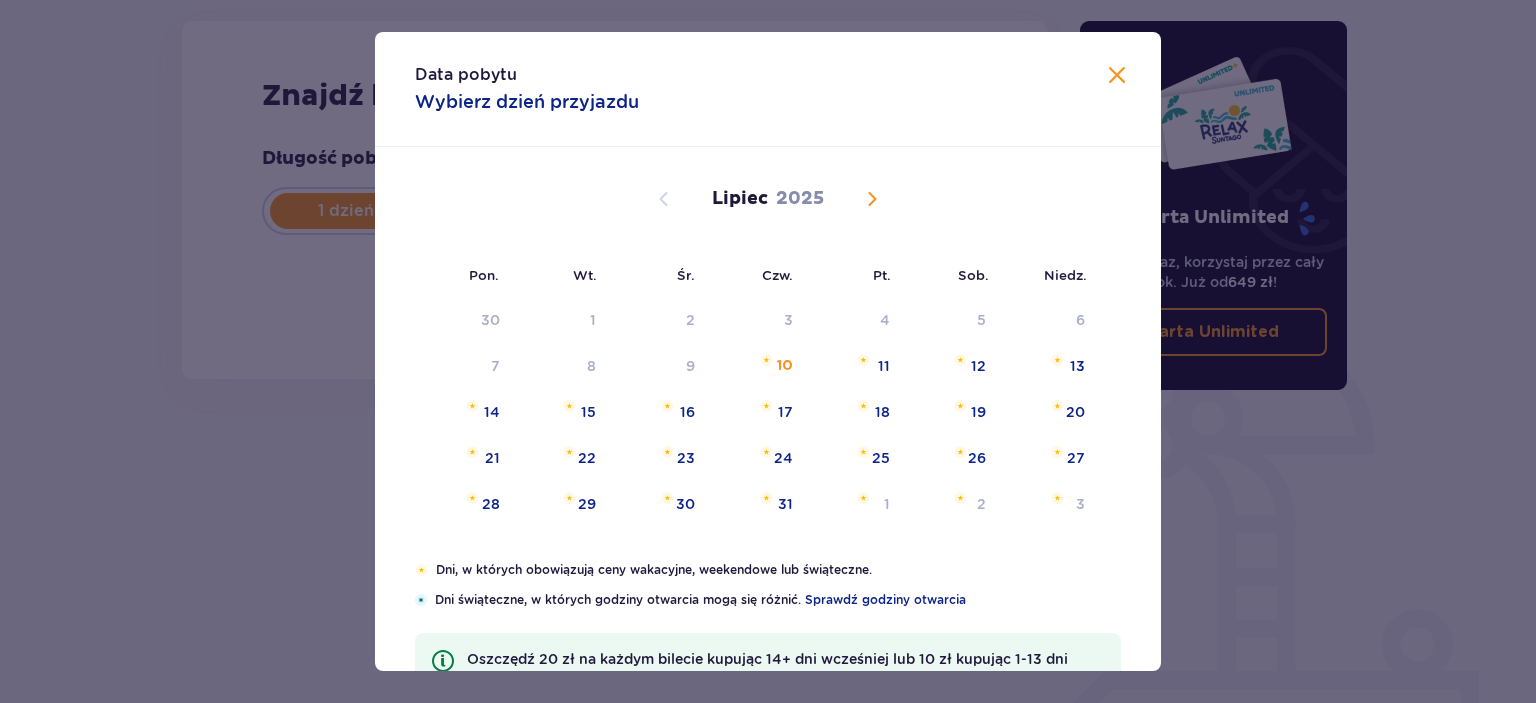 click at bounding box center [872, 199] 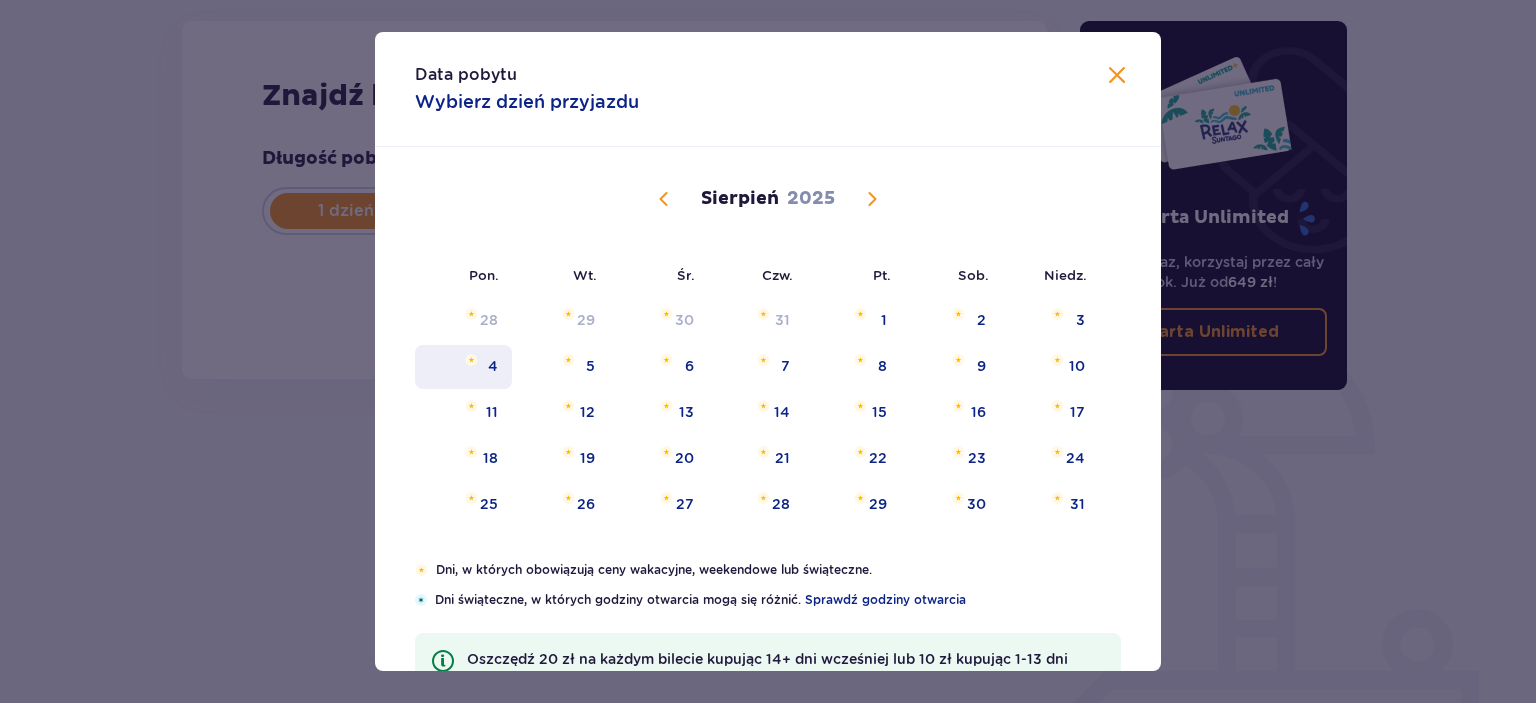 click on "4" at bounding box center (493, 366) 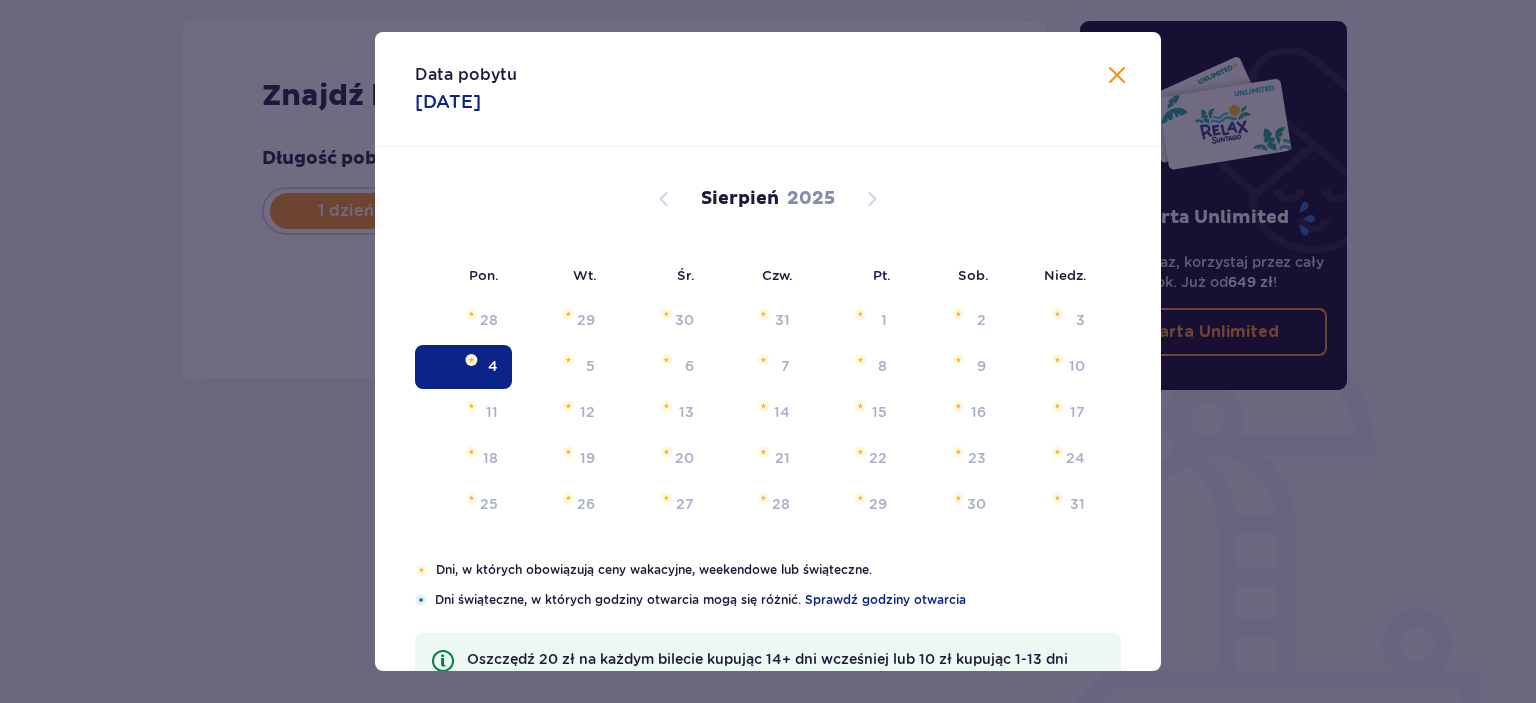 type on "04.08.25" 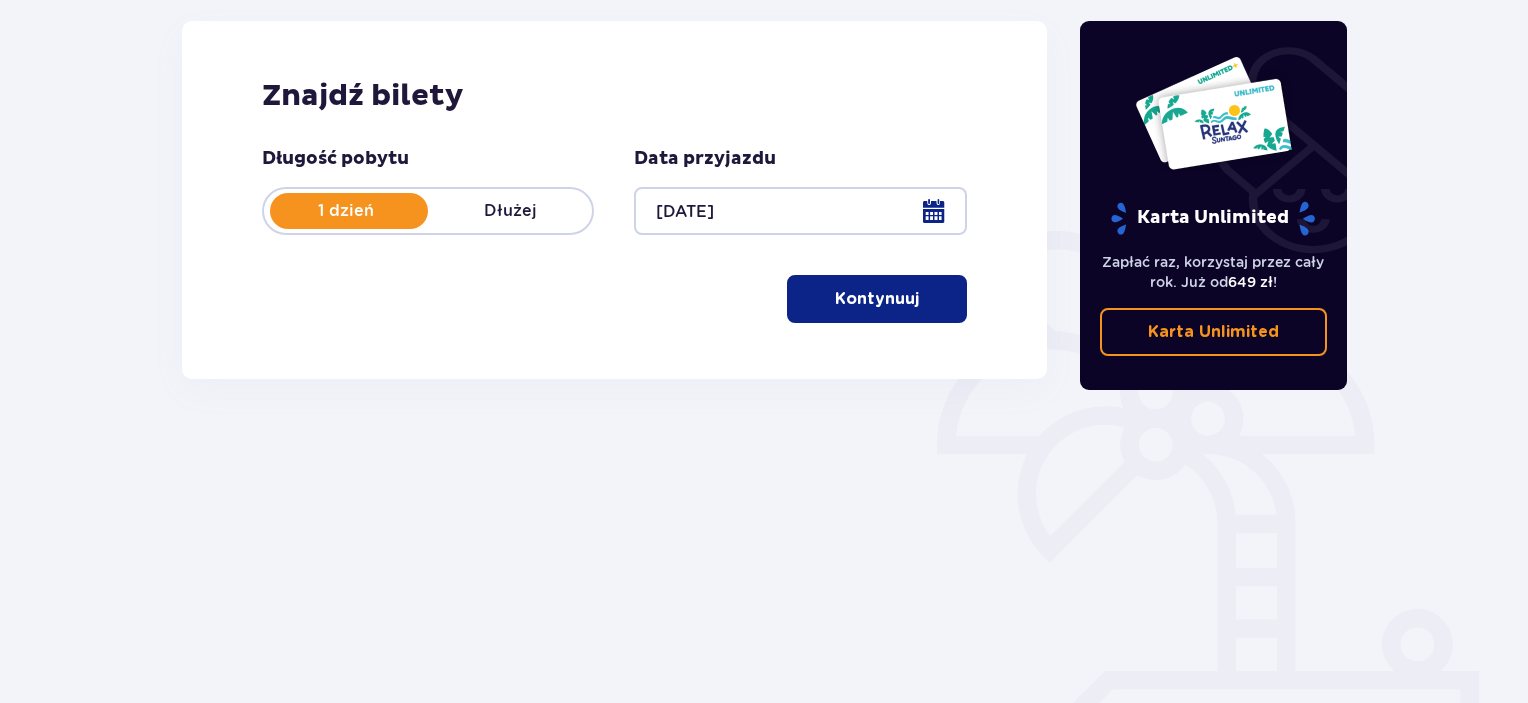 click on "Kontynuuj" at bounding box center [877, 299] 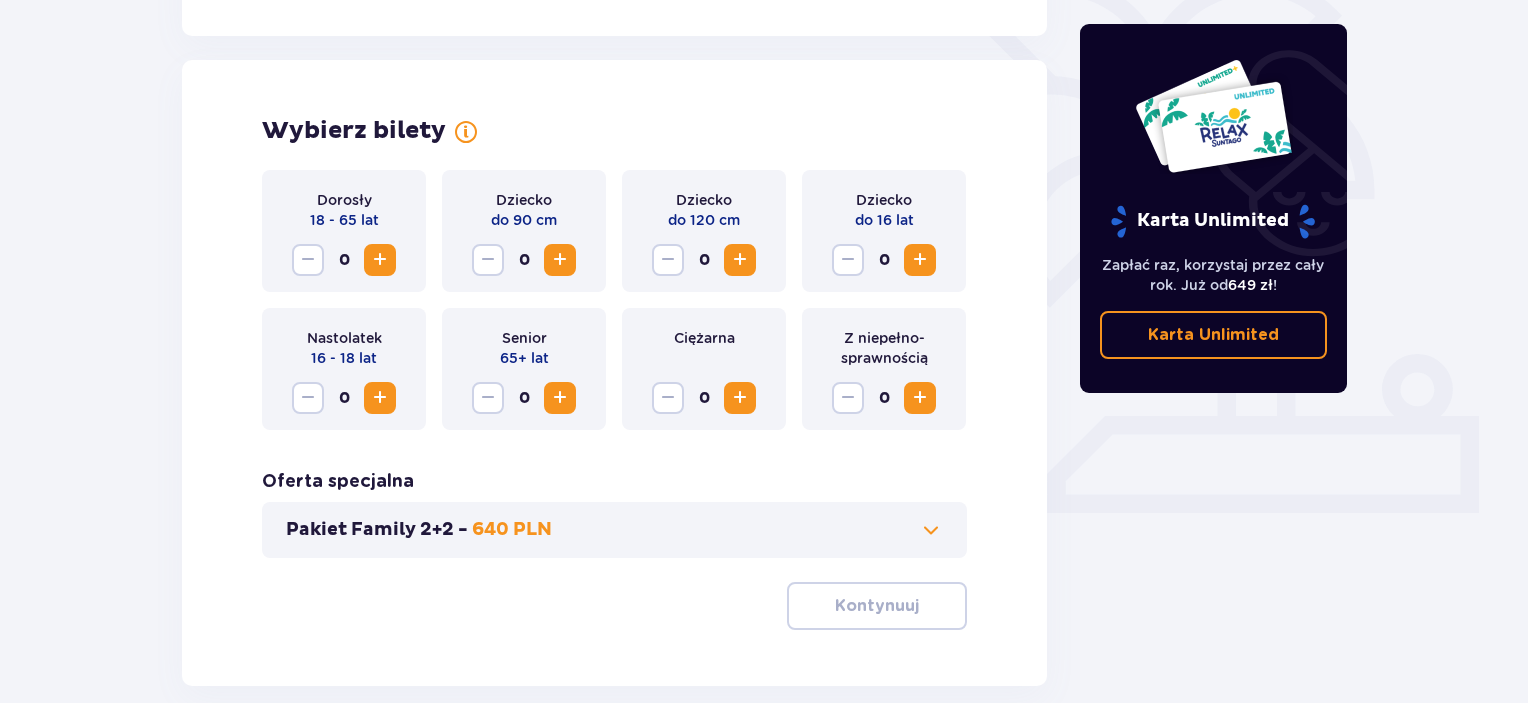 scroll, scrollTop: 556, scrollLeft: 0, axis: vertical 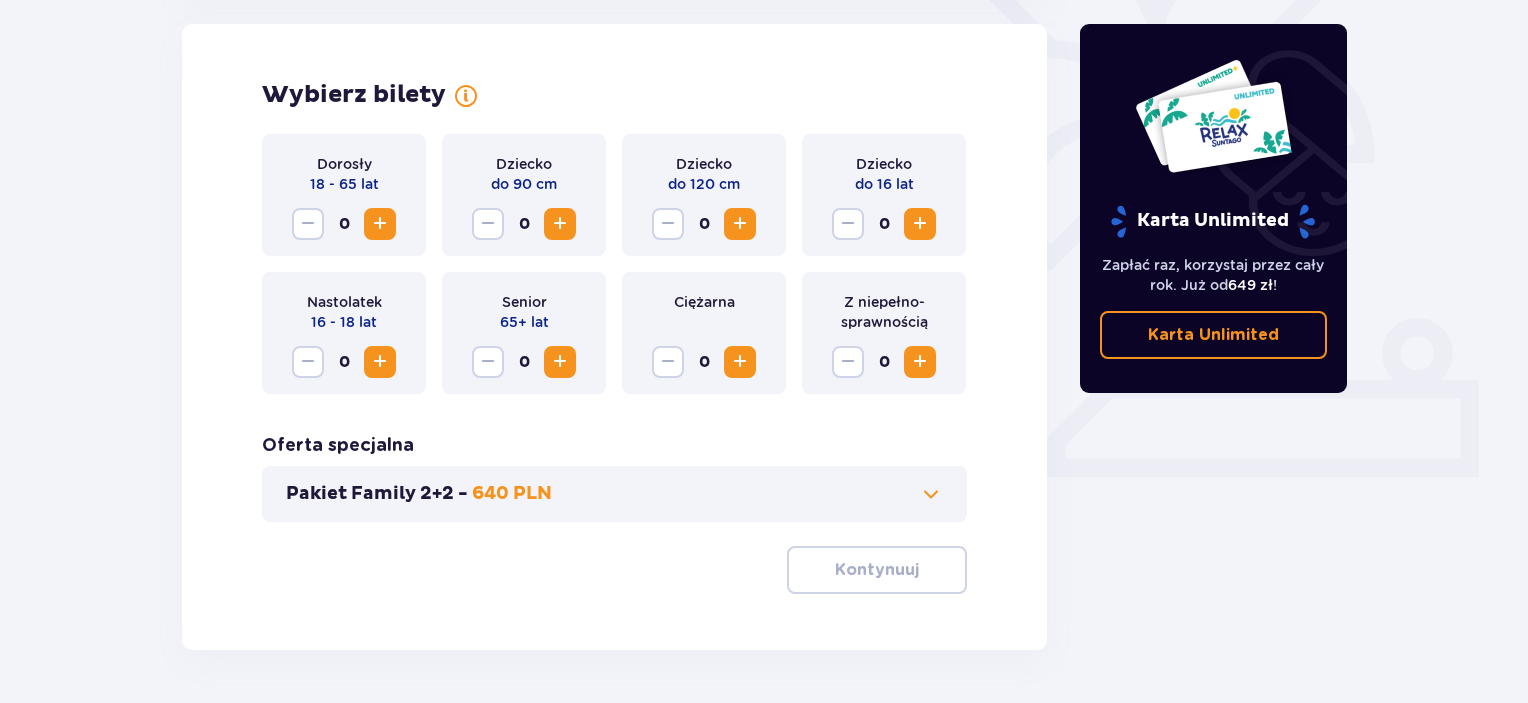 click at bounding box center (380, 224) 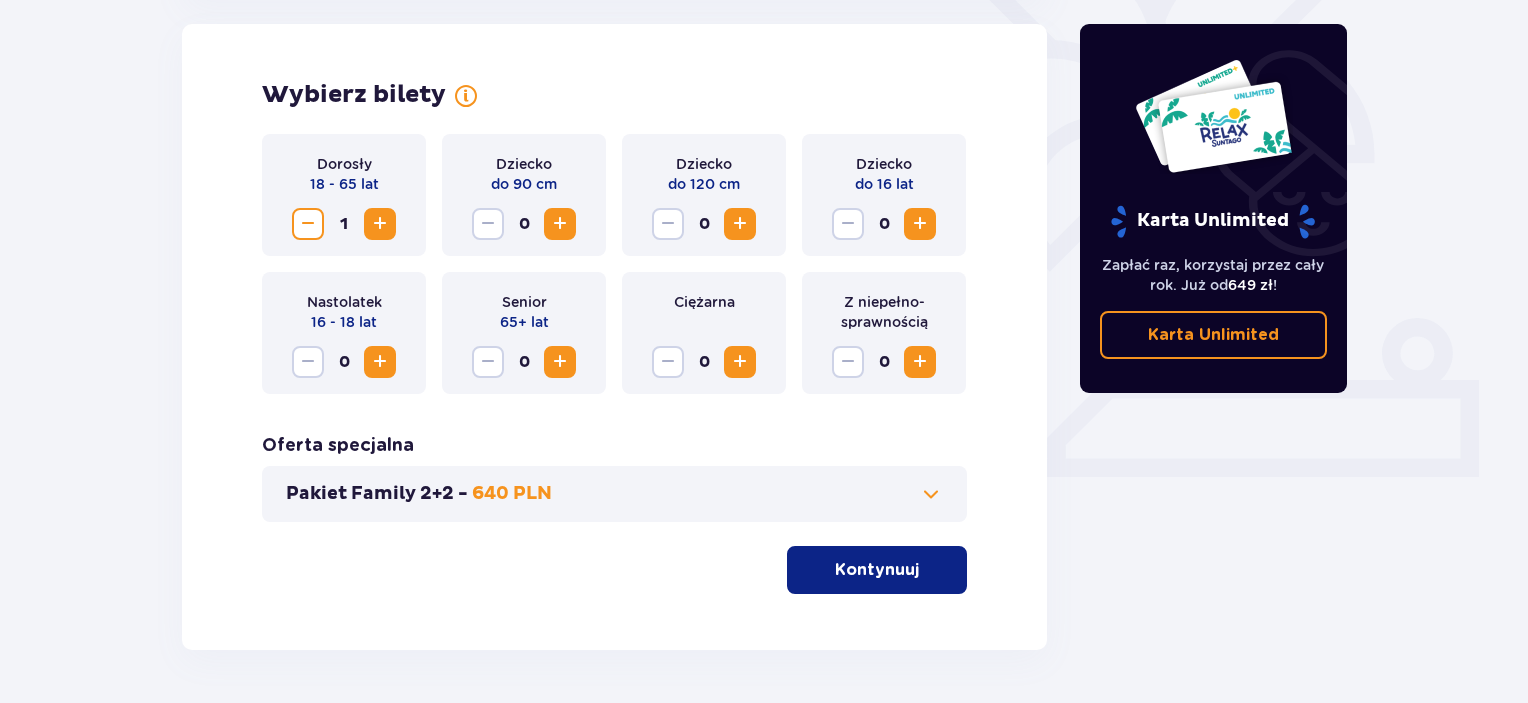 click at bounding box center [380, 224] 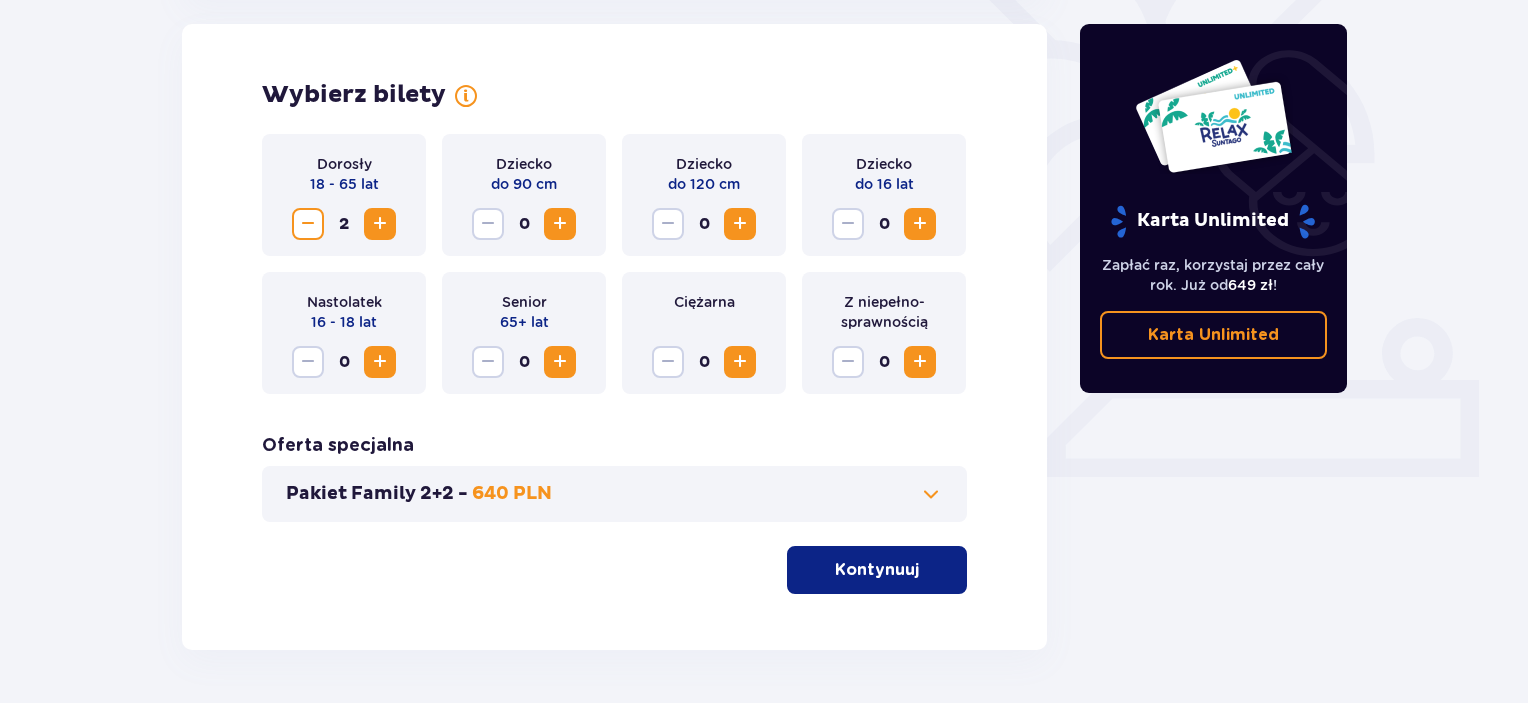 scroll, scrollTop: 623, scrollLeft: 0, axis: vertical 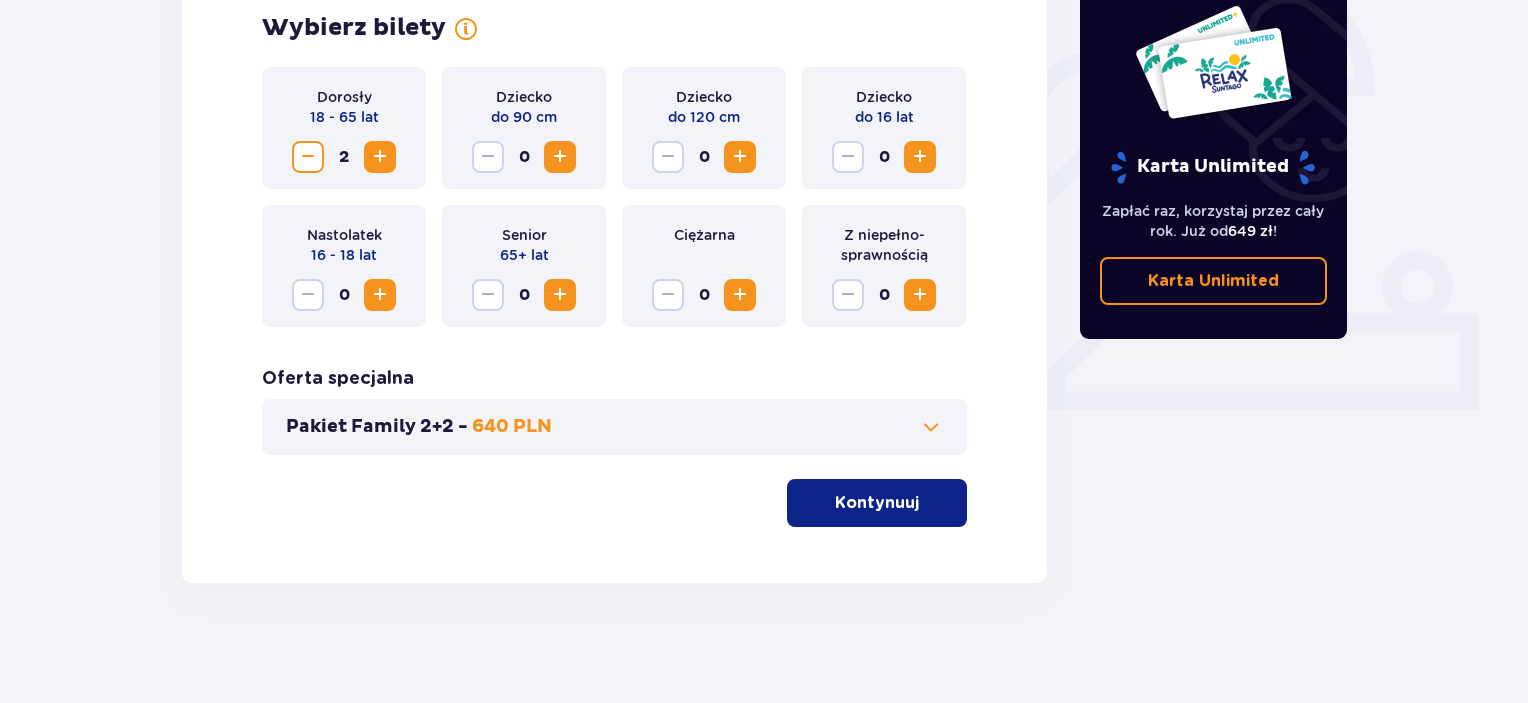 click on "Kontynuuj" at bounding box center (877, 503) 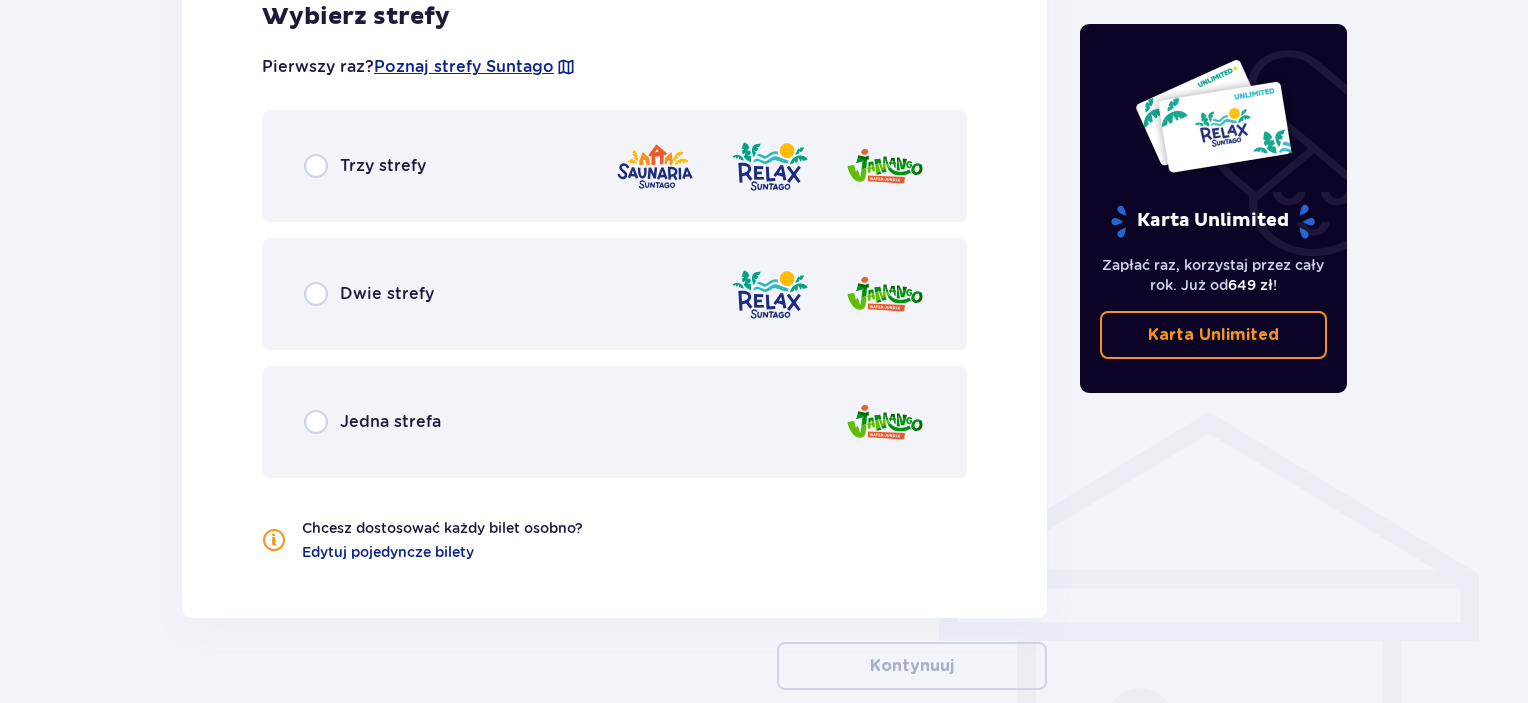 scroll, scrollTop: 1215, scrollLeft: 0, axis: vertical 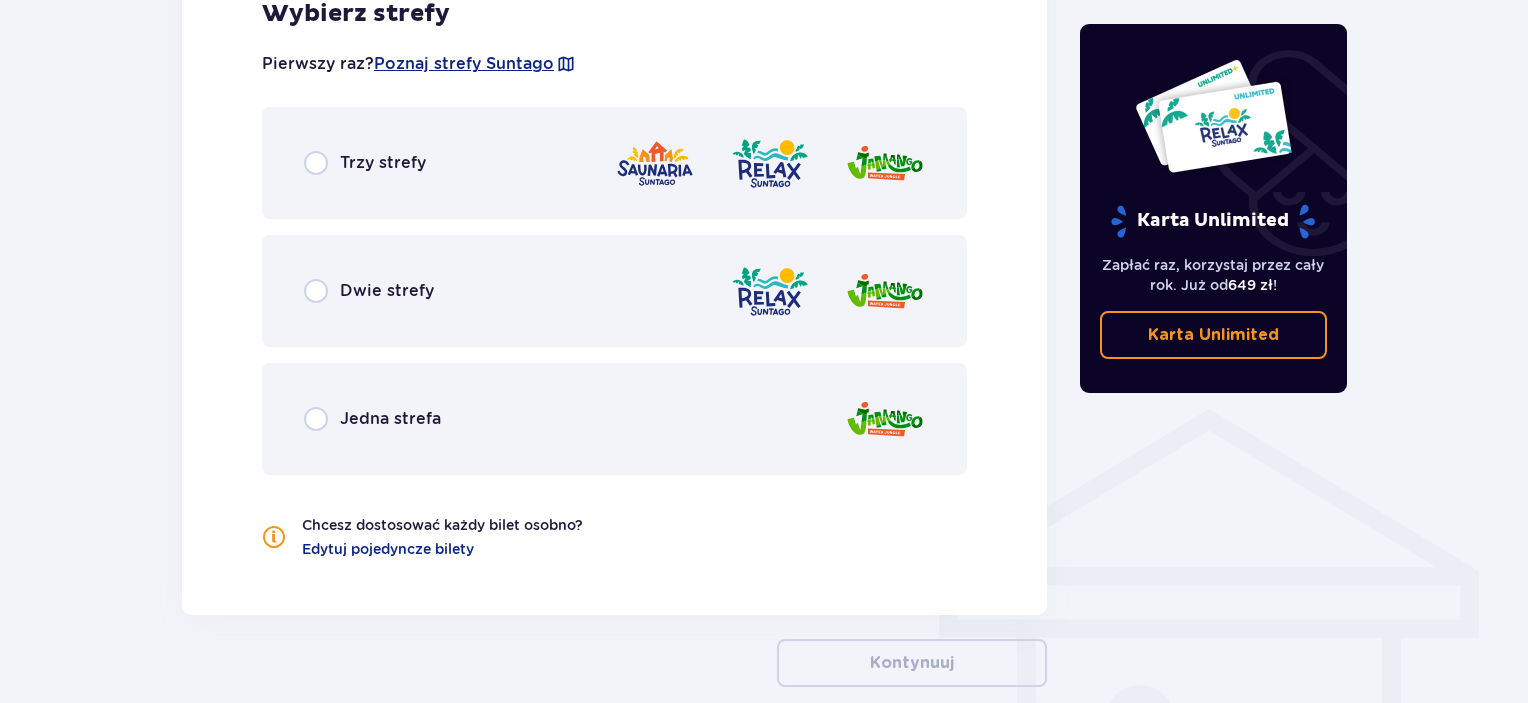 click at bounding box center (770, 291) 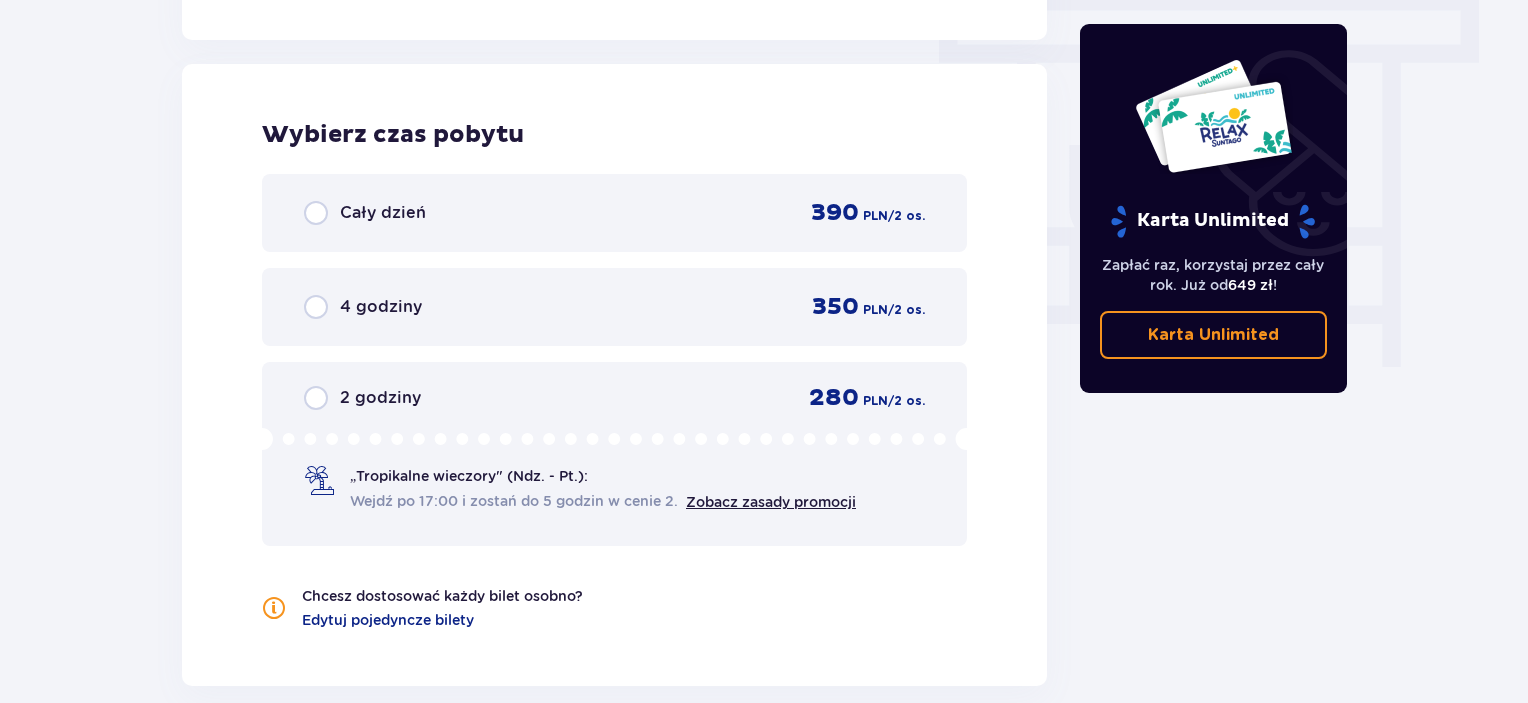 scroll, scrollTop: 1806, scrollLeft: 0, axis: vertical 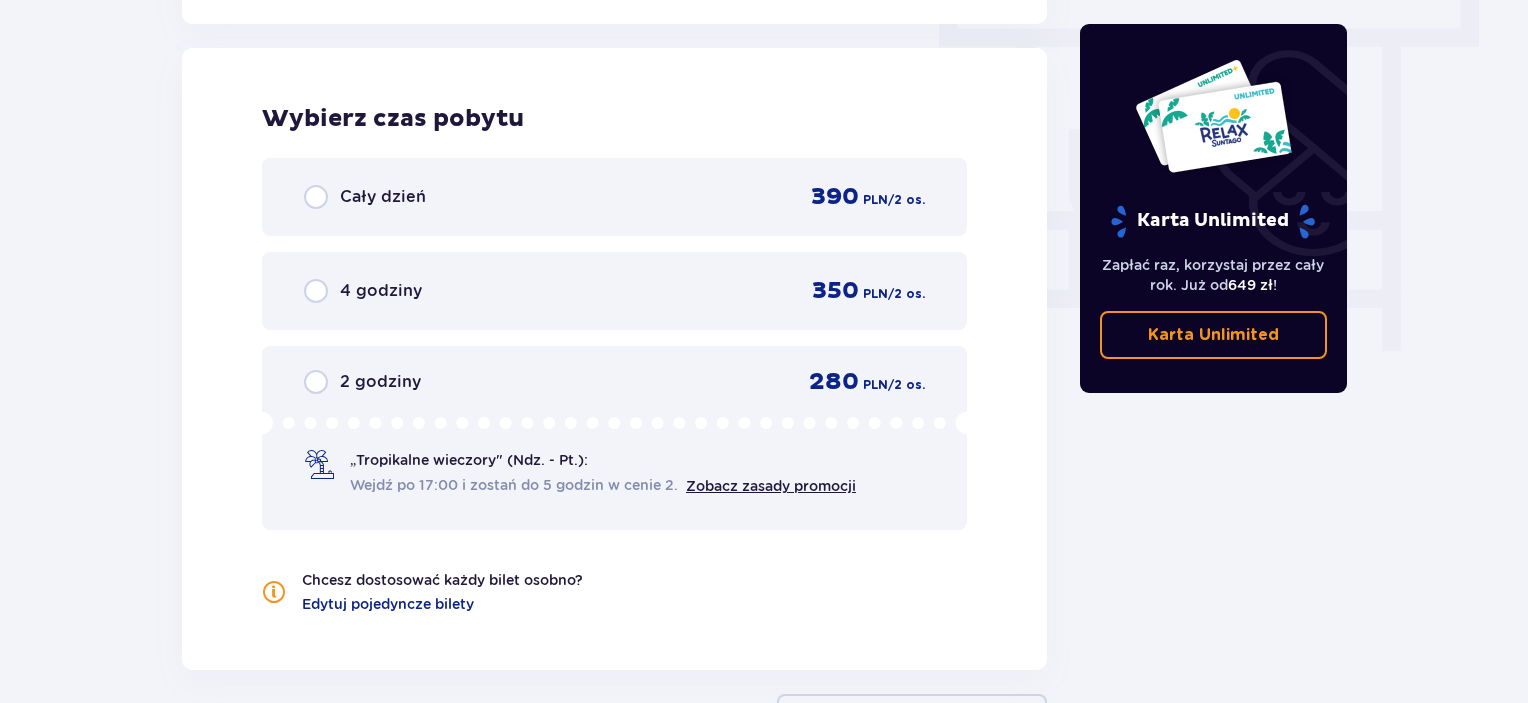 click on "PLN" at bounding box center (875, 200) 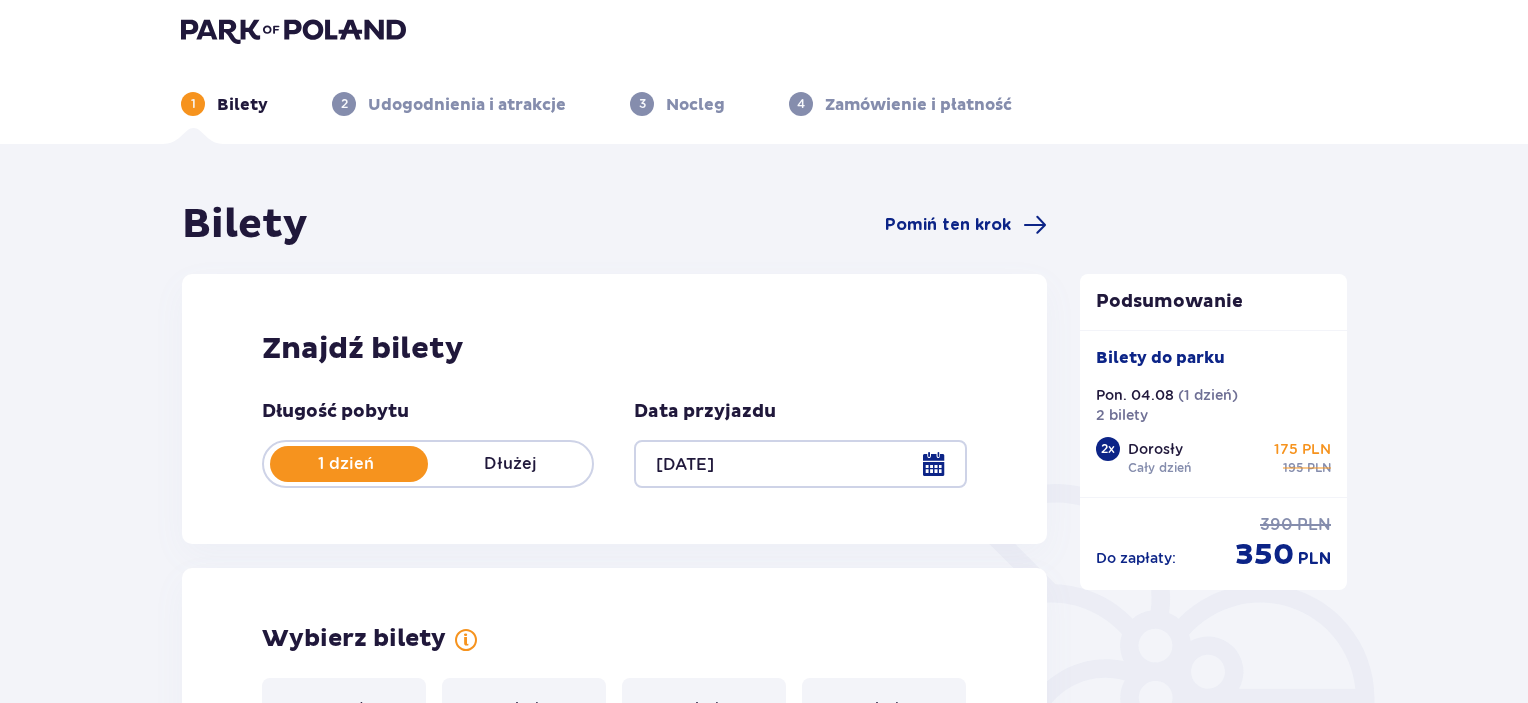 scroll, scrollTop: 0, scrollLeft: 0, axis: both 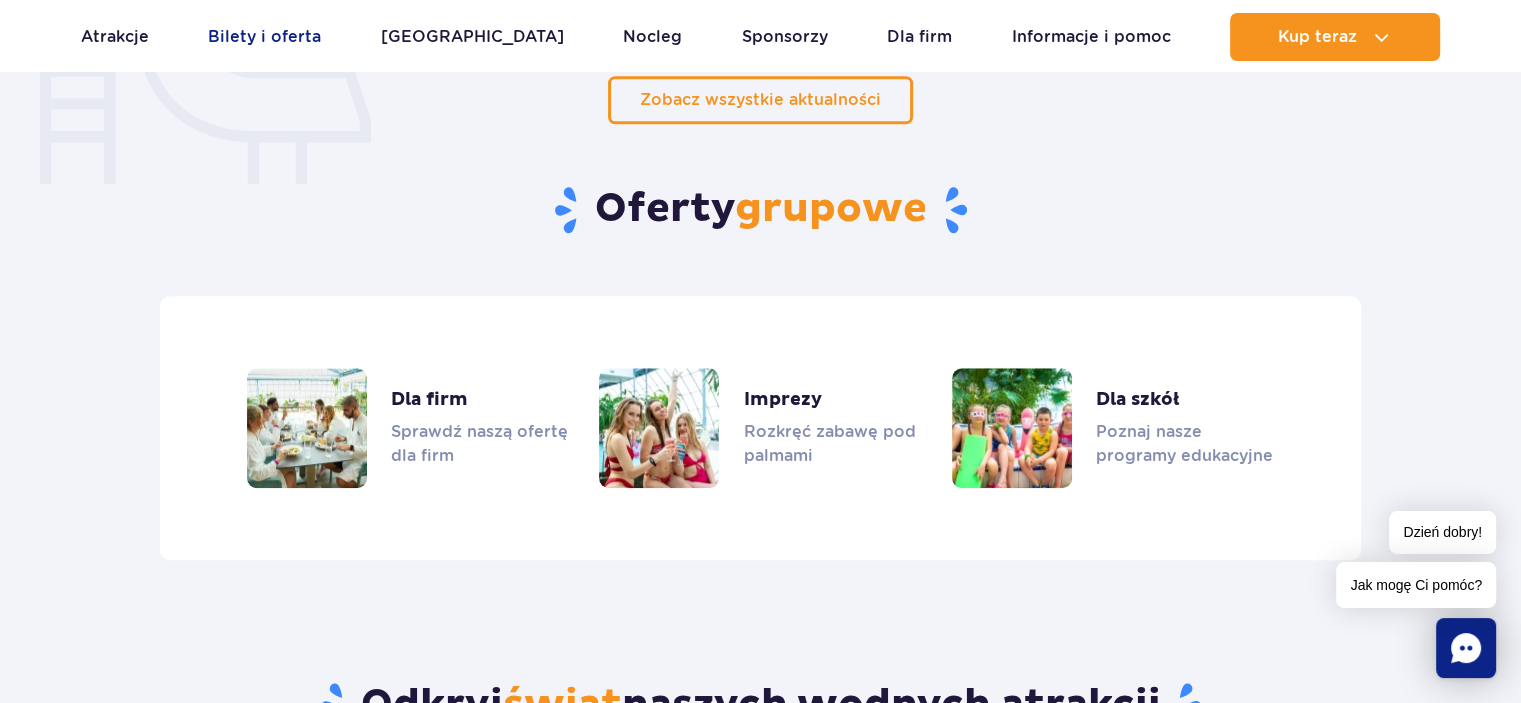 click on "Bilety i oferta" at bounding box center [264, 37] 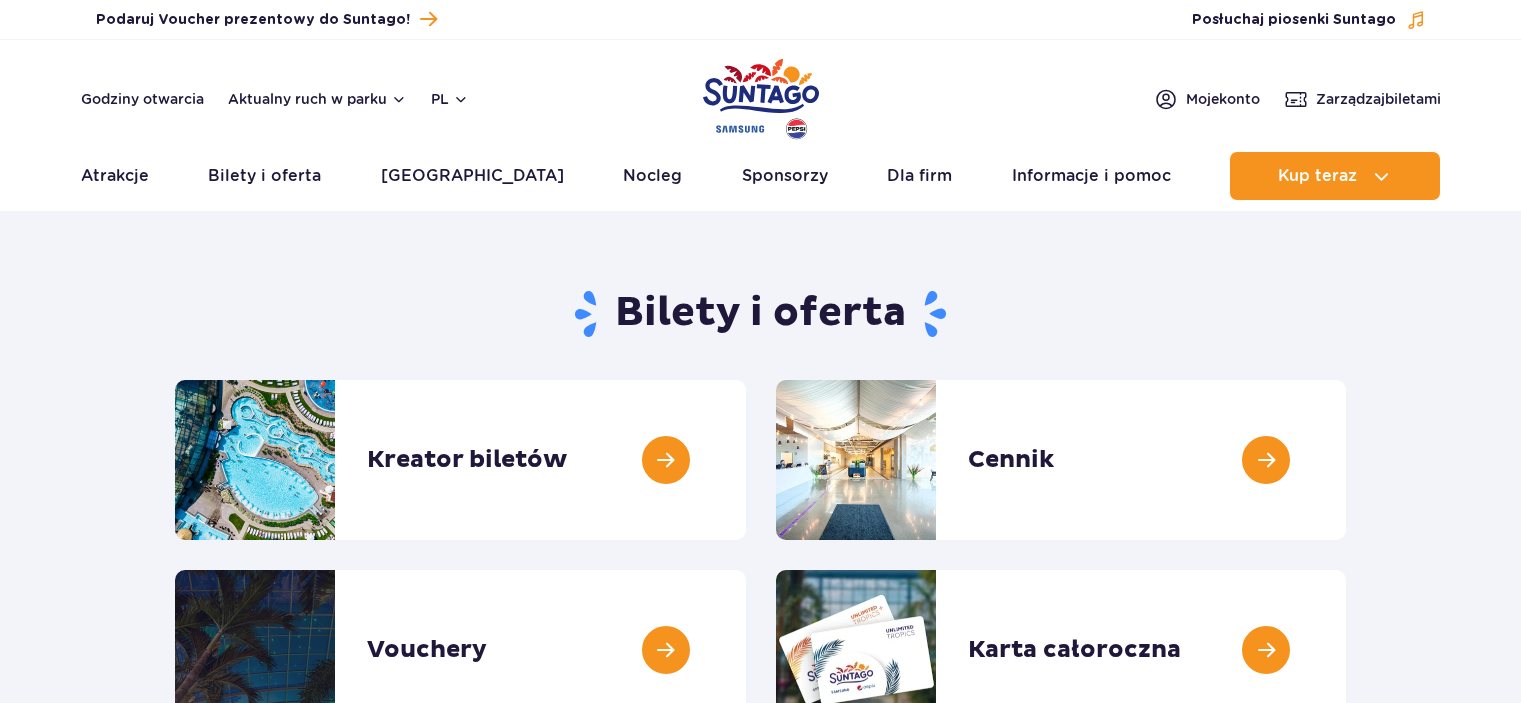 scroll, scrollTop: 0, scrollLeft: 0, axis: both 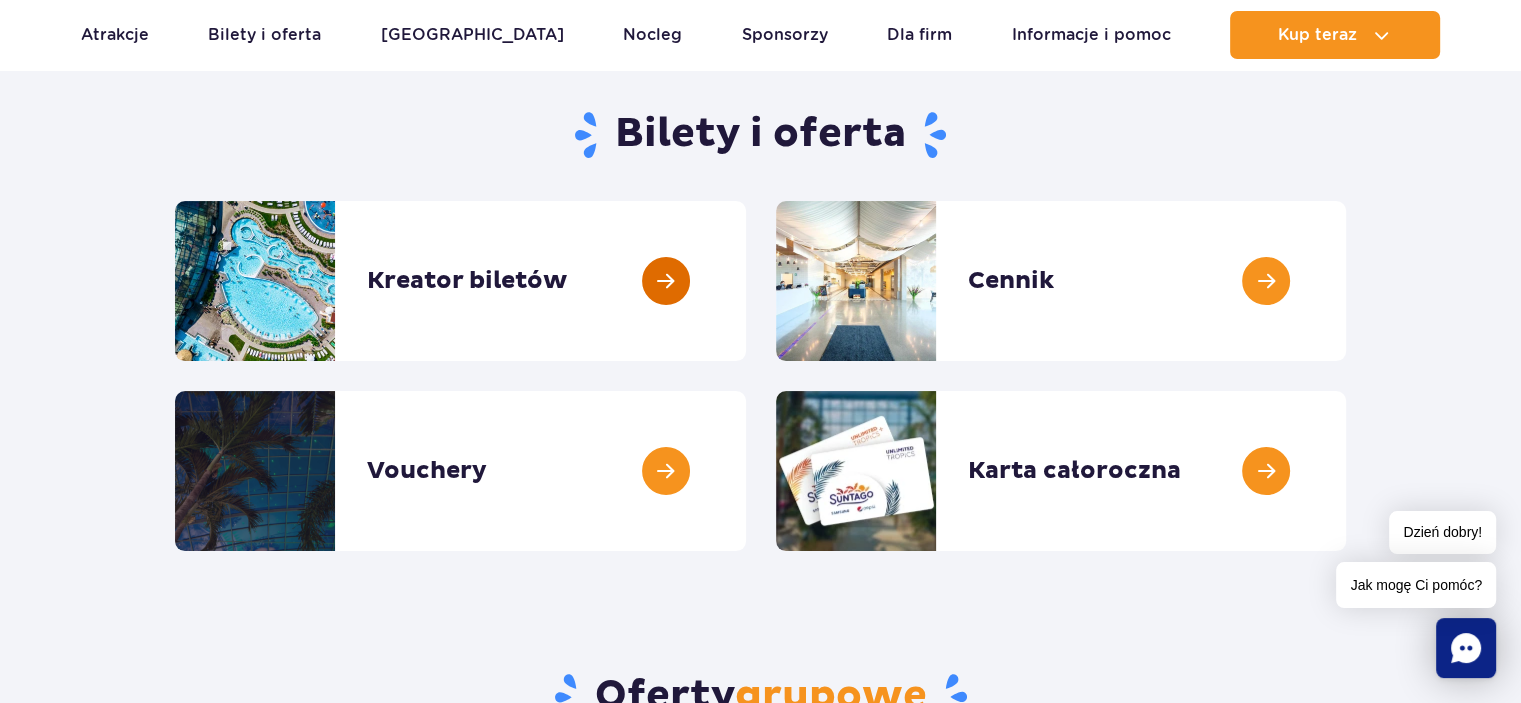click at bounding box center (746, 281) 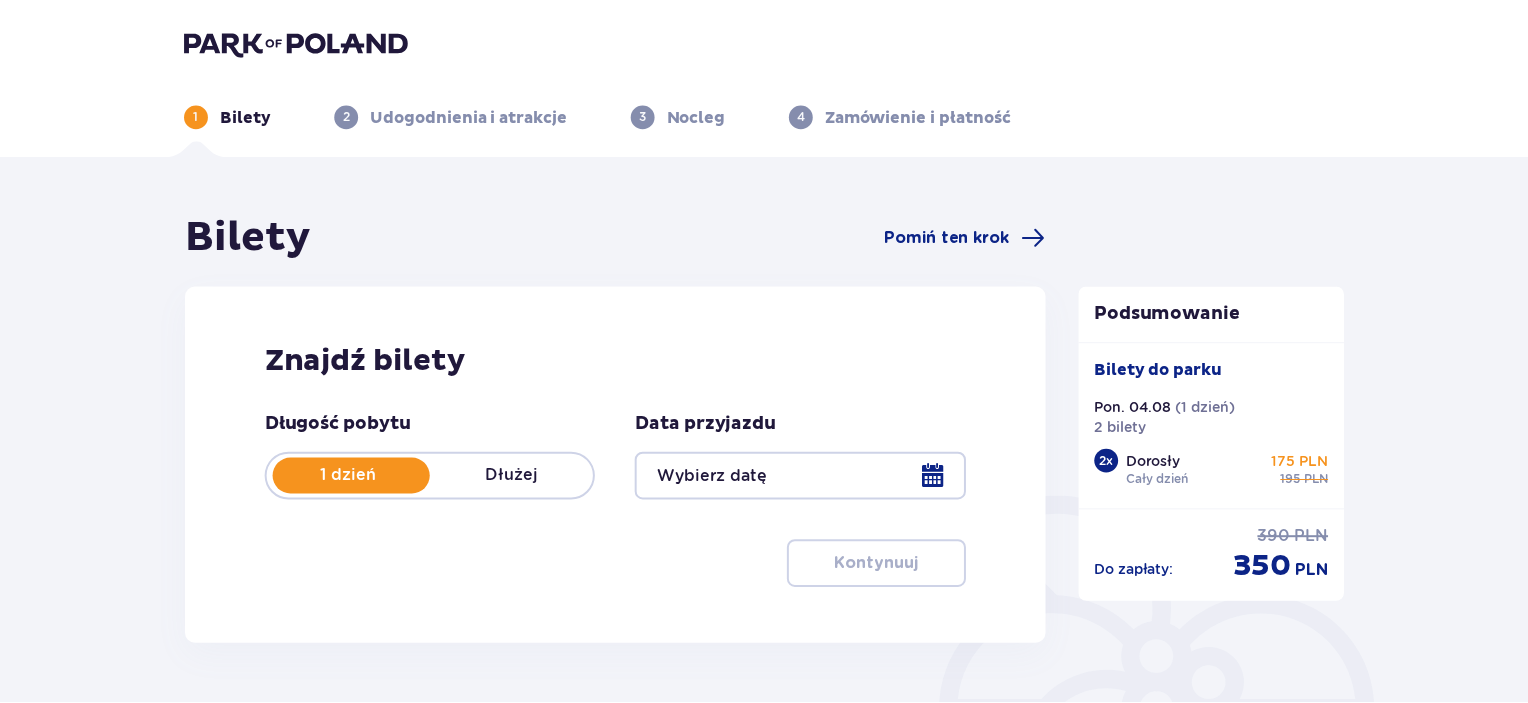scroll, scrollTop: 0, scrollLeft: 0, axis: both 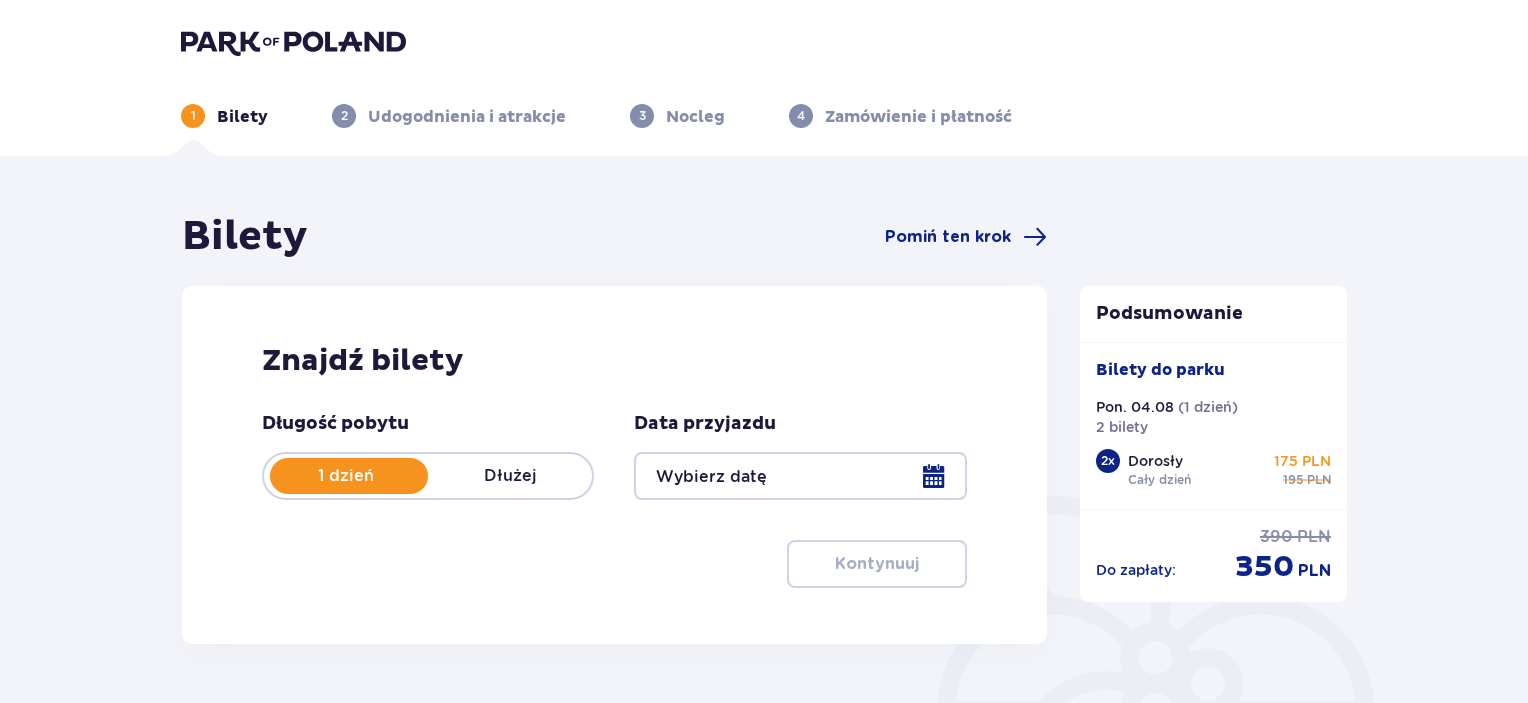 type on "[DATE]" 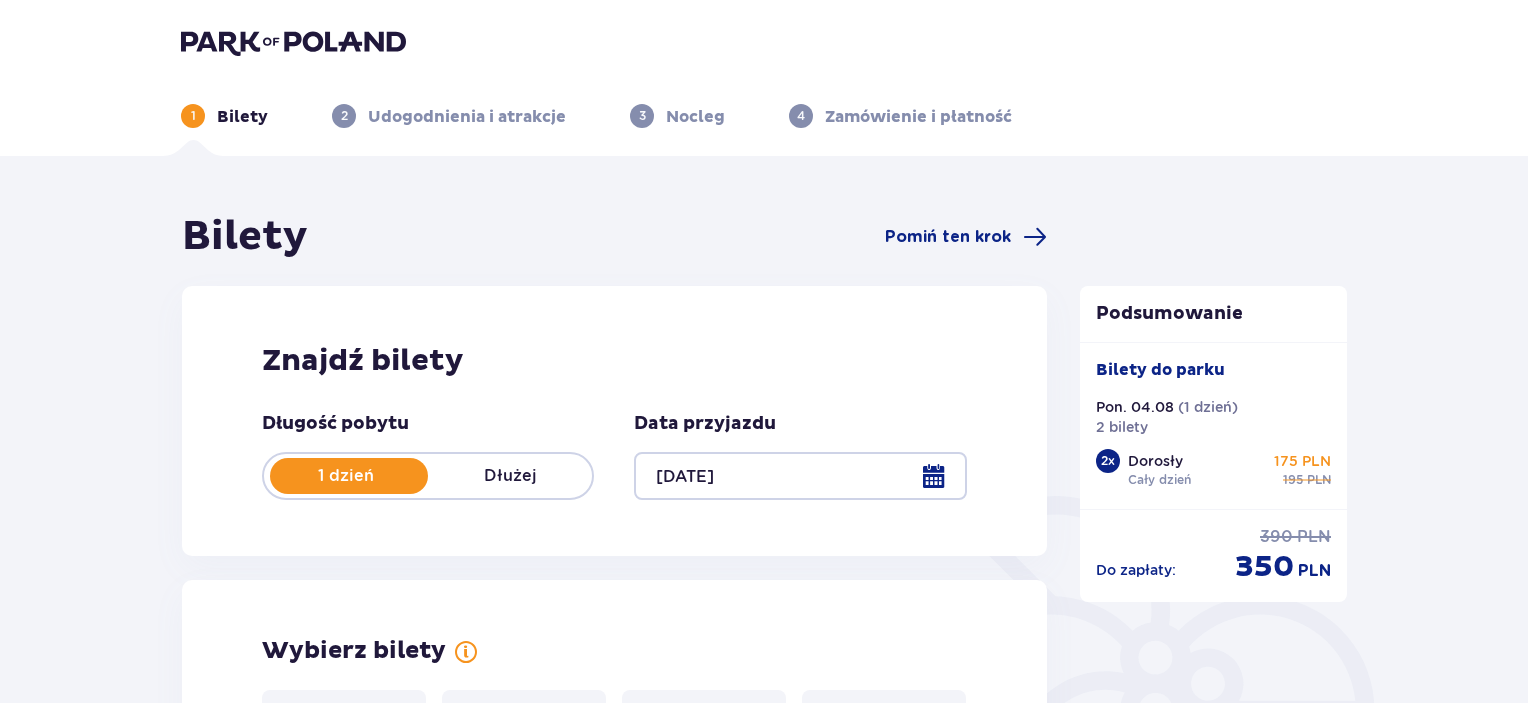 scroll, scrollTop: 0, scrollLeft: 0, axis: both 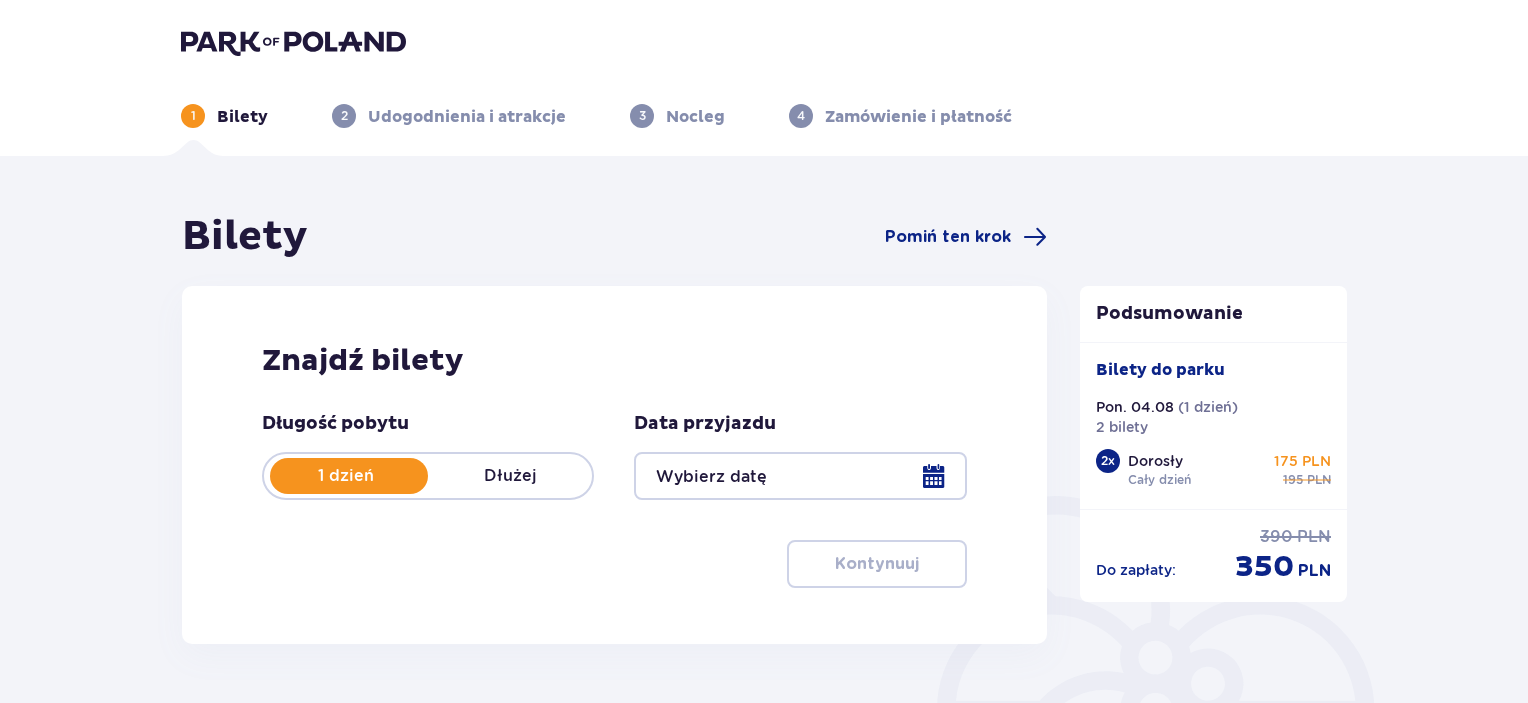 type on "[DATE]" 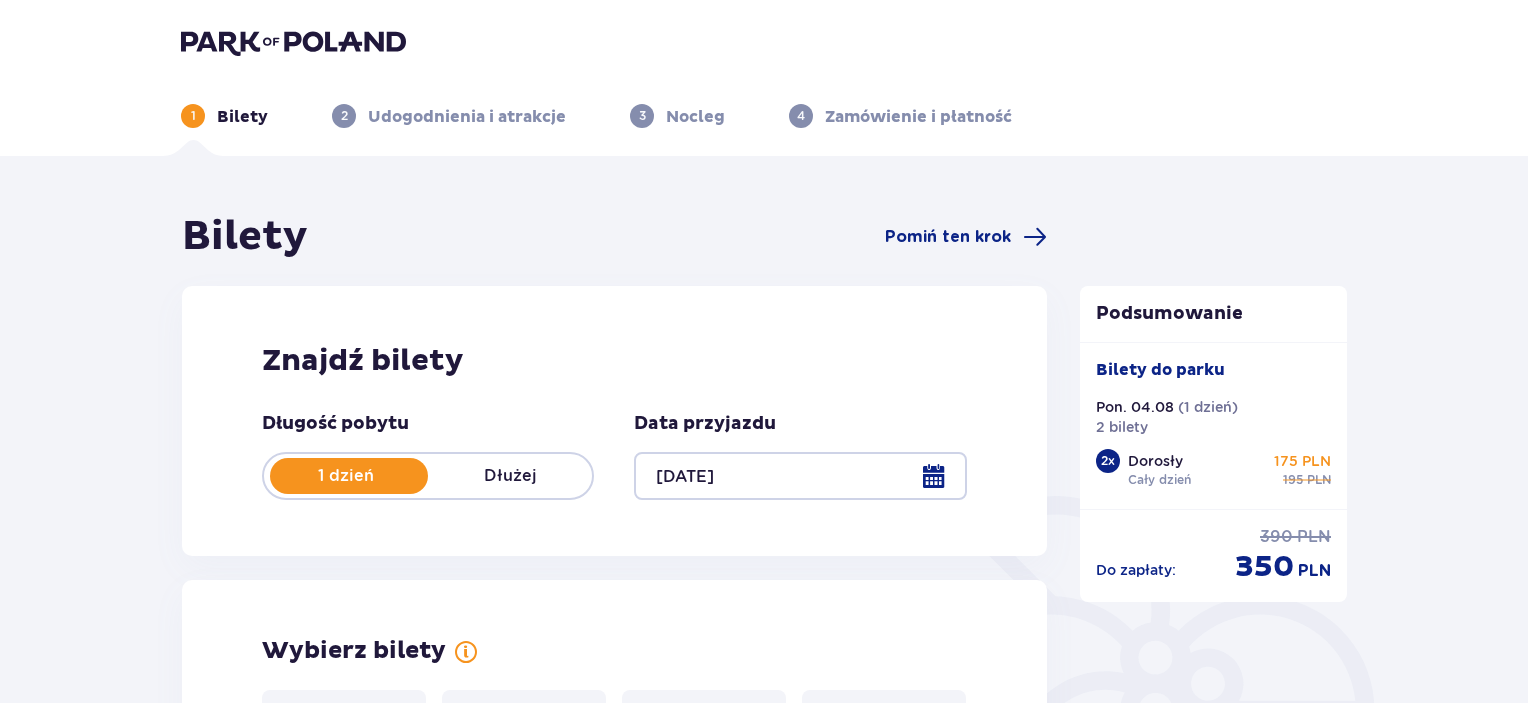 scroll, scrollTop: 0, scrollLeft: 0, axis: both 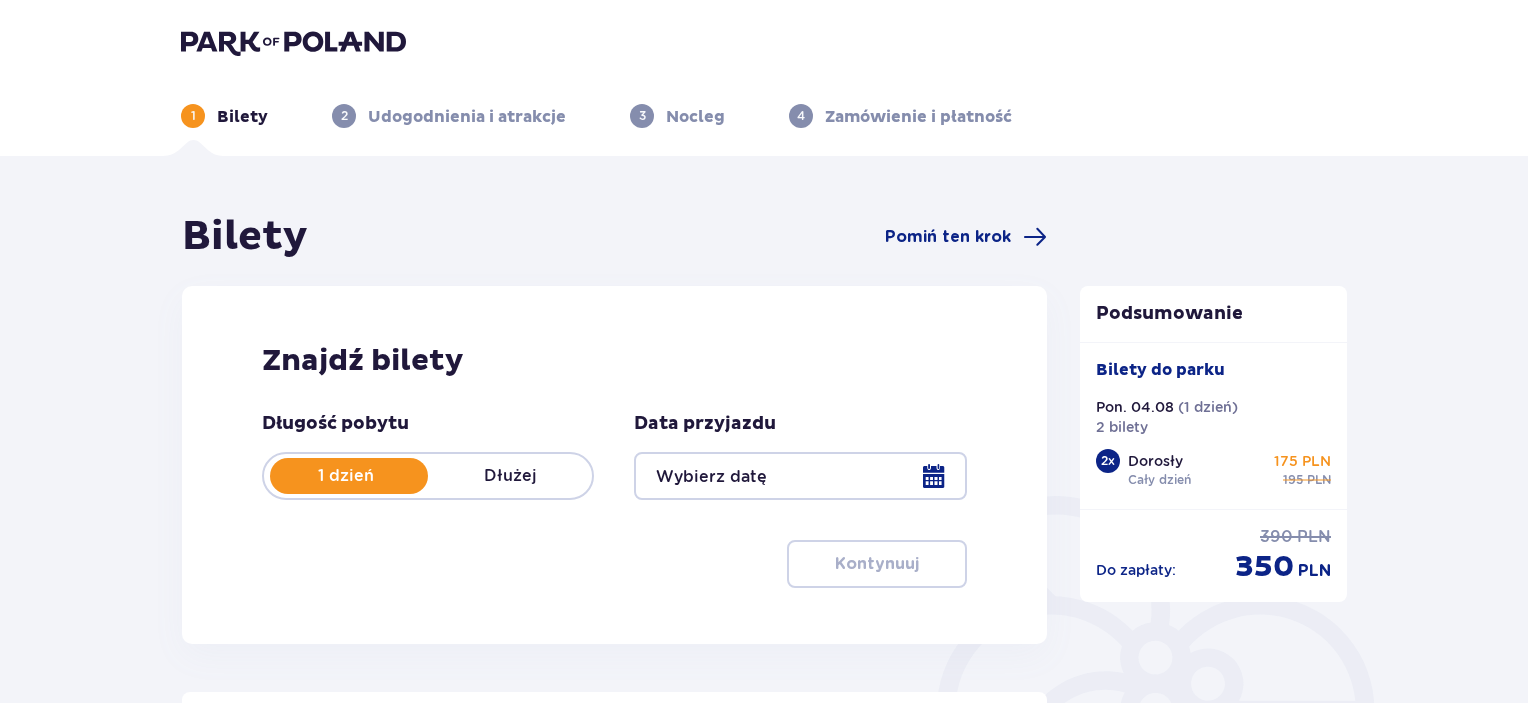 type on "[DATE]" 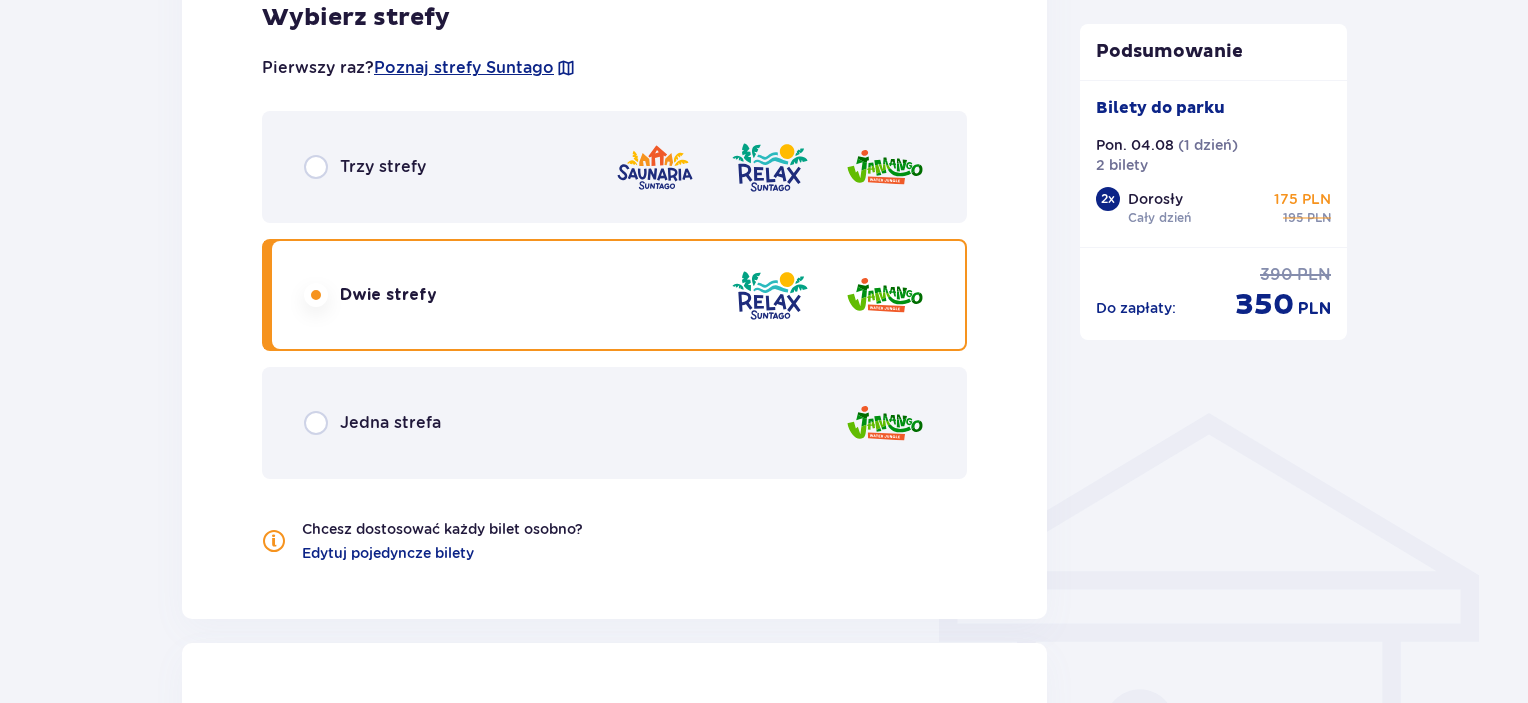 scroll, scrollTop: 1215, scrollLeft: 0, axis: vertical 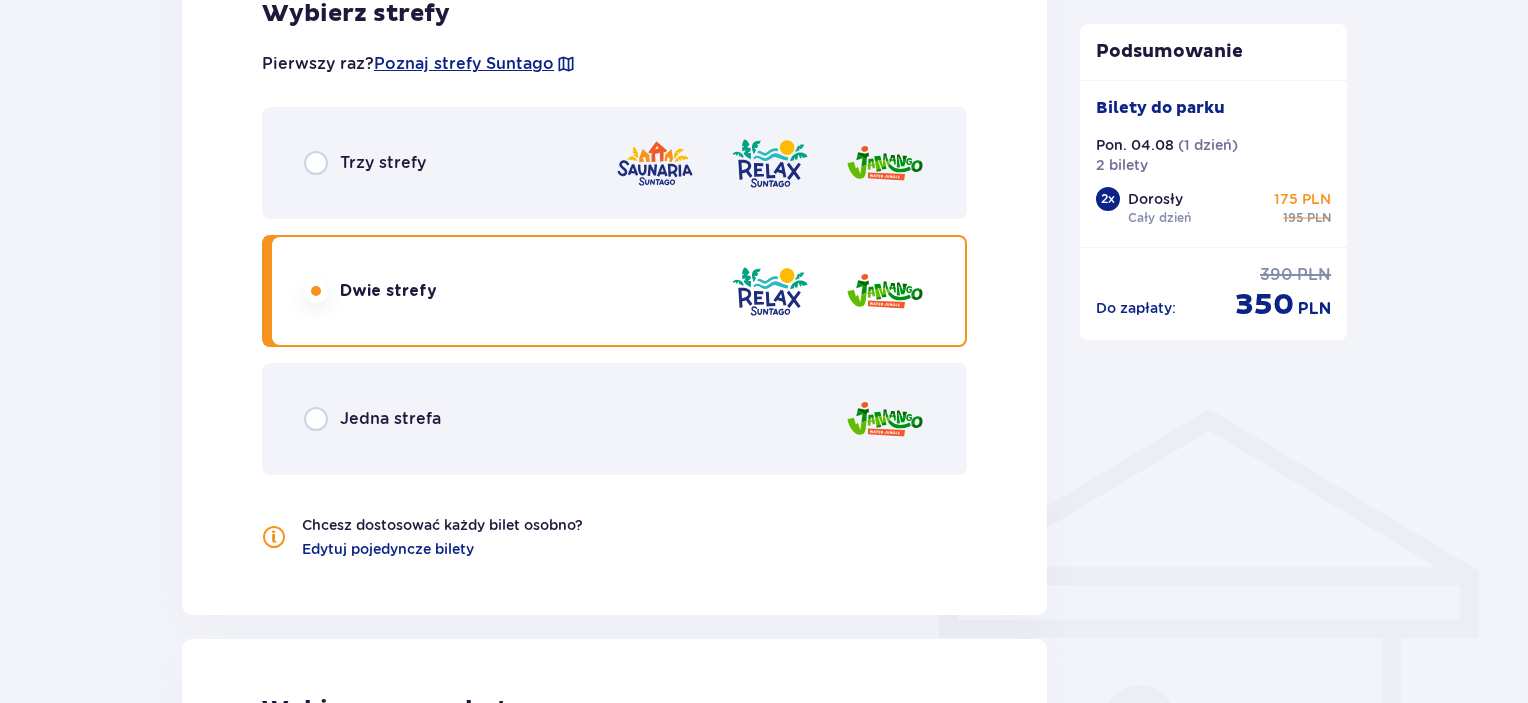click at bounding box center (770, 163) 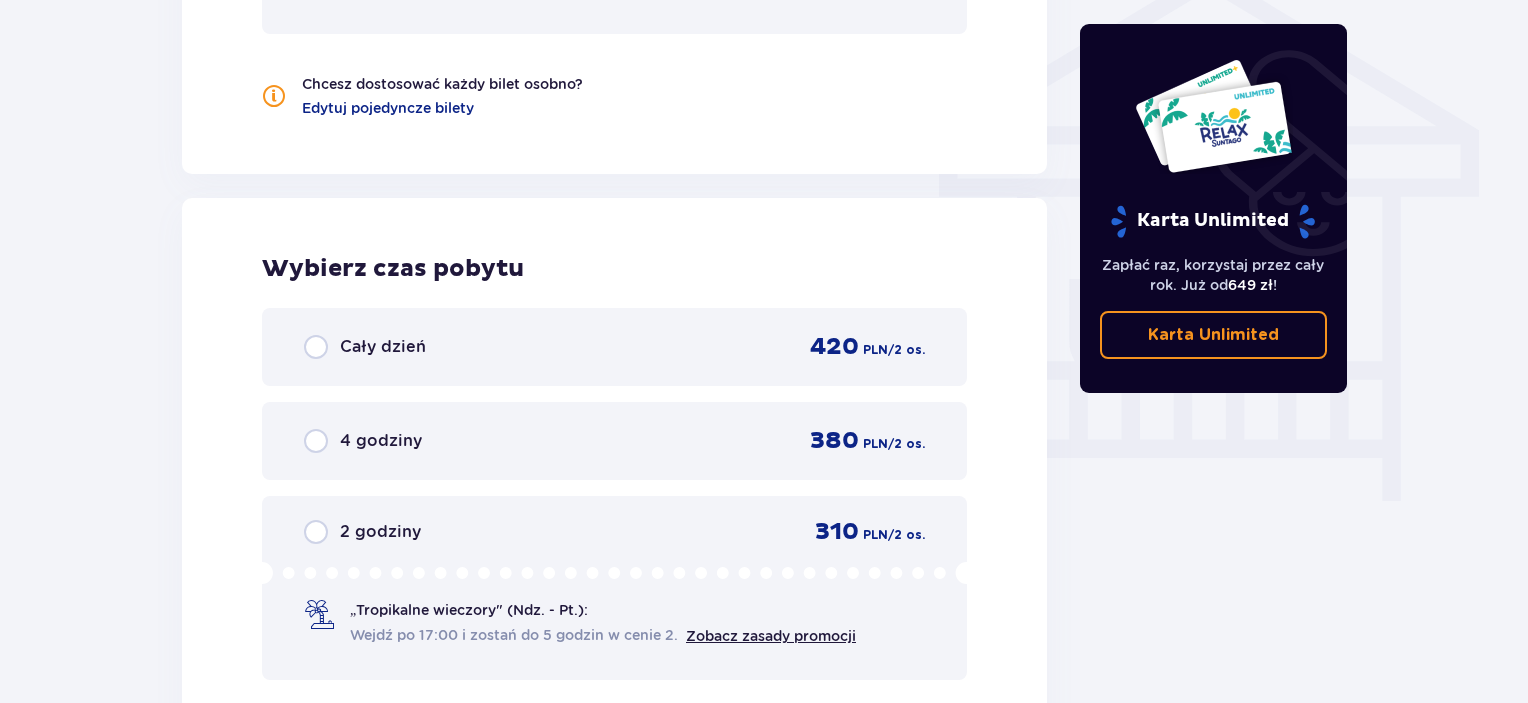 scroll, scrollTop: 1806, scrollLeft: 0, axis: vertical 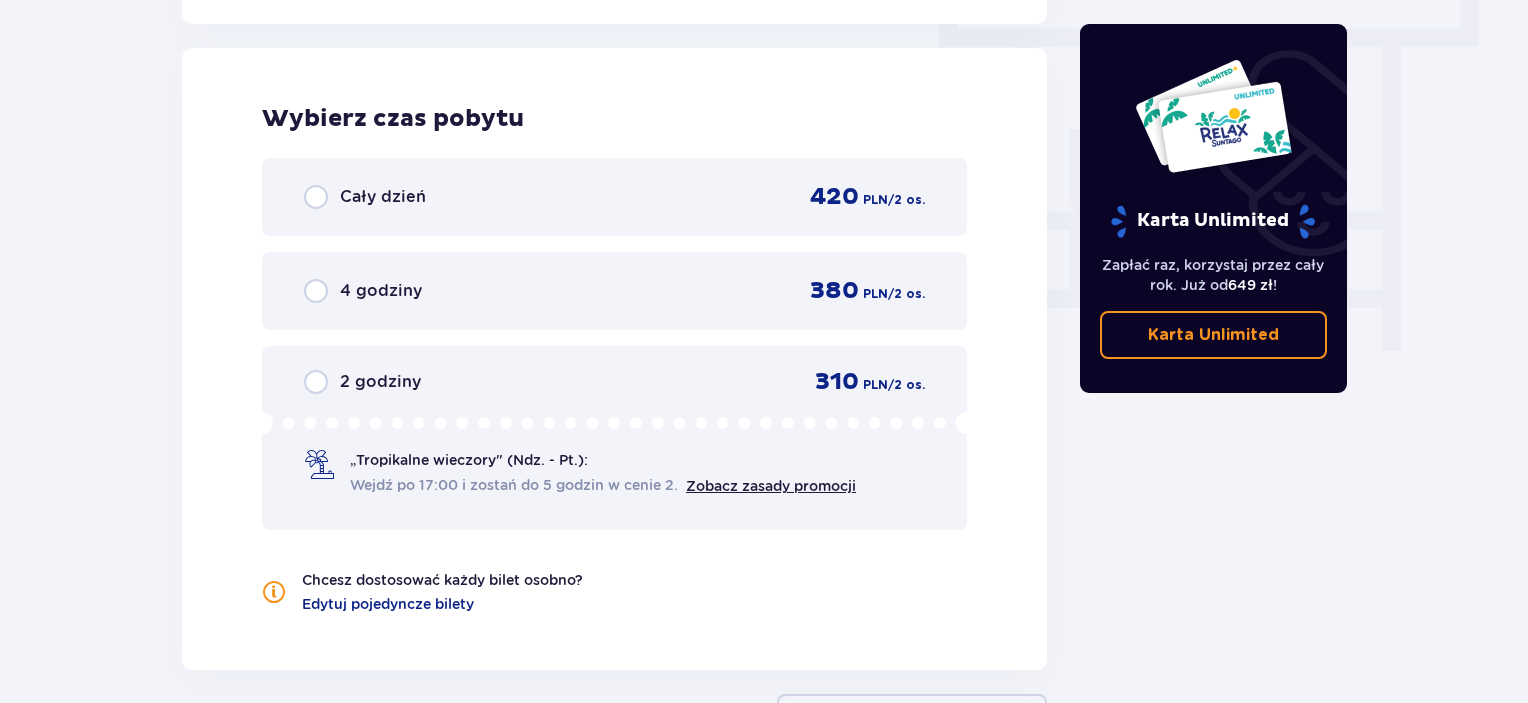 click on "420" at bounding box center [834, 197] 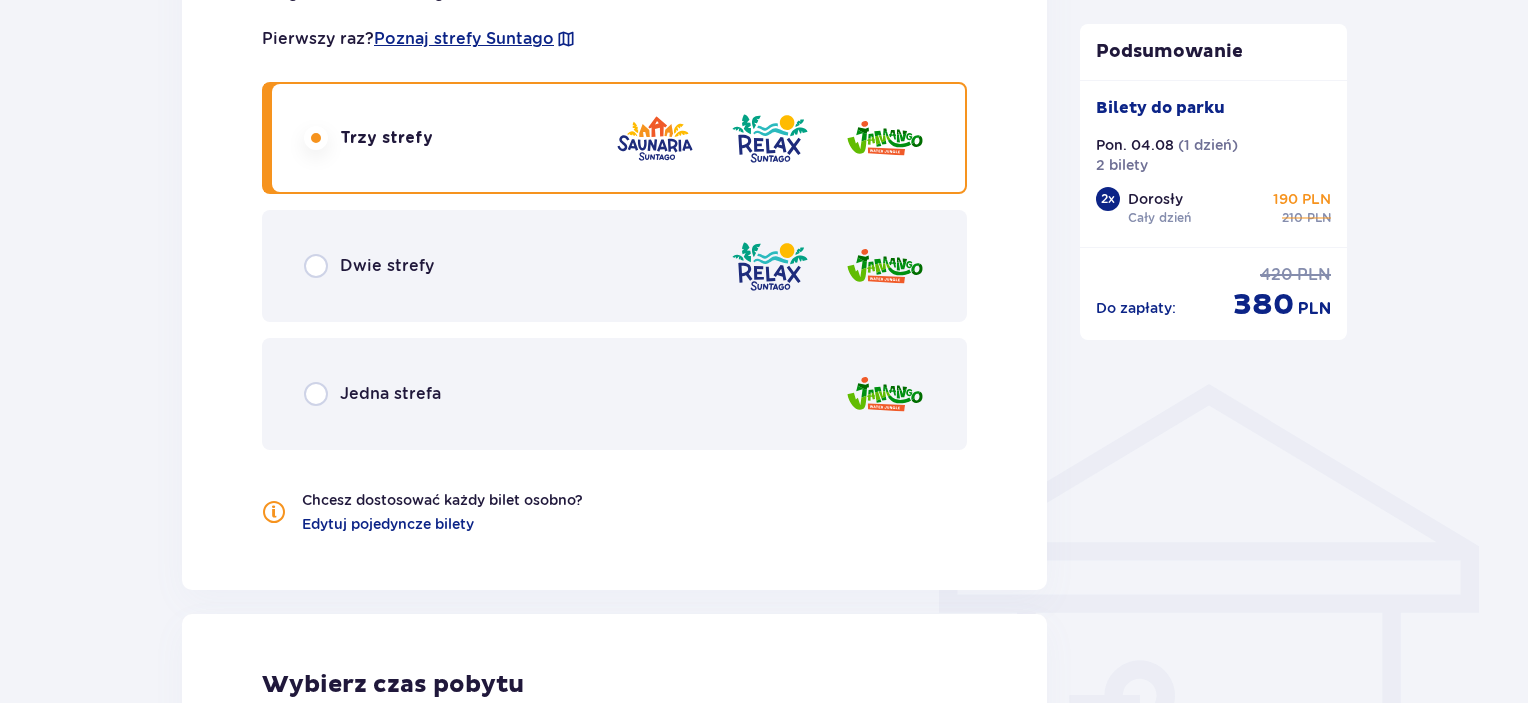 scroll, scrollTop: 1235, scrollLeft: 0, axis: vertical 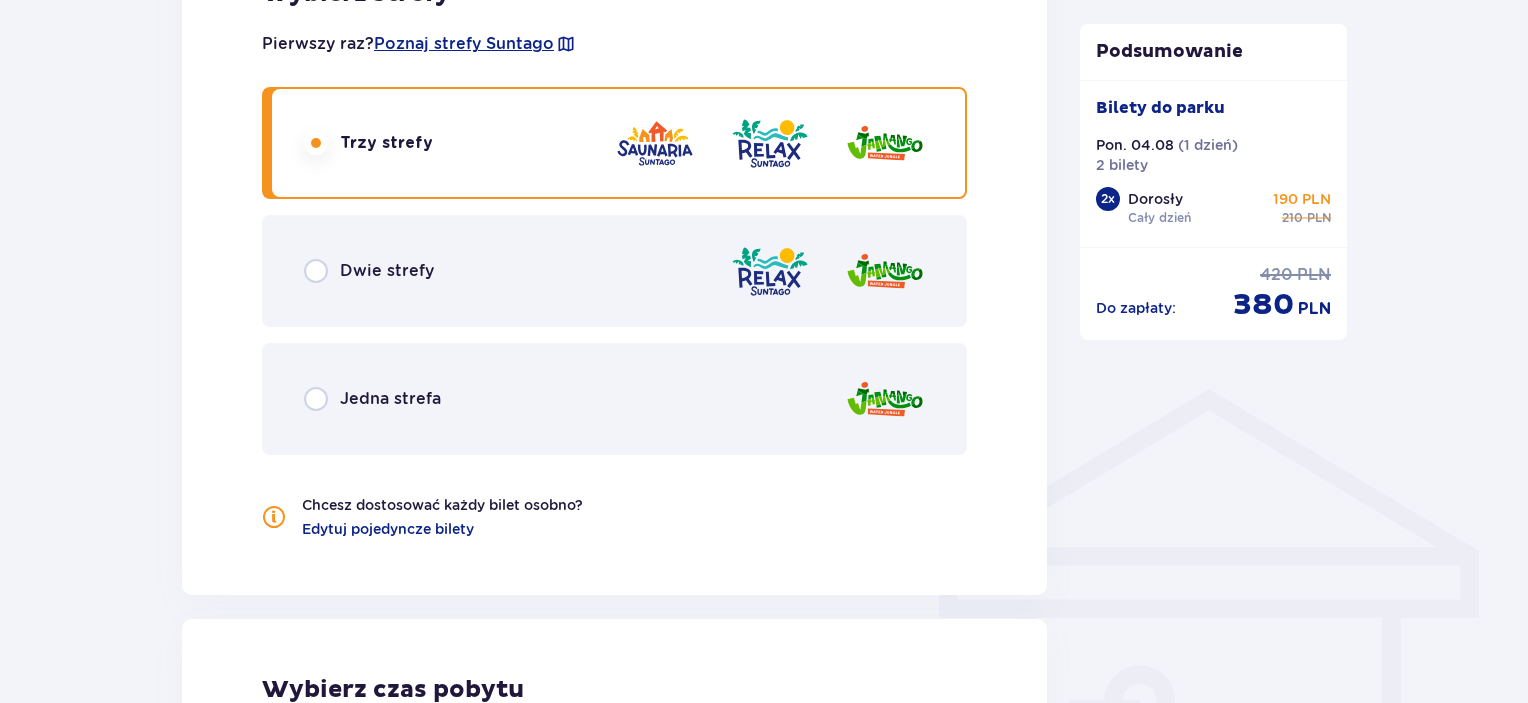 click at bounding box center (827, 271) 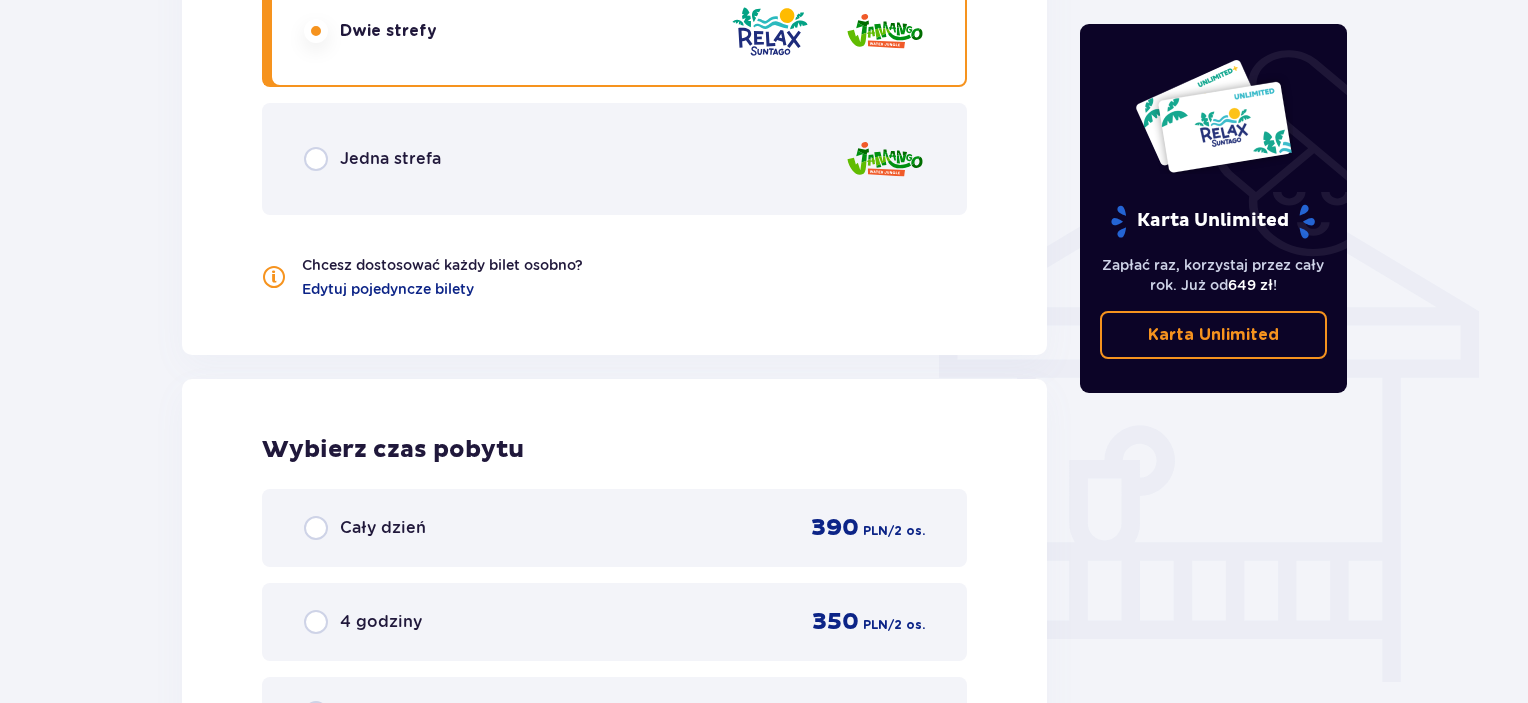scroll, scrollTop: 1806, scrollLeft: 0, axis: vertical 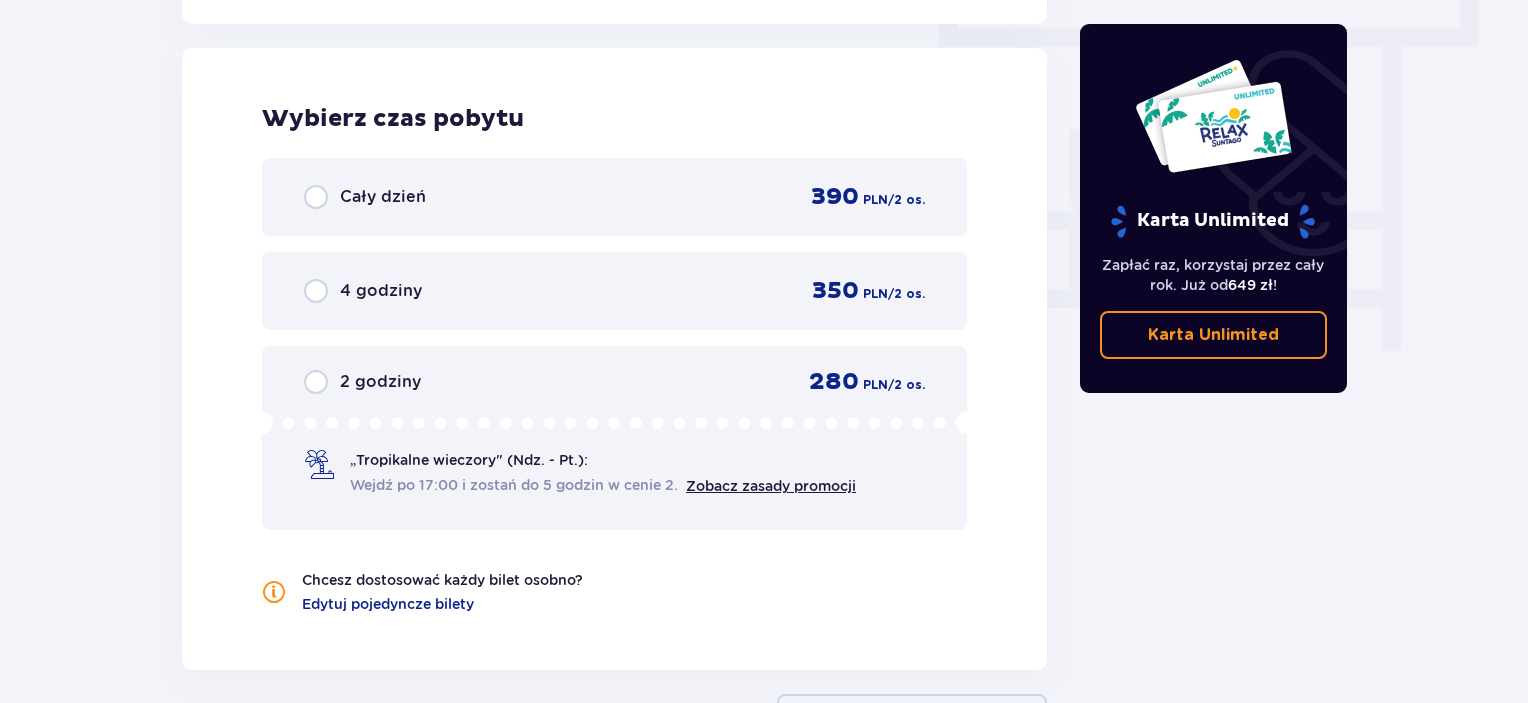click on "390" at bounding box center (835, 197) 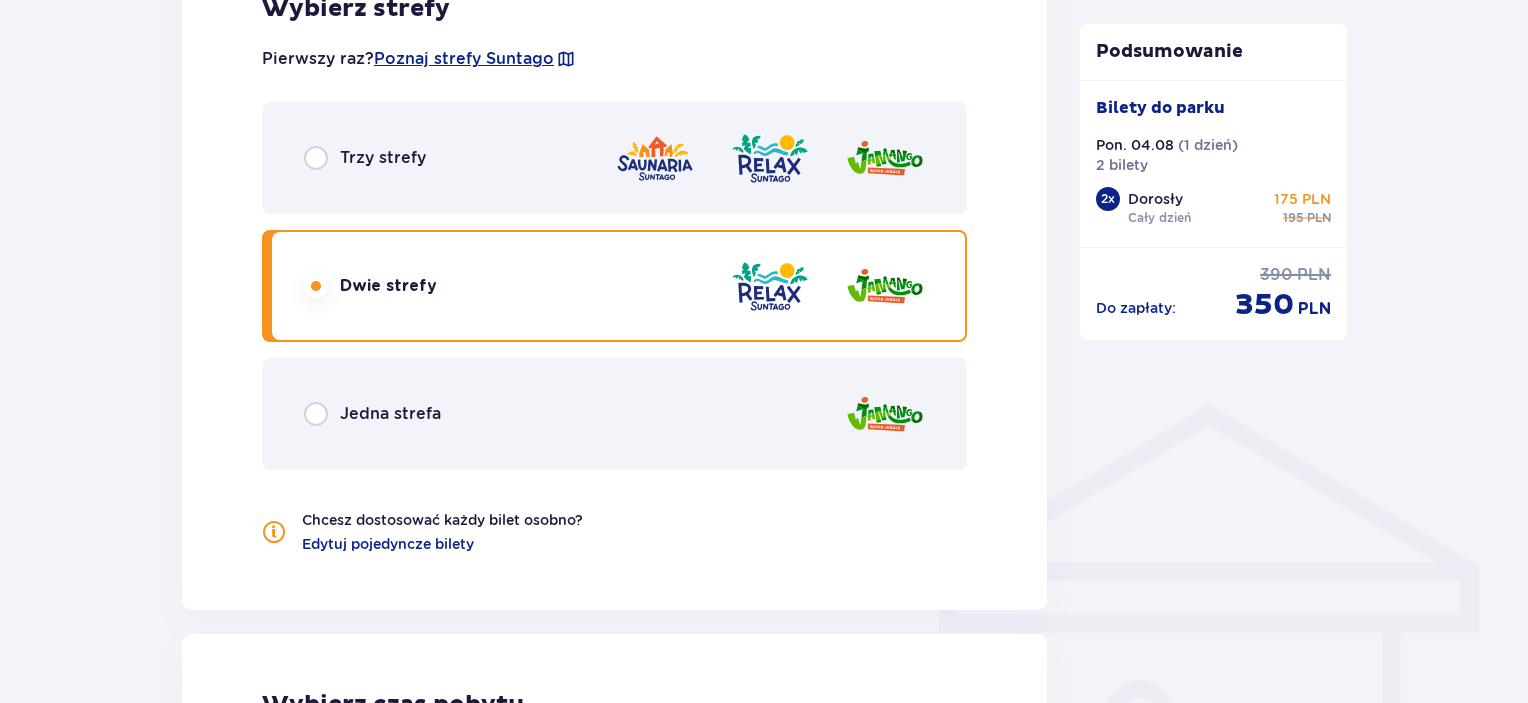 scroll, scrollTop: 1290, scrollLeft: 0, axis: vertical 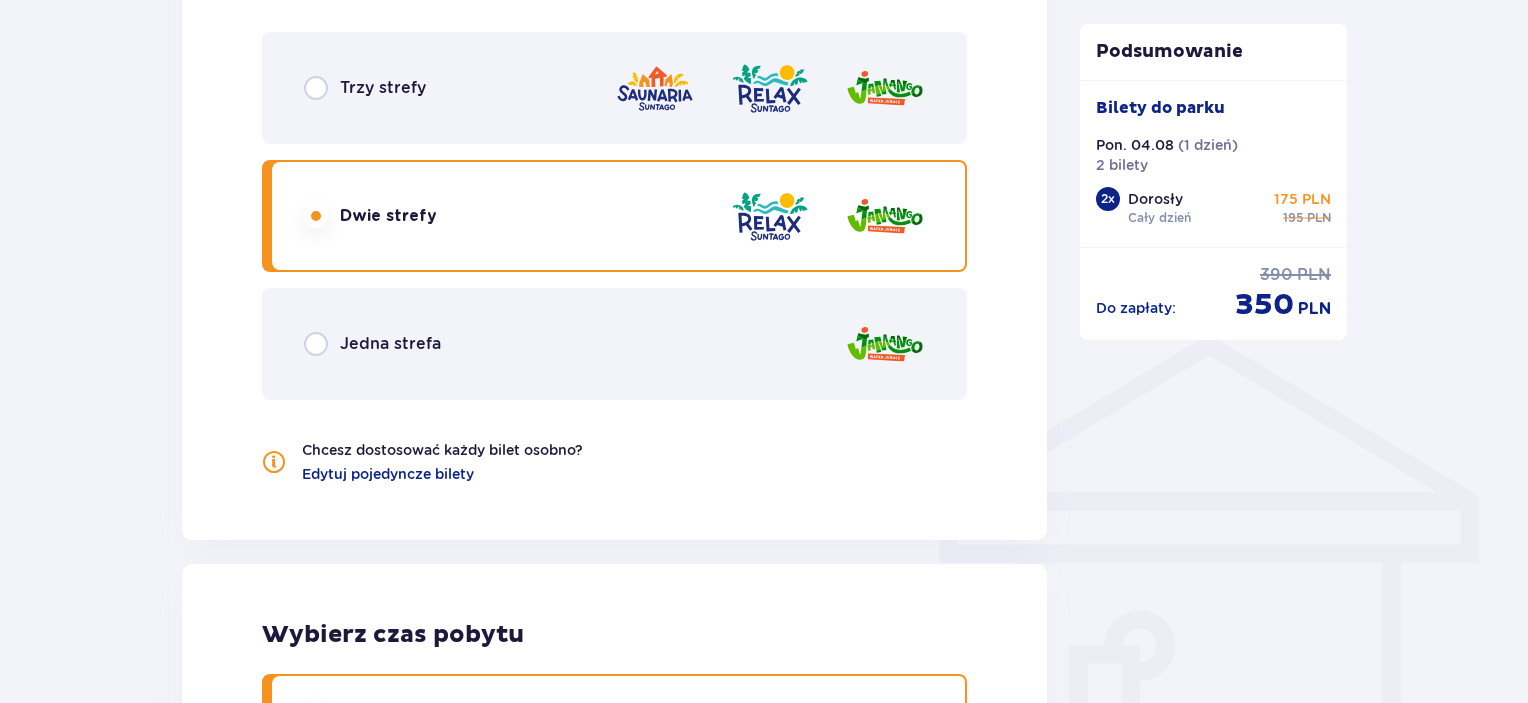 click on "Jedna strefa" at bounding box center [614, 344] 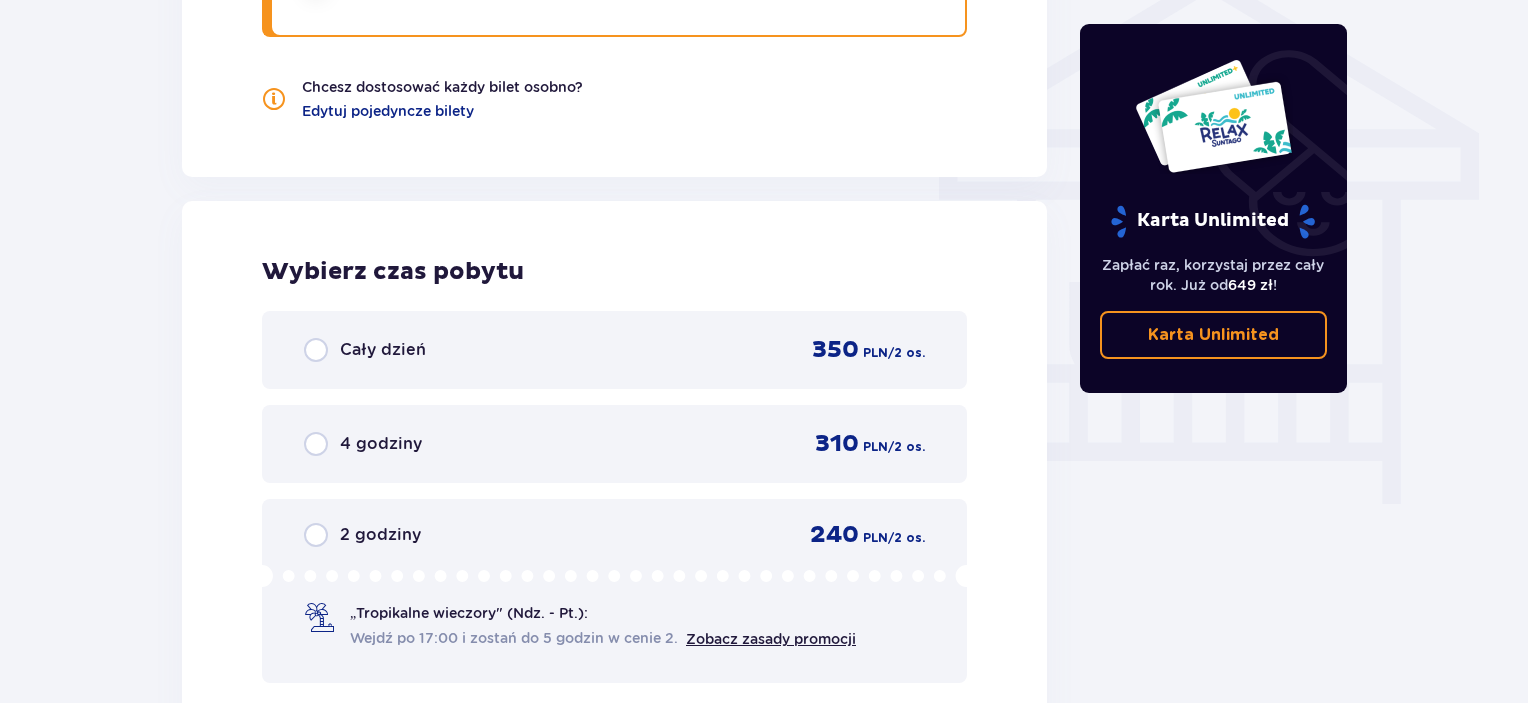 scroll, scrollTop: 1806, scrollLeft: 0, axis: vertical 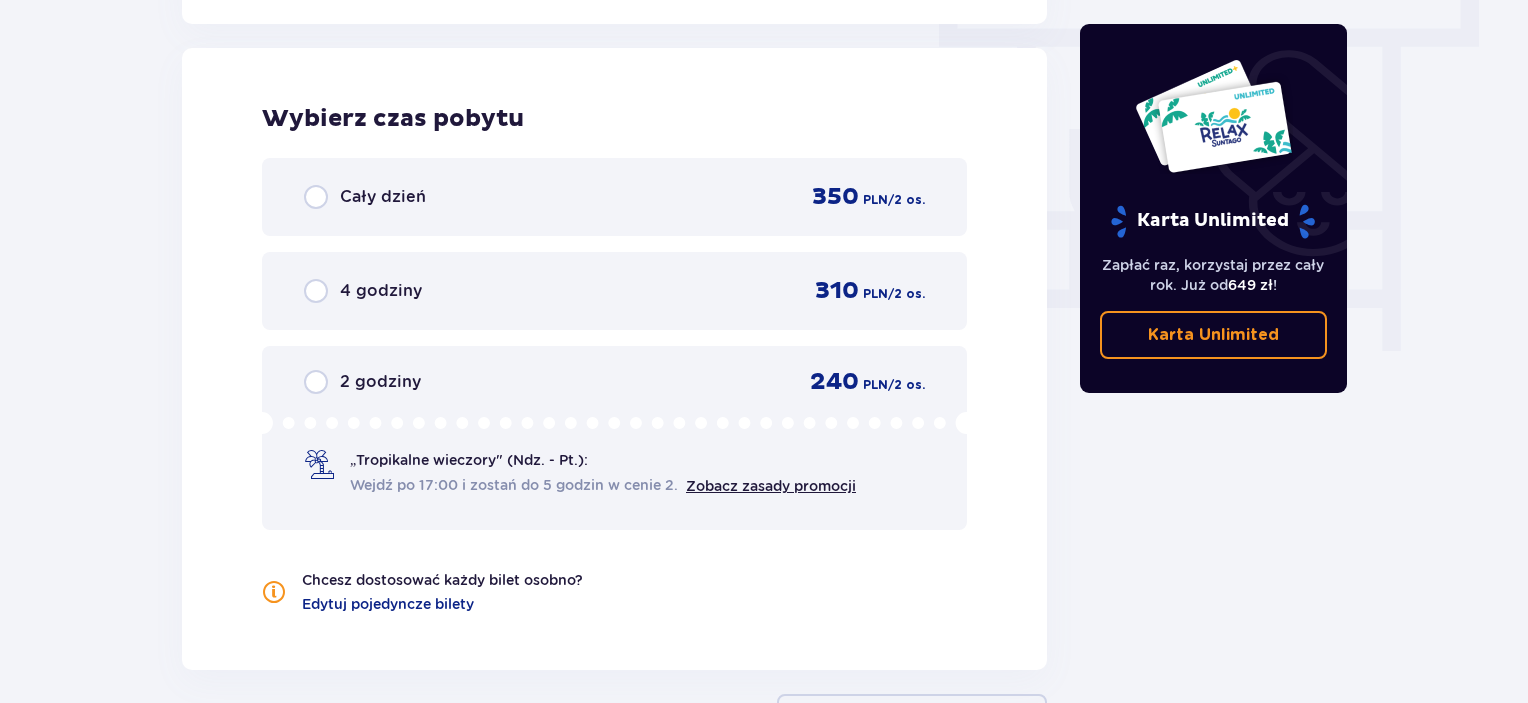 click on "PLN" at bounding box center [875, 200] 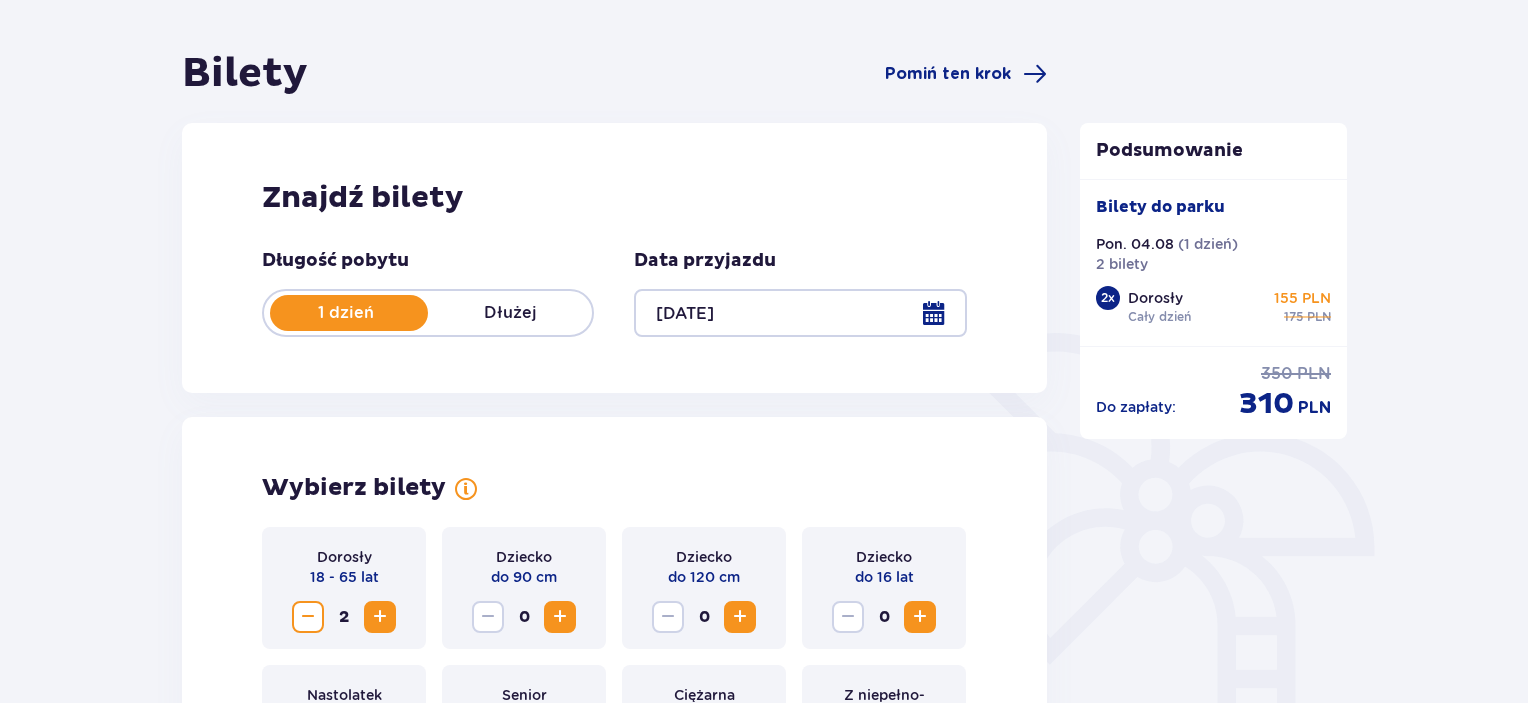 scroll, scrollTop: 0, scrollLeft: 0, axis: both 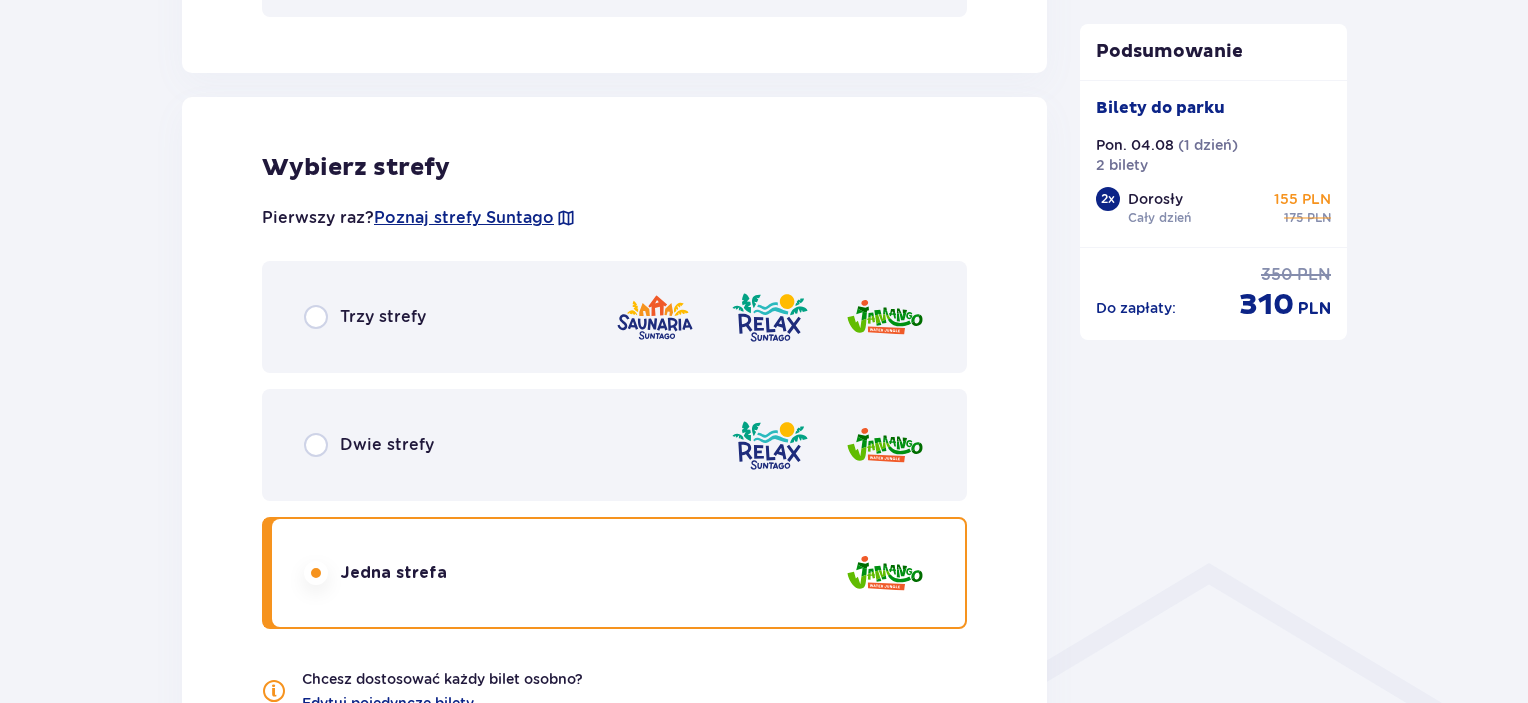 click at bounding box center (827, 445) 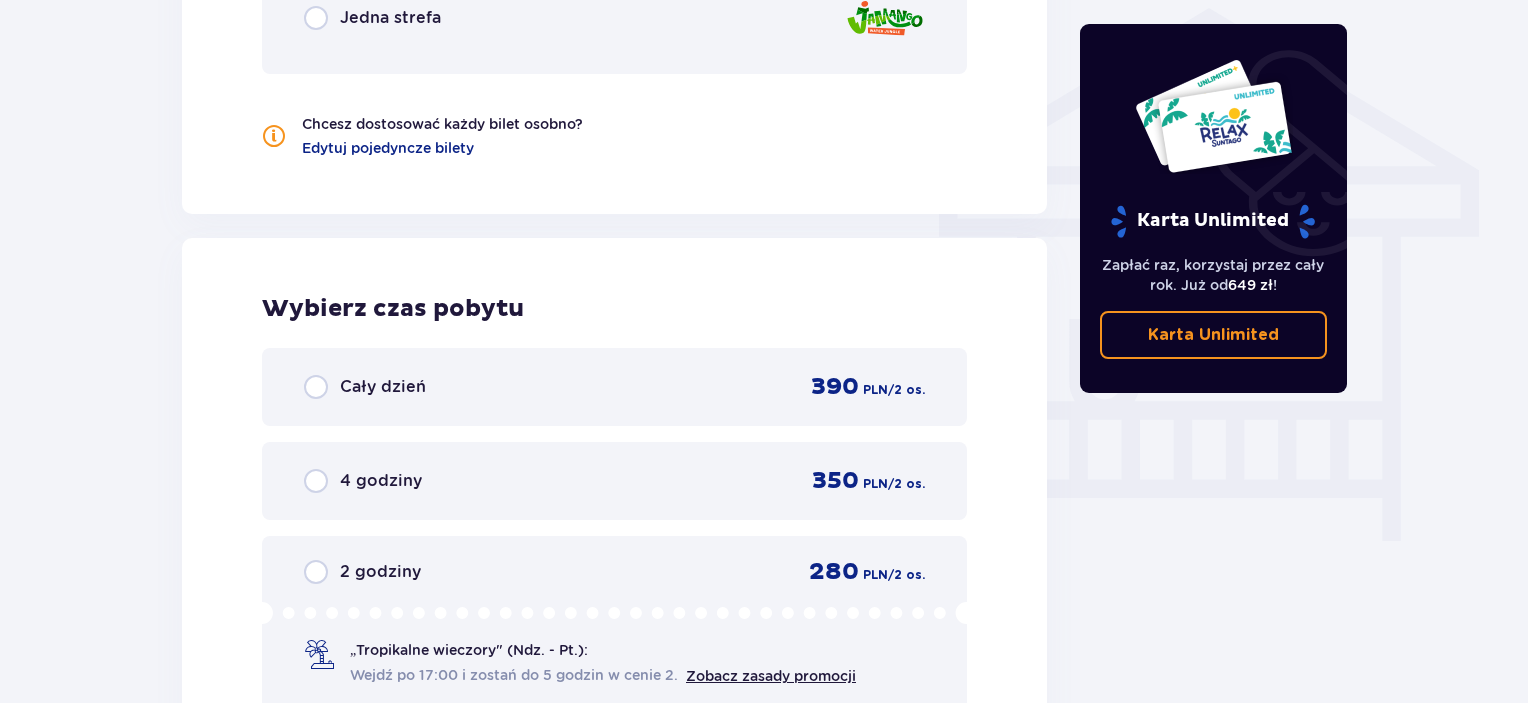 scroll, scrollTop: 1806, scrollLeft: 0, axis: vertical 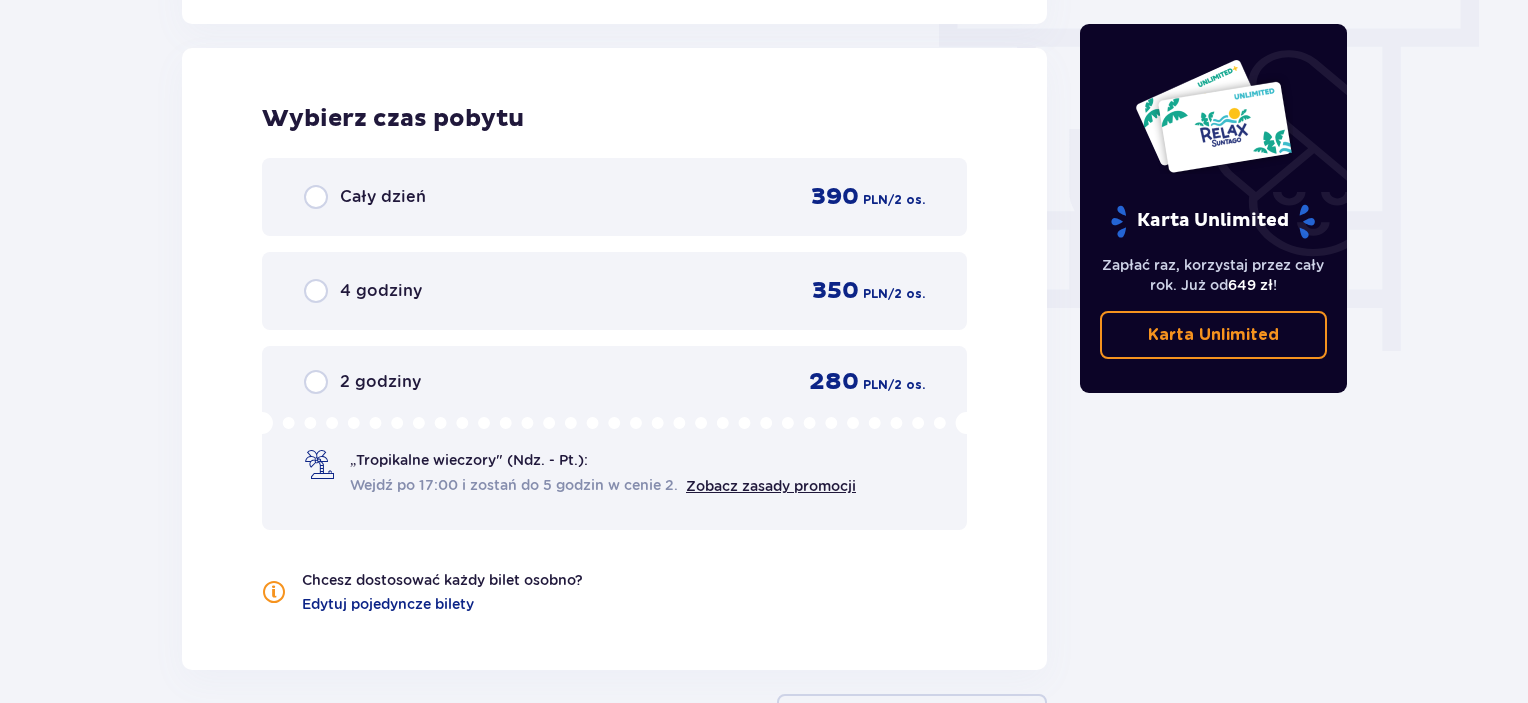 click on "/ 2 os." at bounding box center (906, 200) 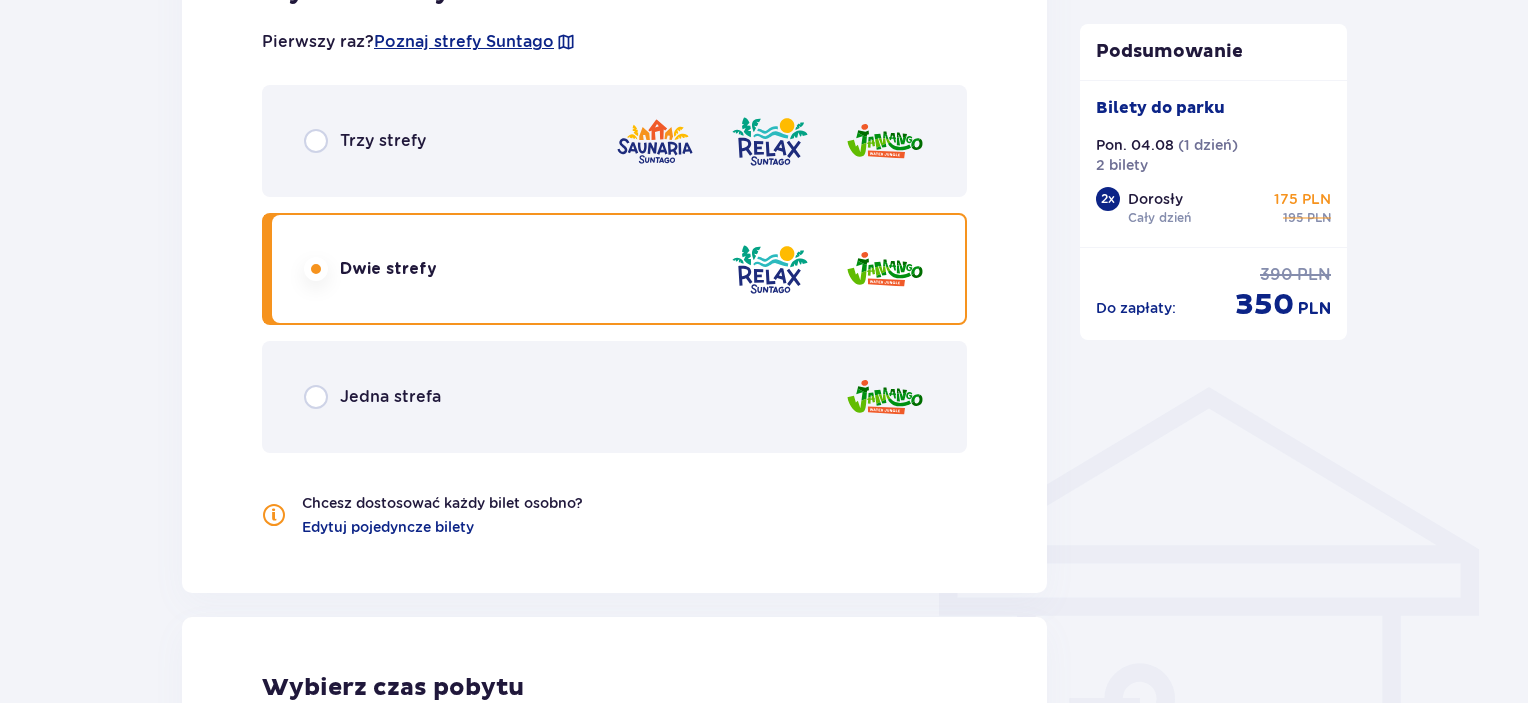 scroll, scrollTop: 1234, scrollLeft: 0, axis: vertical 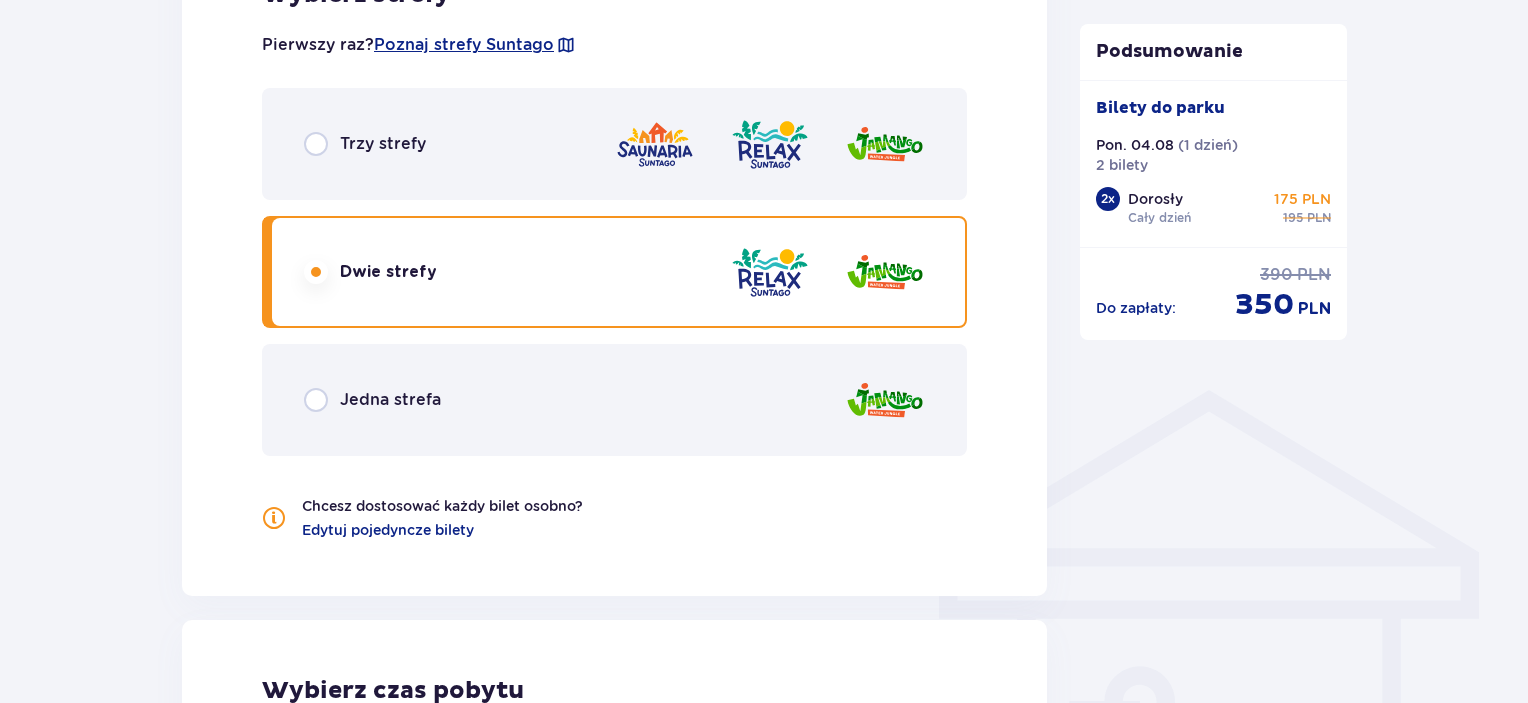click at bounding box center (885, 400) 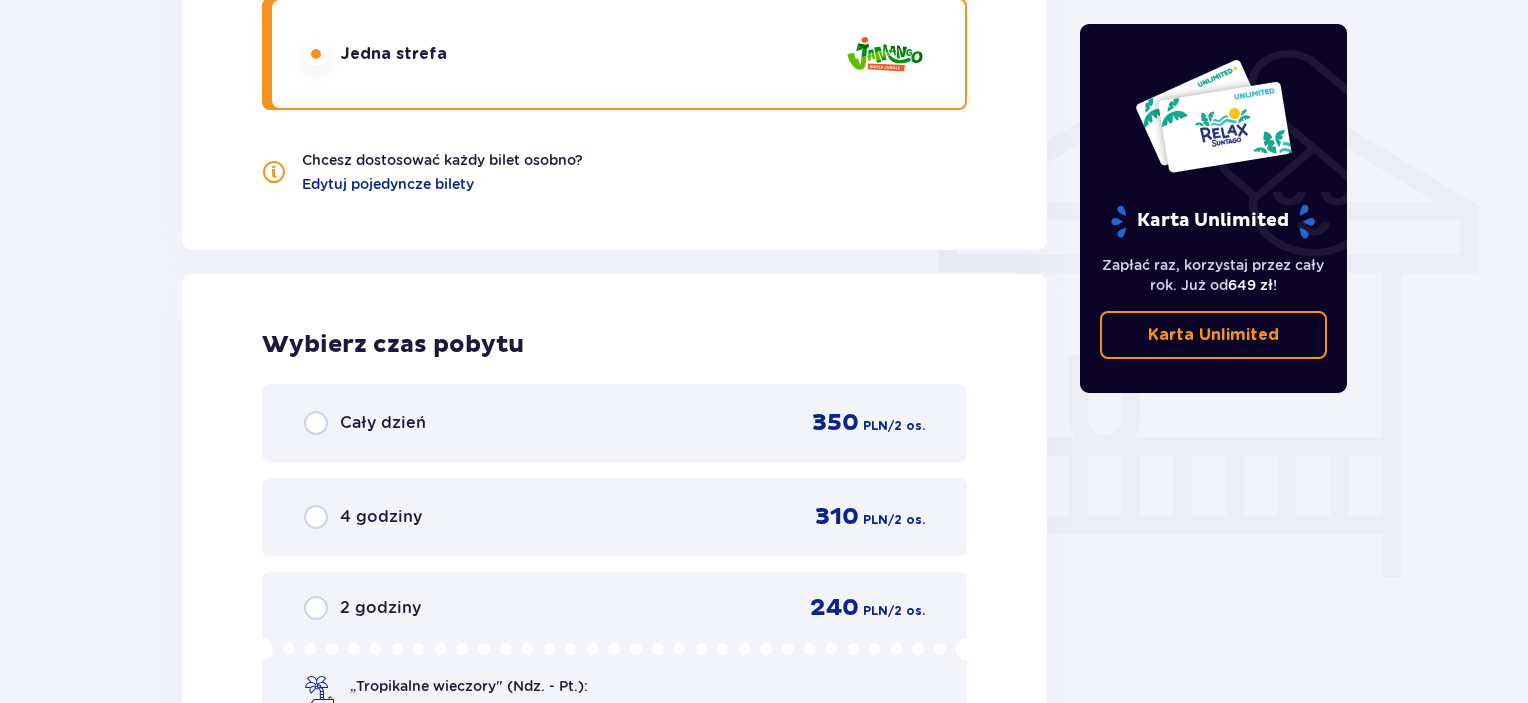 scroll, scrollTop: 1806, scrollLeft: 0, axis: vertical 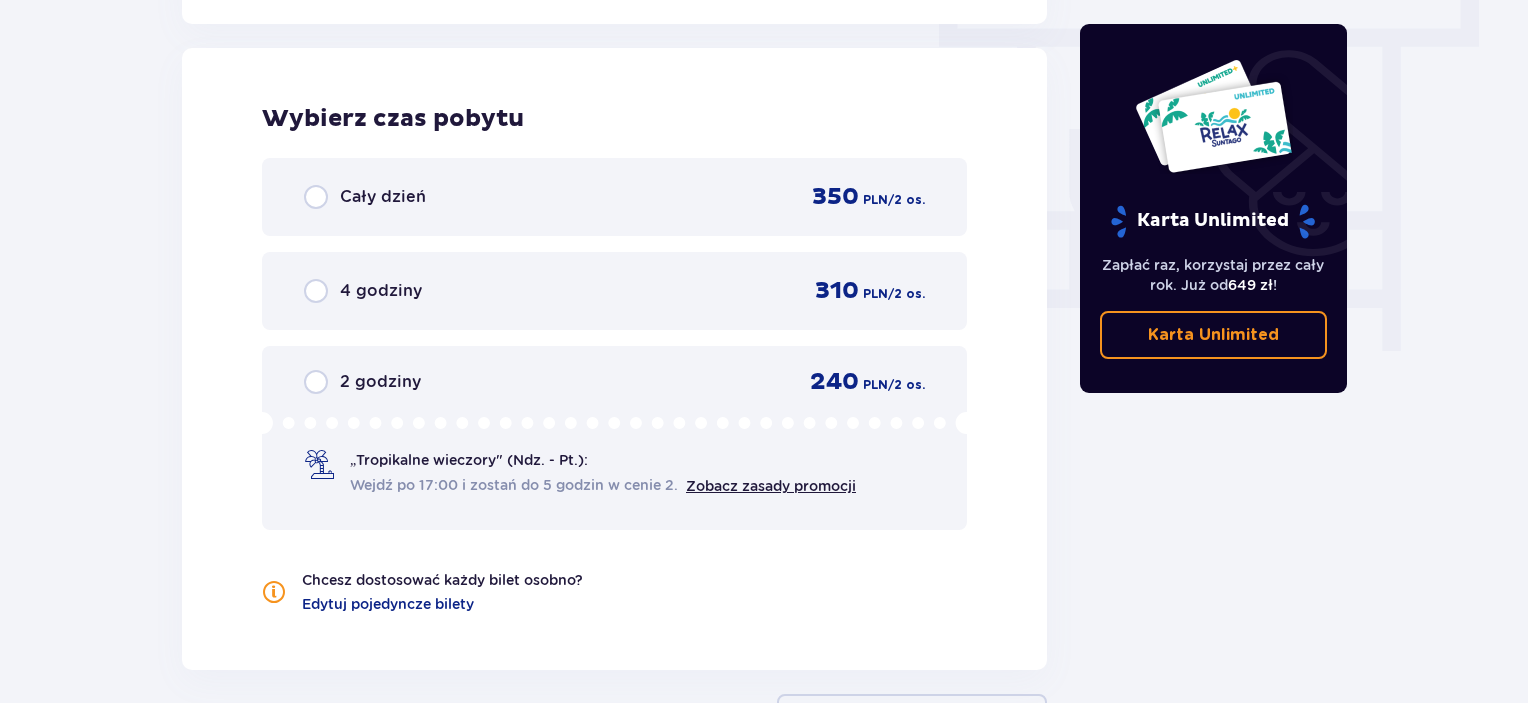 click on "/ 2 os." at bounding box center [906, 200] 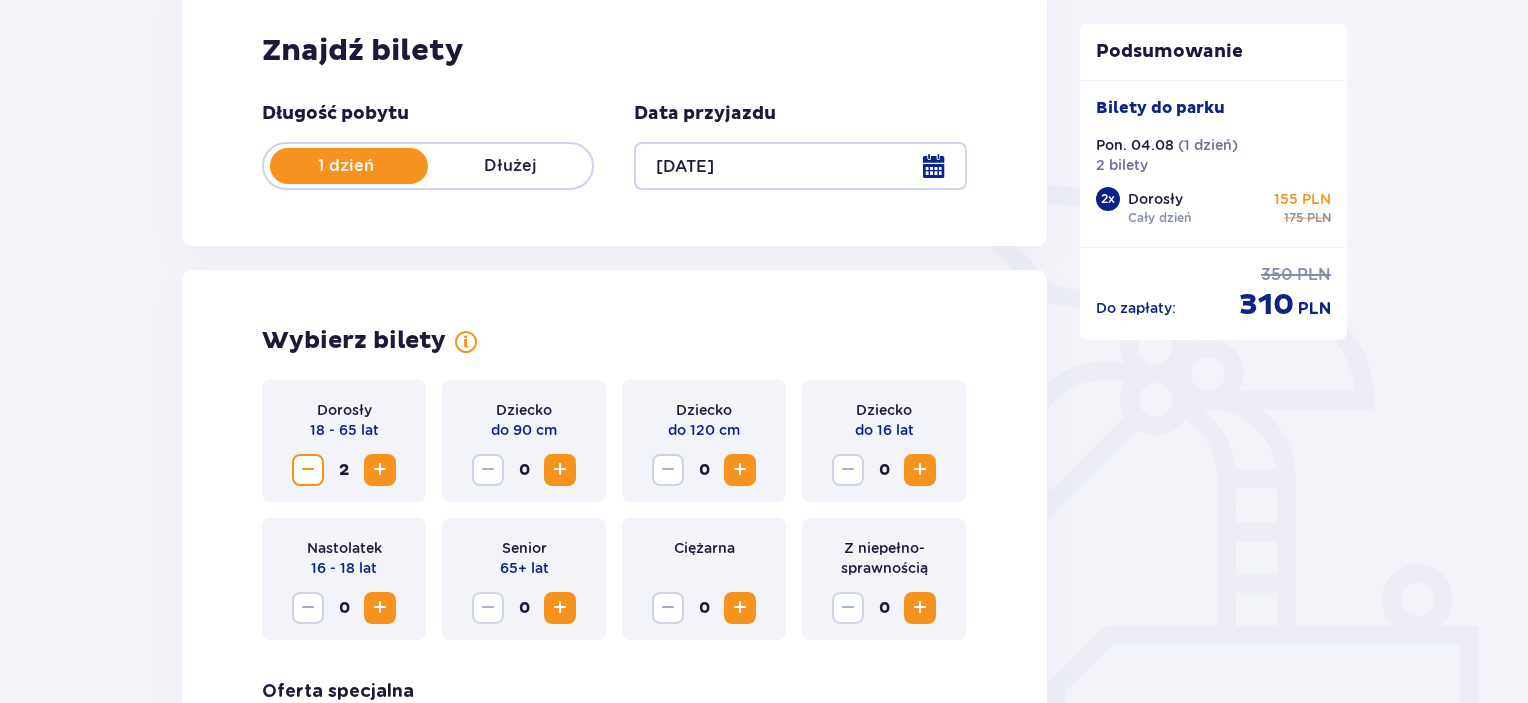 scroll, scrollTop: 0, scrollLeft: 0, axis: both 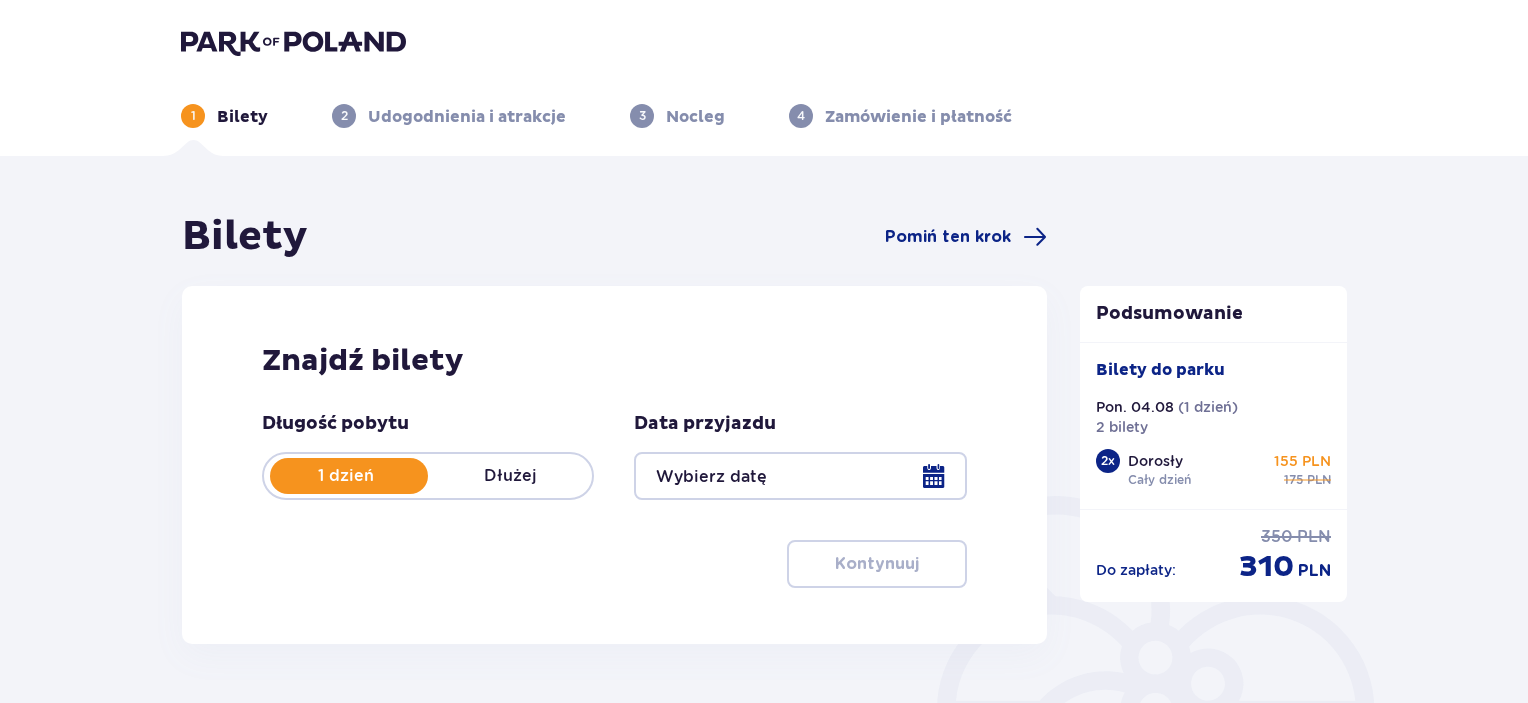 type on "[DATE]" 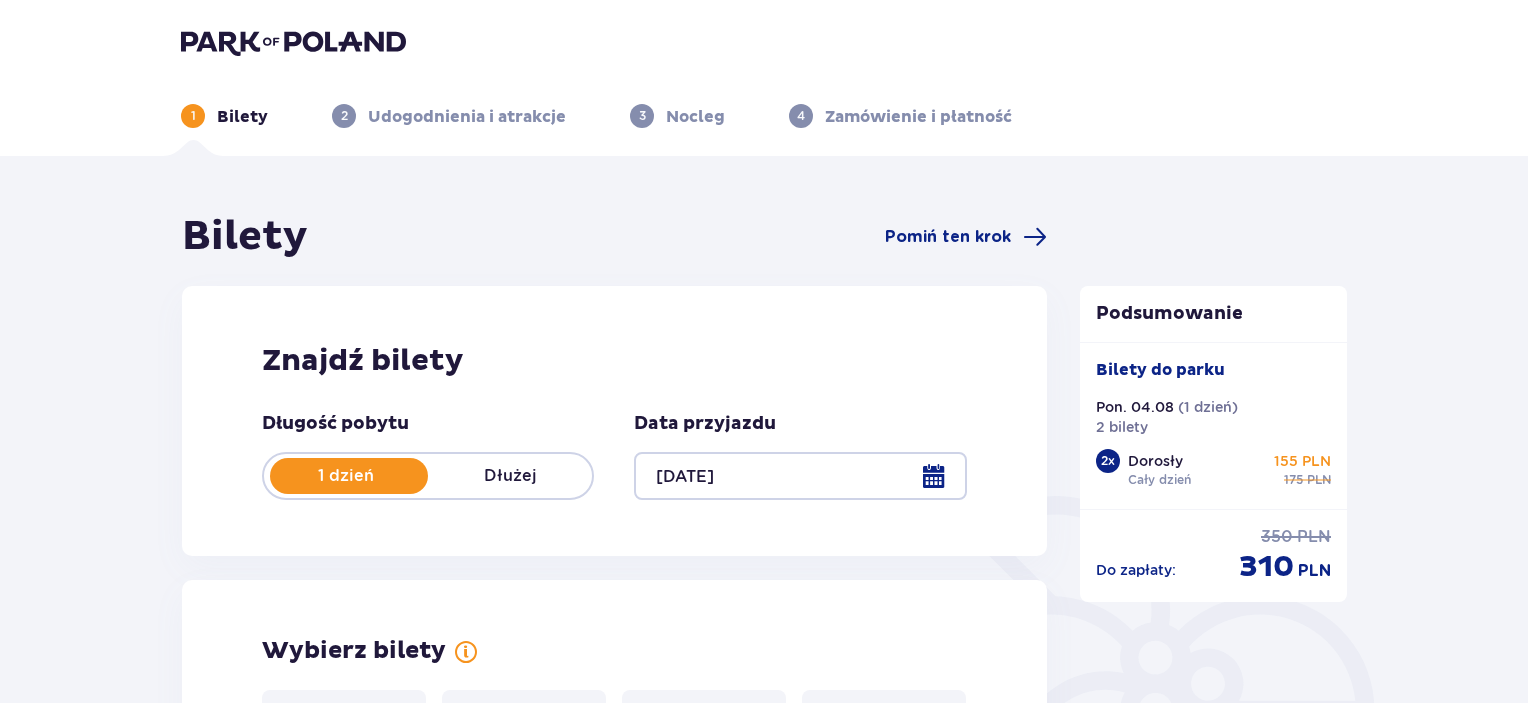 scroll, scrollTop: 0, scrollLeft: 0, axis: both 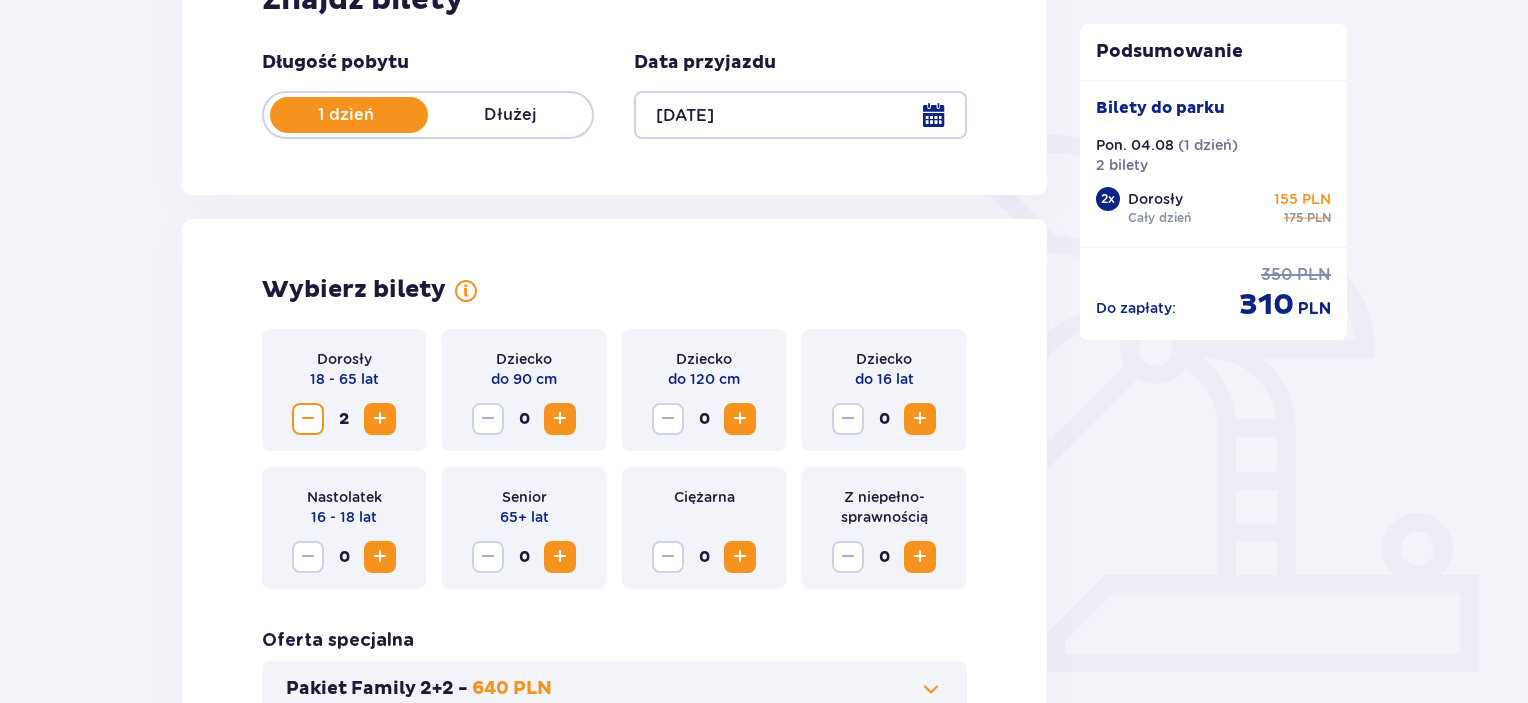 click at bounding box center [308, 419] 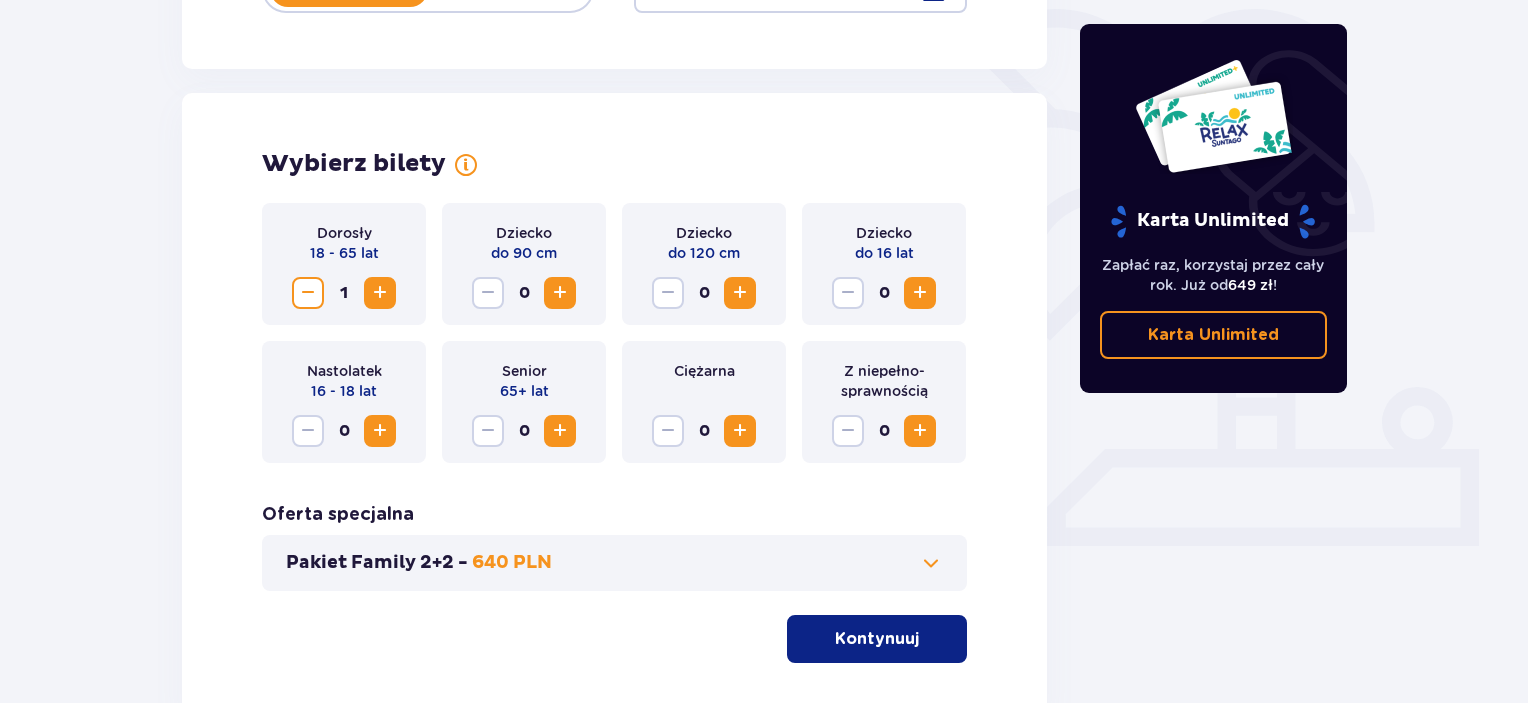 scroll, scrollTop: 623, scrollLeft: 0, axis: vertical 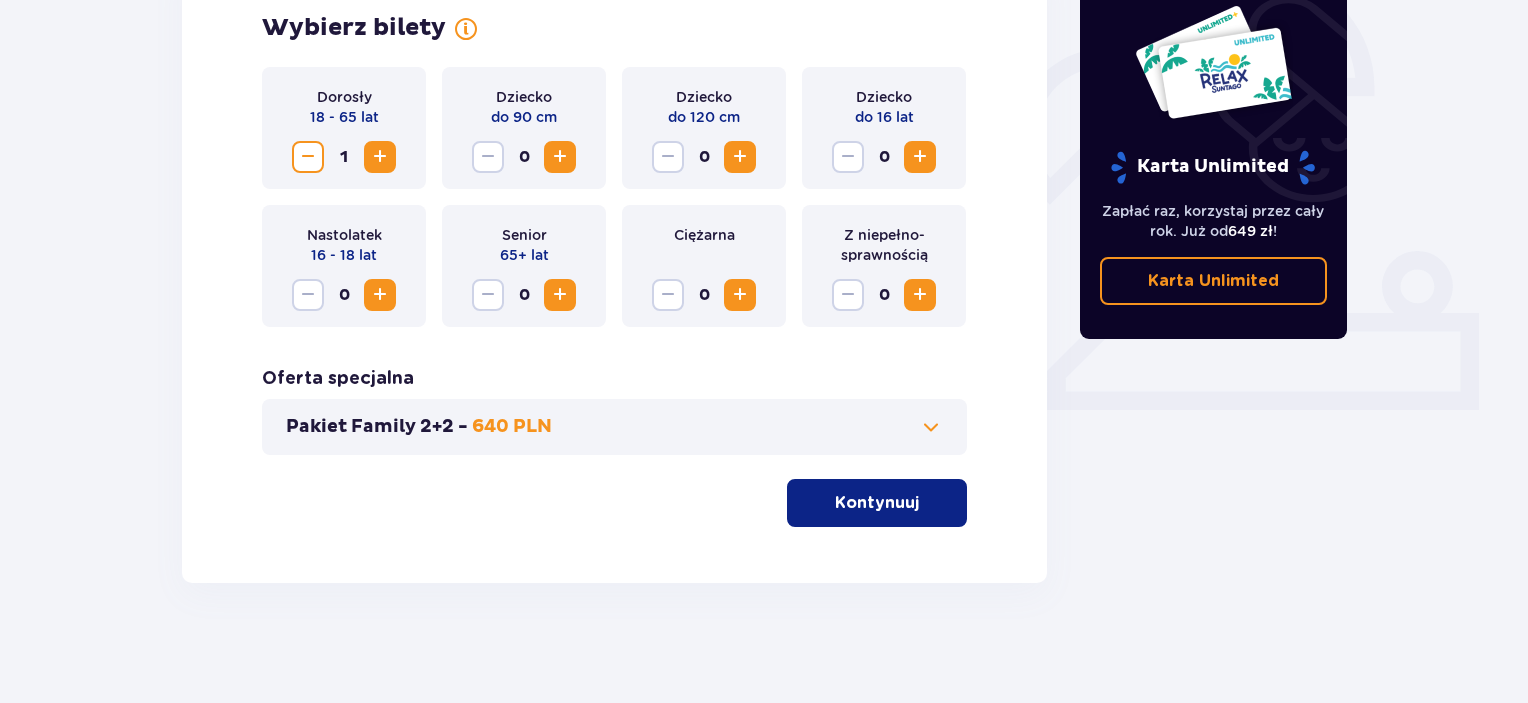 click on "Kontynuuj" at bounding box center (877, 503) 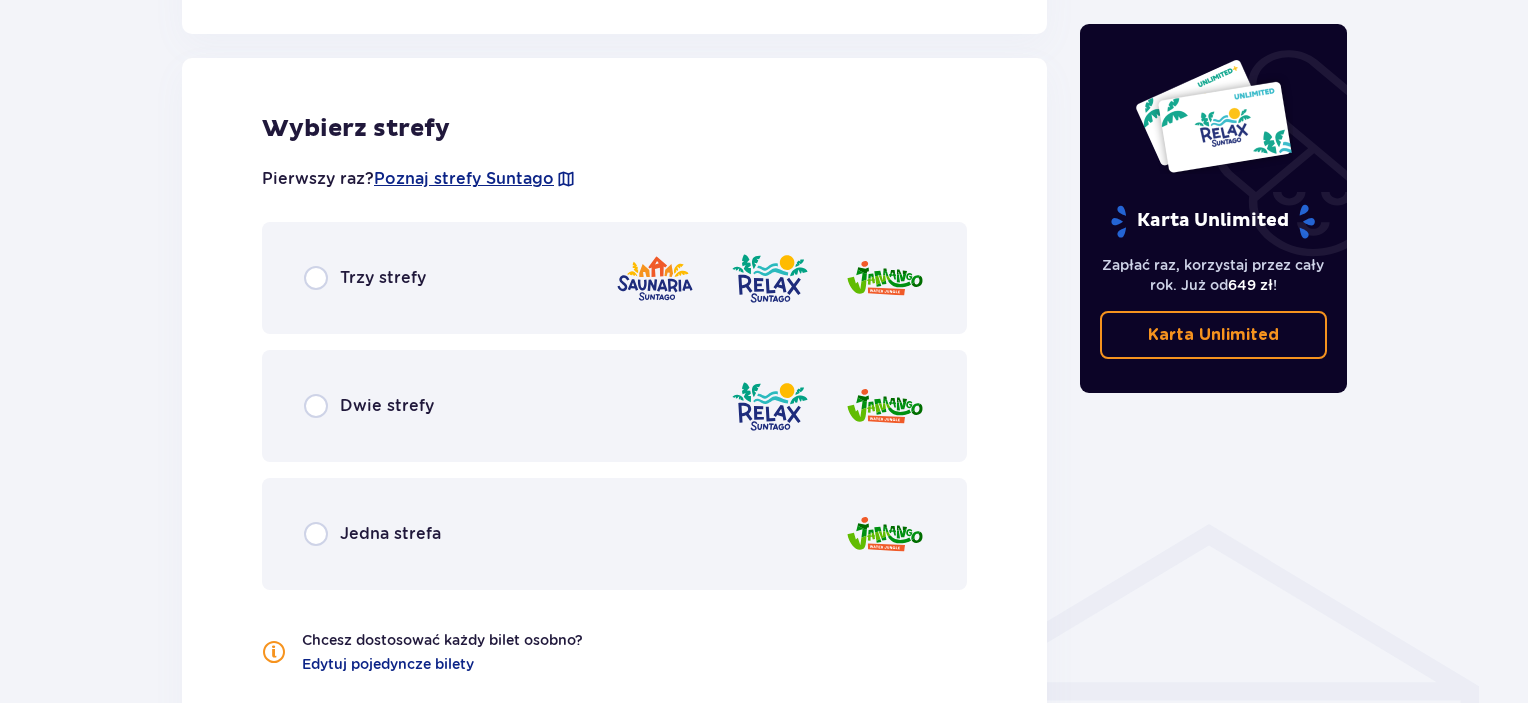 scroll, scrollTop: 1110, scrollLeft: 0, axis: vertical 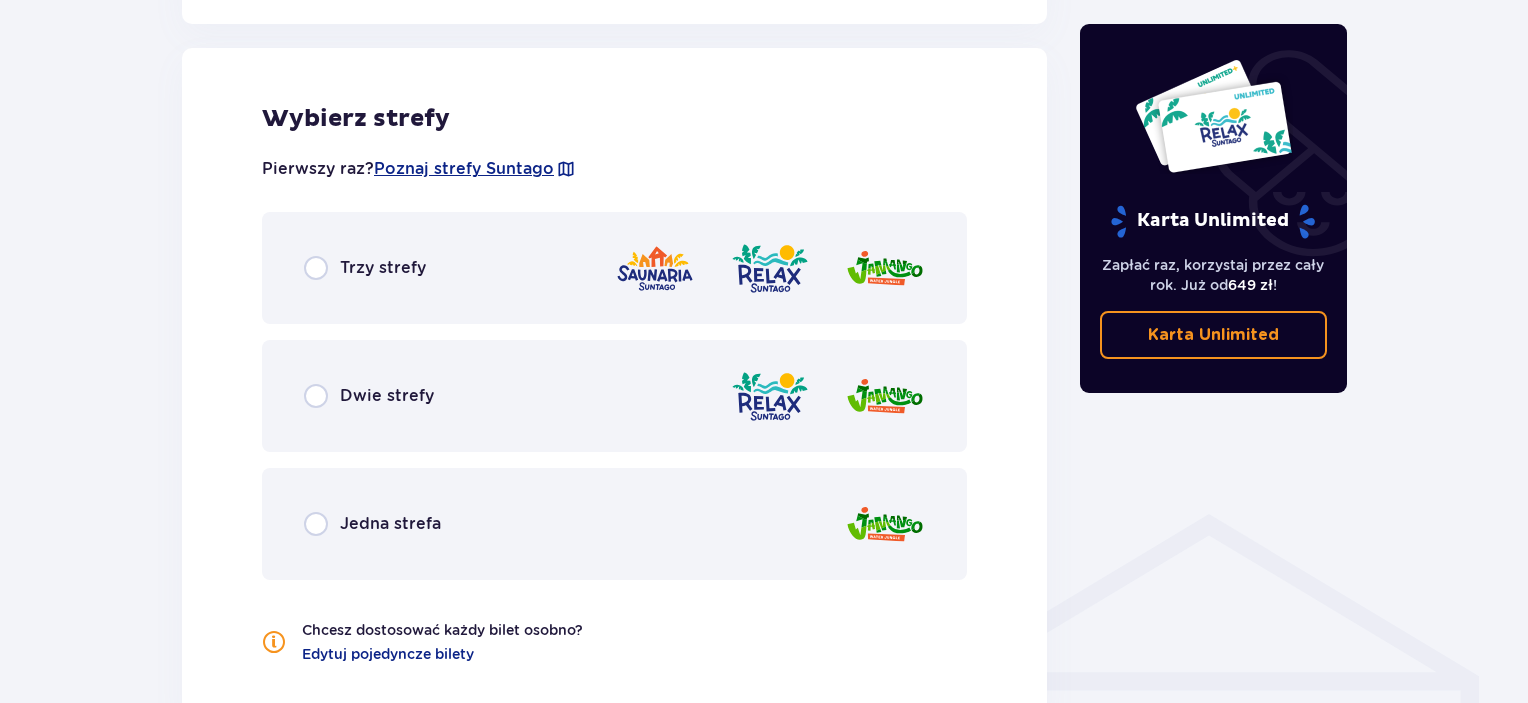 click on "Jedna strefa" at bounding box center (614, 524) 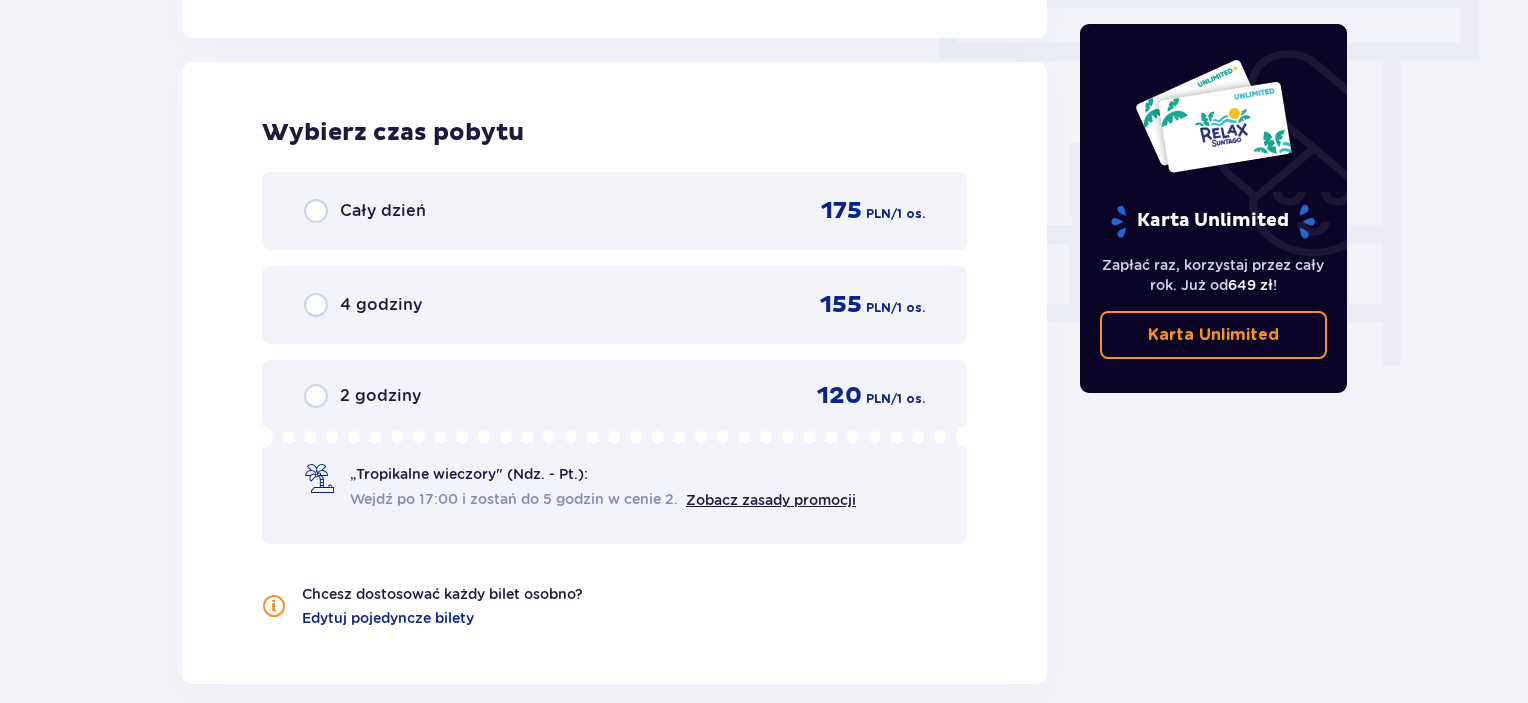 scroll, scrollTop: 1806, scrollLeft: 0, axis: vertical 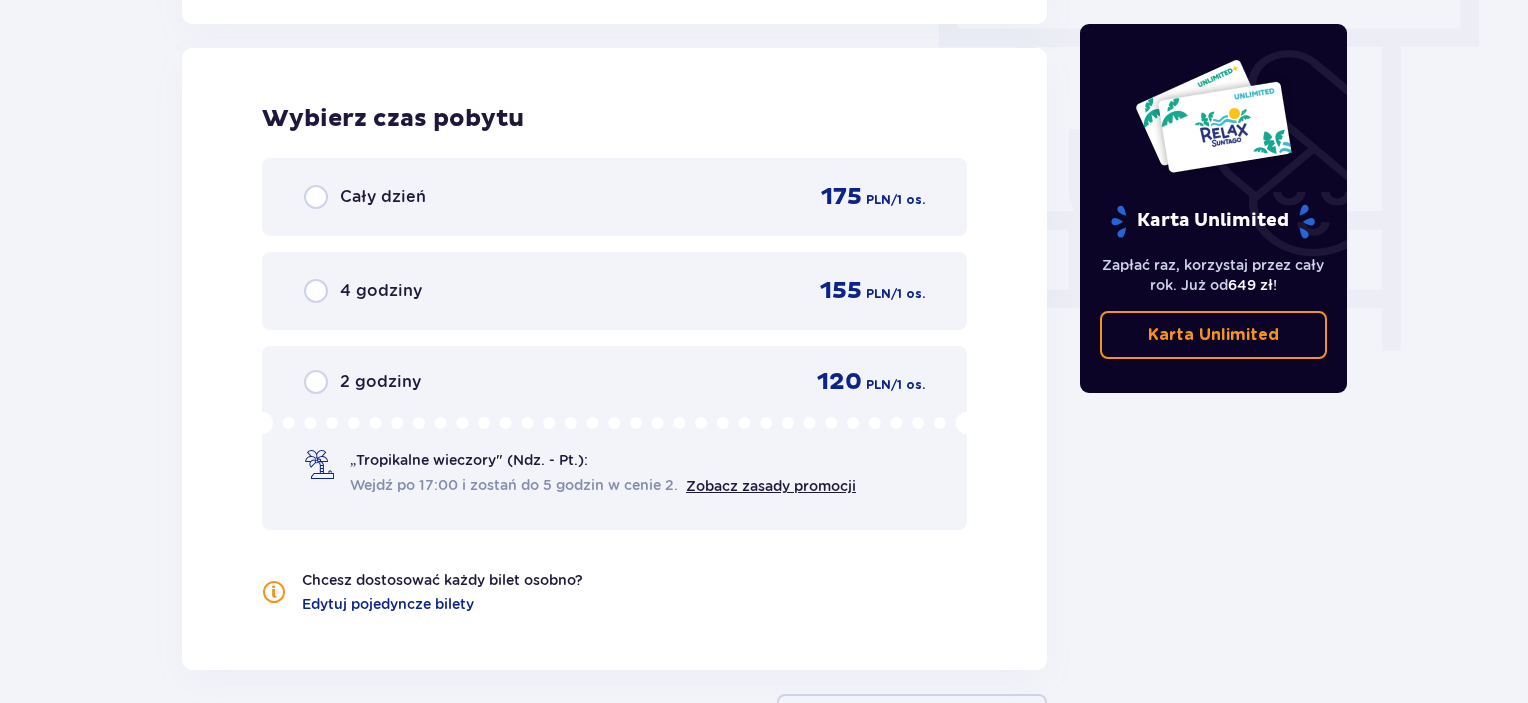 click on "Cały dzień 175 PLN / 1 os." at bounding box center (614, 197) 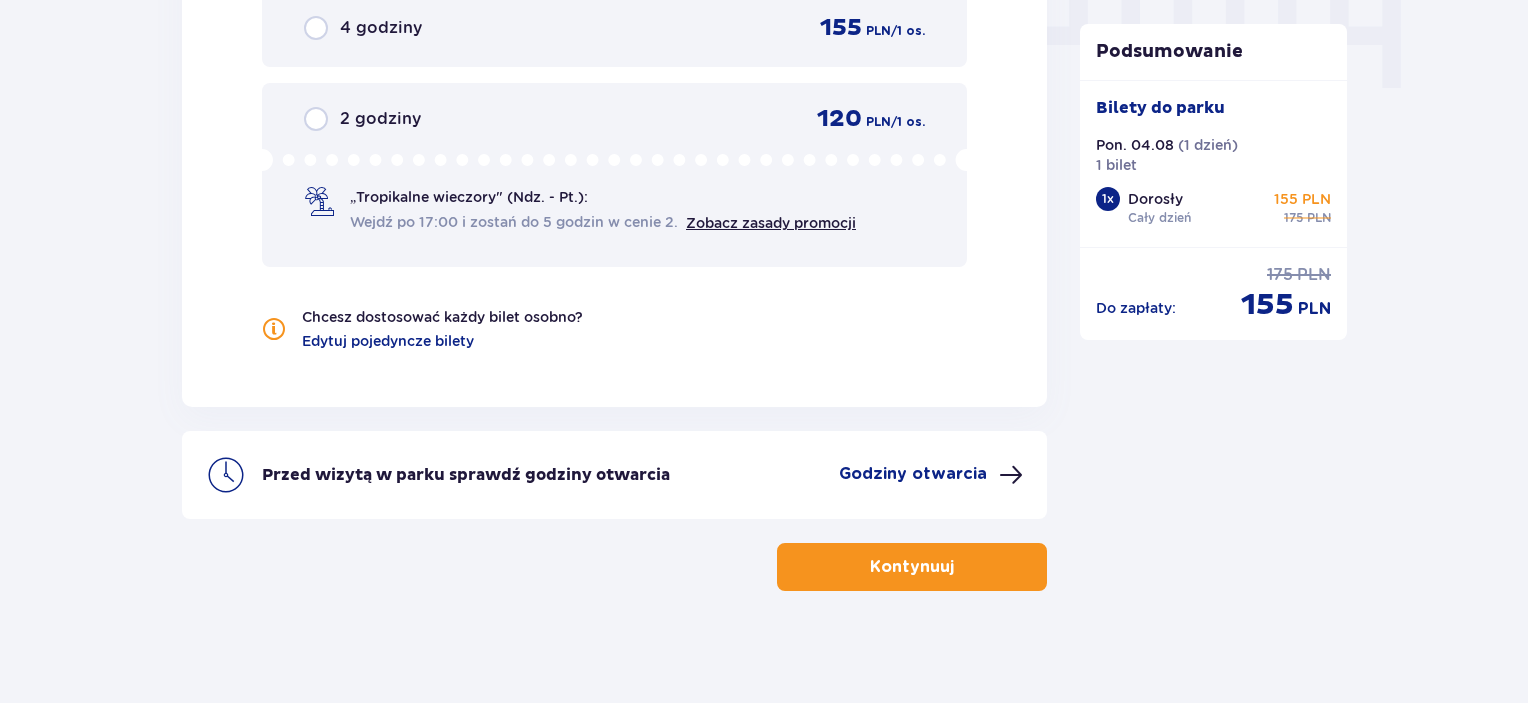 scroll, scrollTop: 2074, scrollLeft: 0, axis: vertical 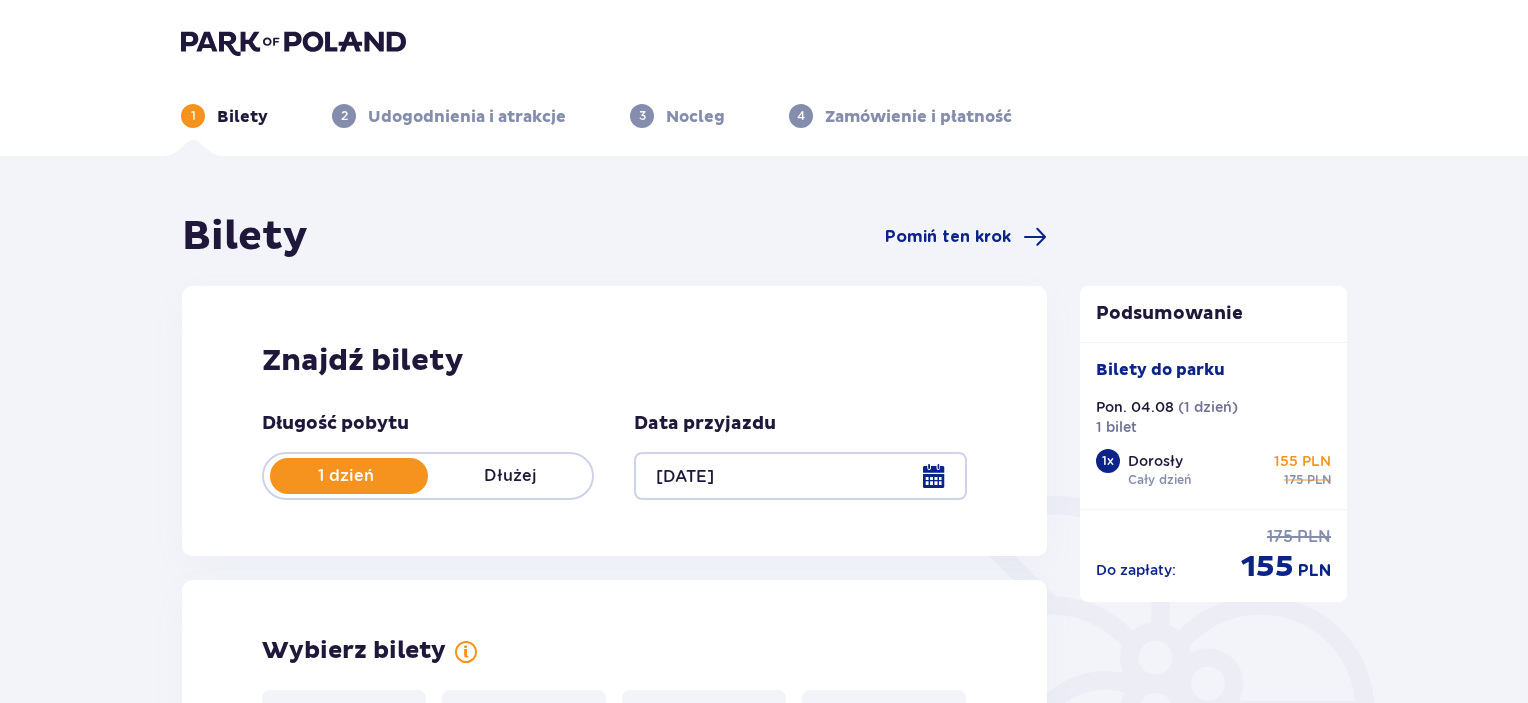 click at bounding box center (800, 476) 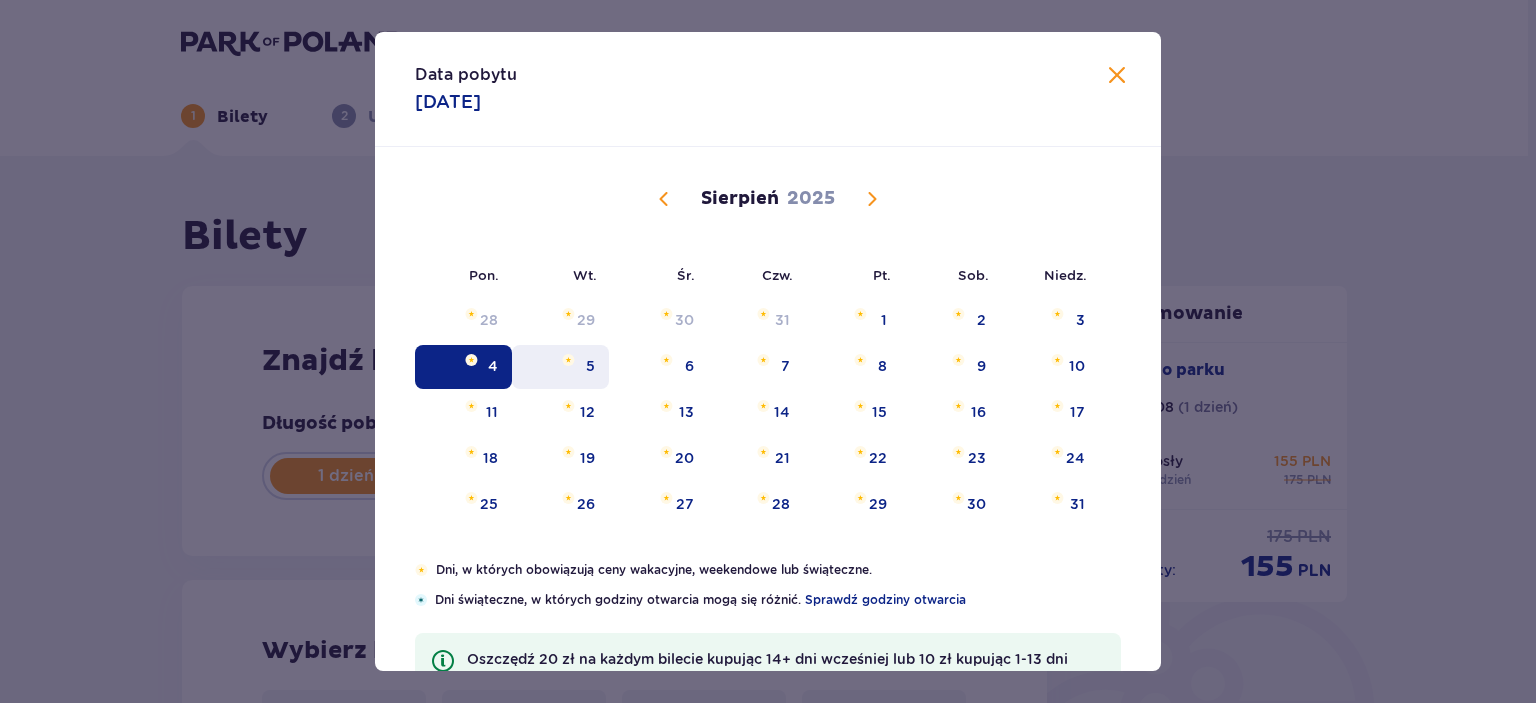 click on "5" at bounding box center [590, 366] 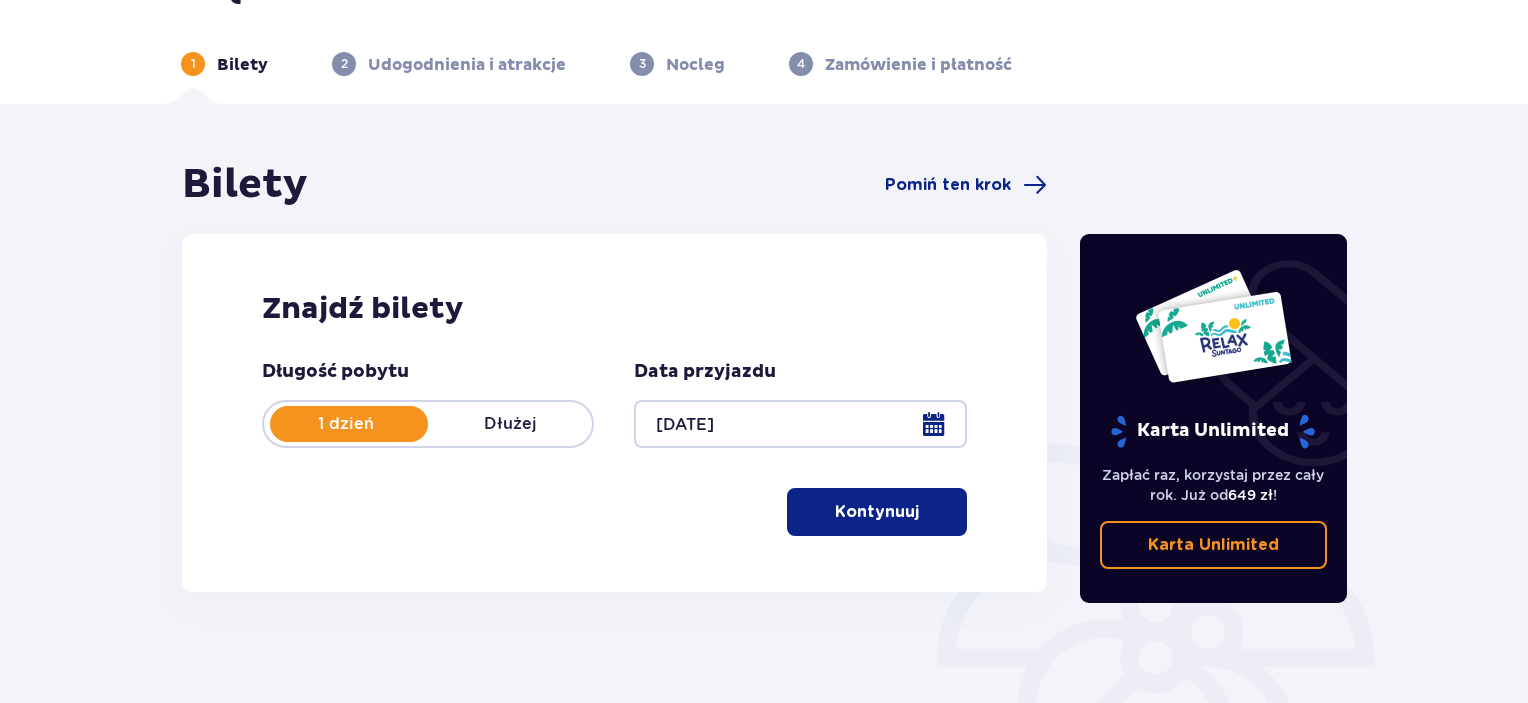 scroll, scrollTop: 316, scrollLeft: 0, axis: vertical 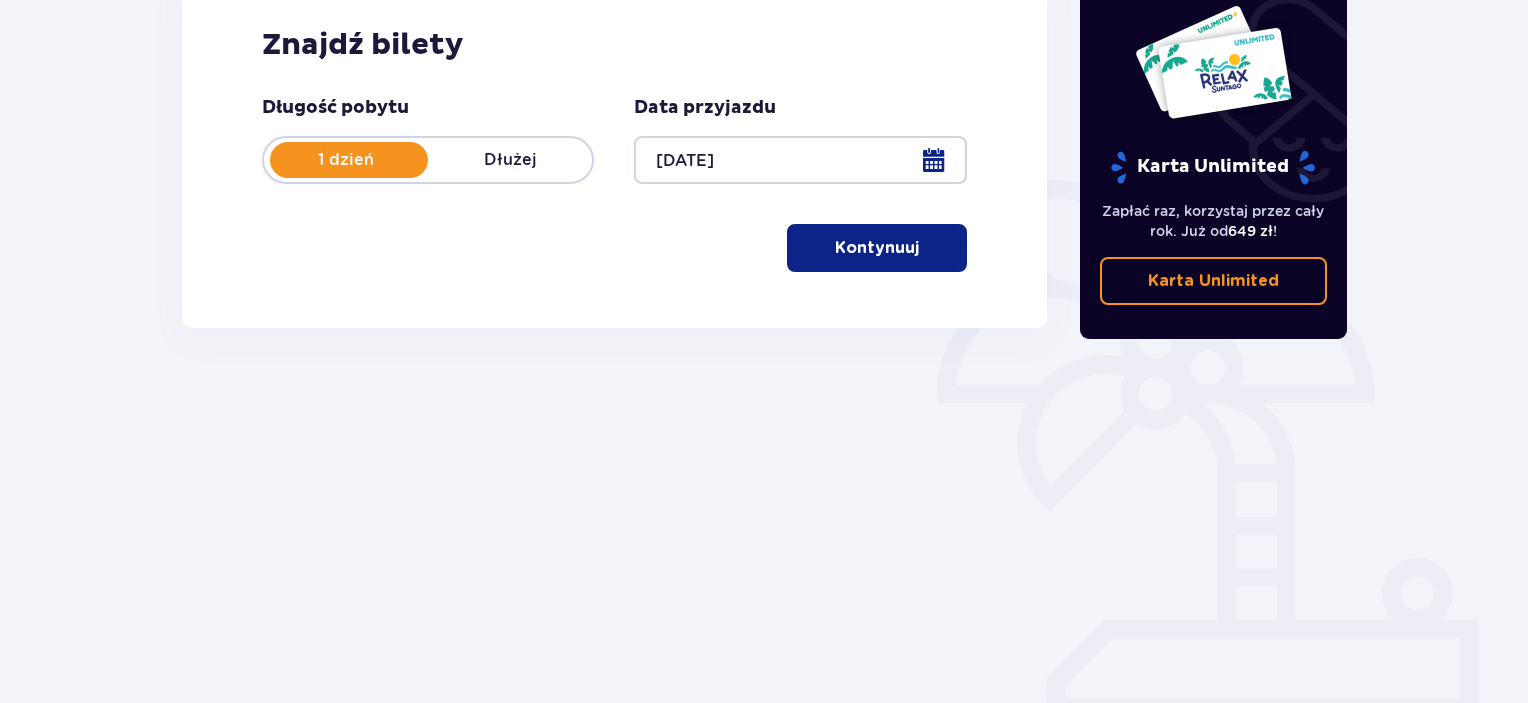 click on "Kontynuuj" at bounding box center [877, 248] 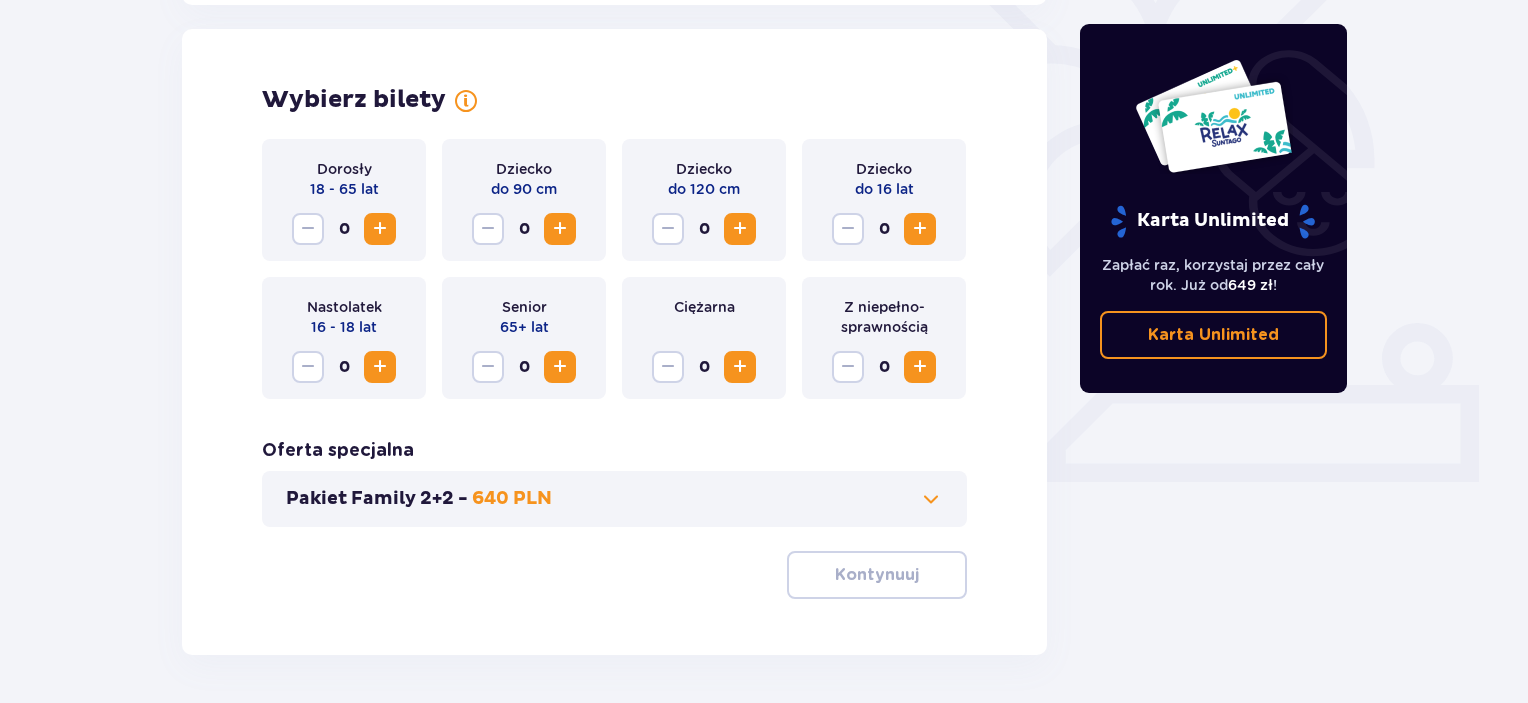 scroll, scrollTop: 556, scrollLeft: 0, axis: vertical 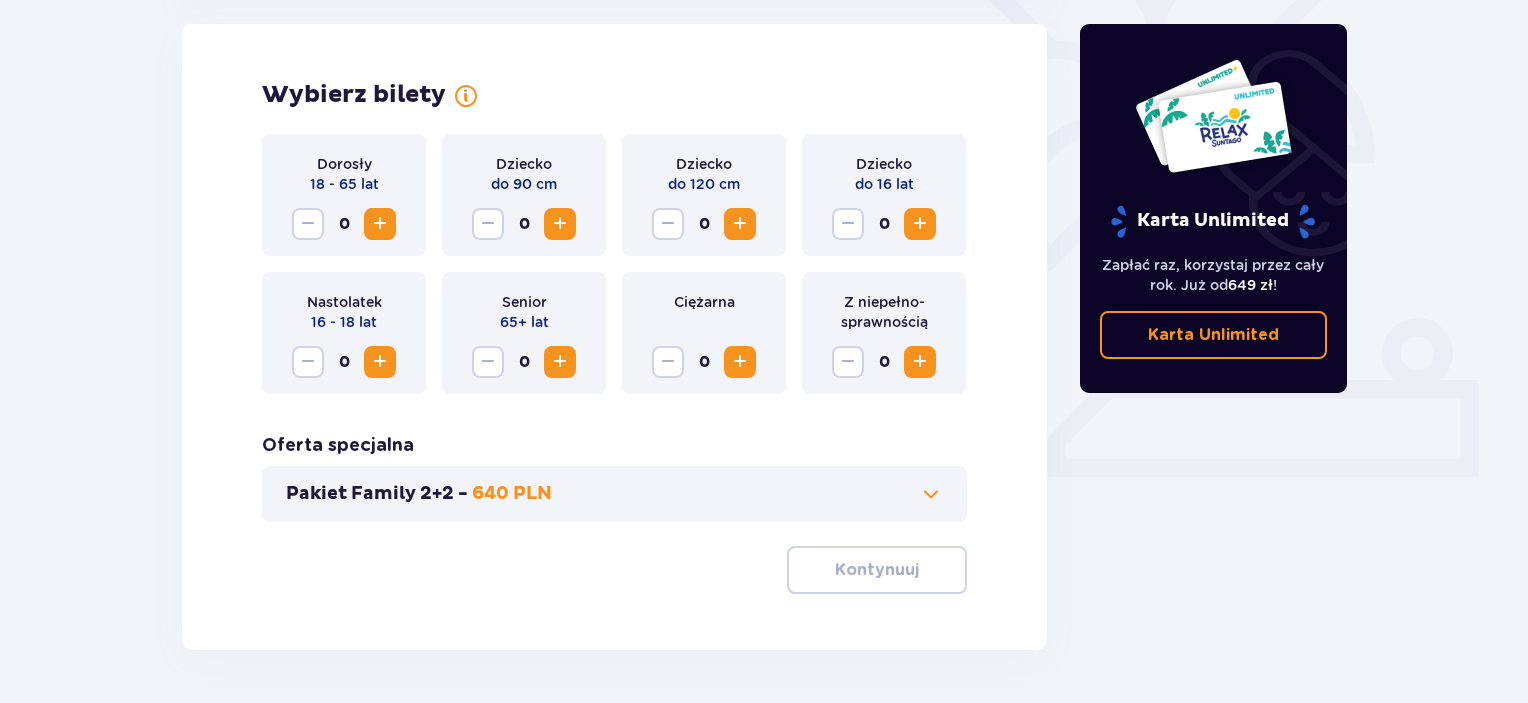 click at bounding box center [380, 224] 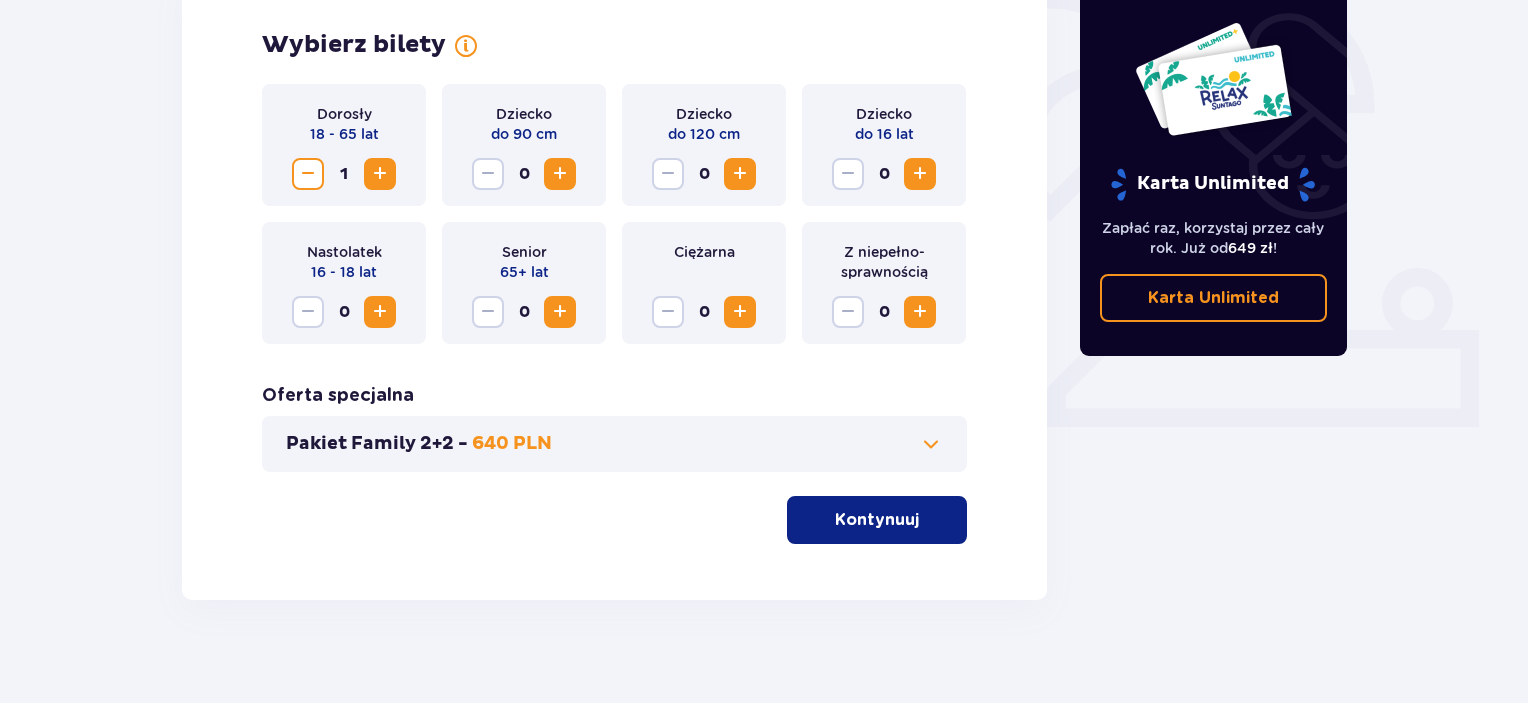 scroll, scrollTop: 623, scrollLeft: 0, axis: vertical 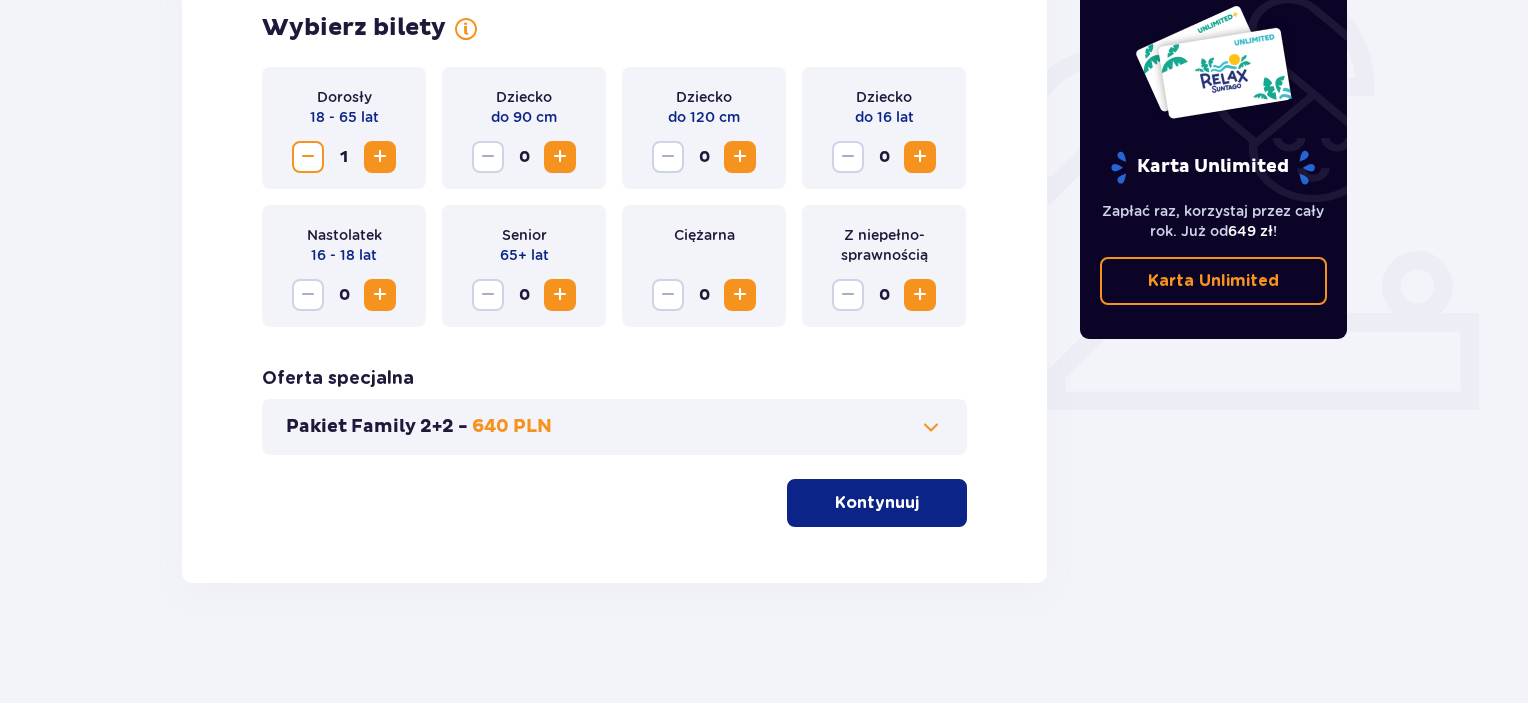 click on "Kontynuuj" at bounding box center [877, 503] 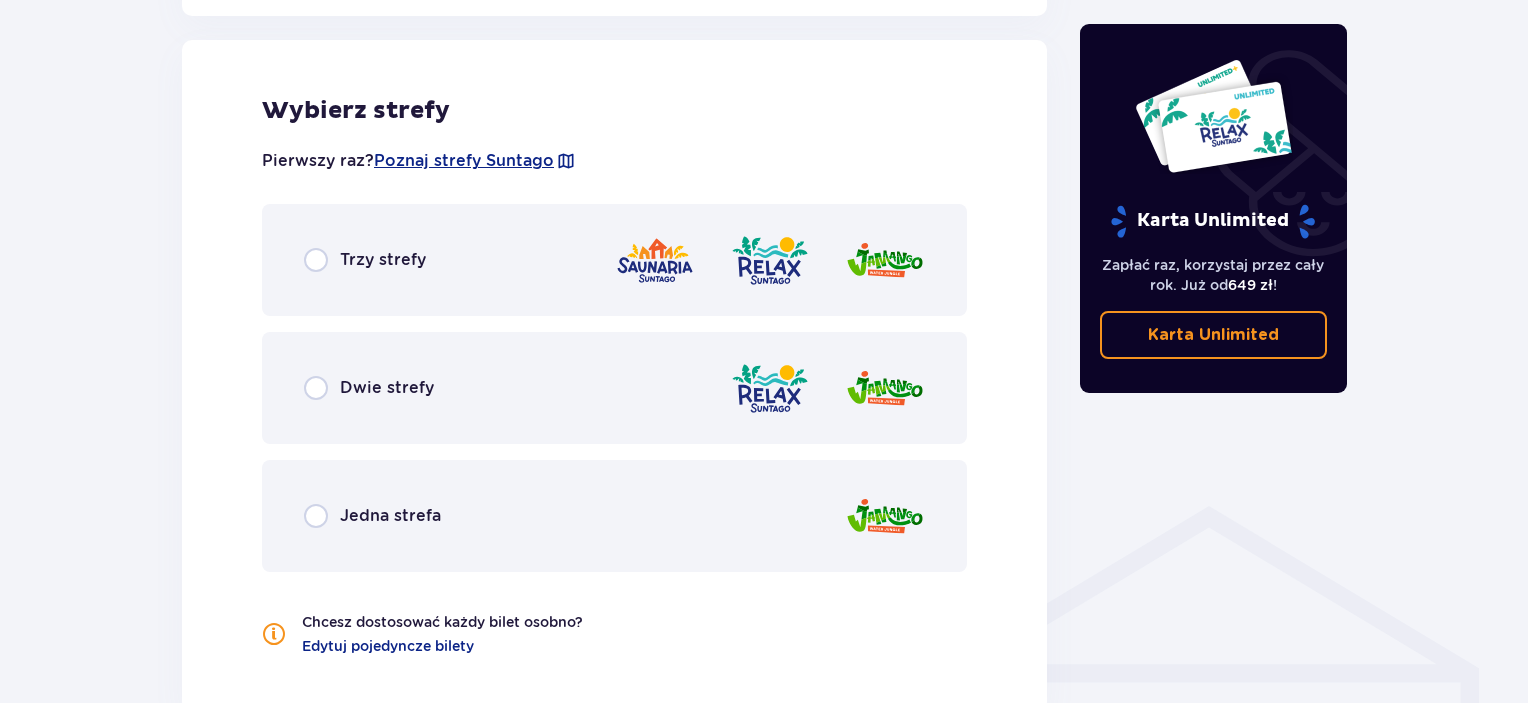 scroll, scrollTop: 1119, scrollLeft: 0, axis: vertical 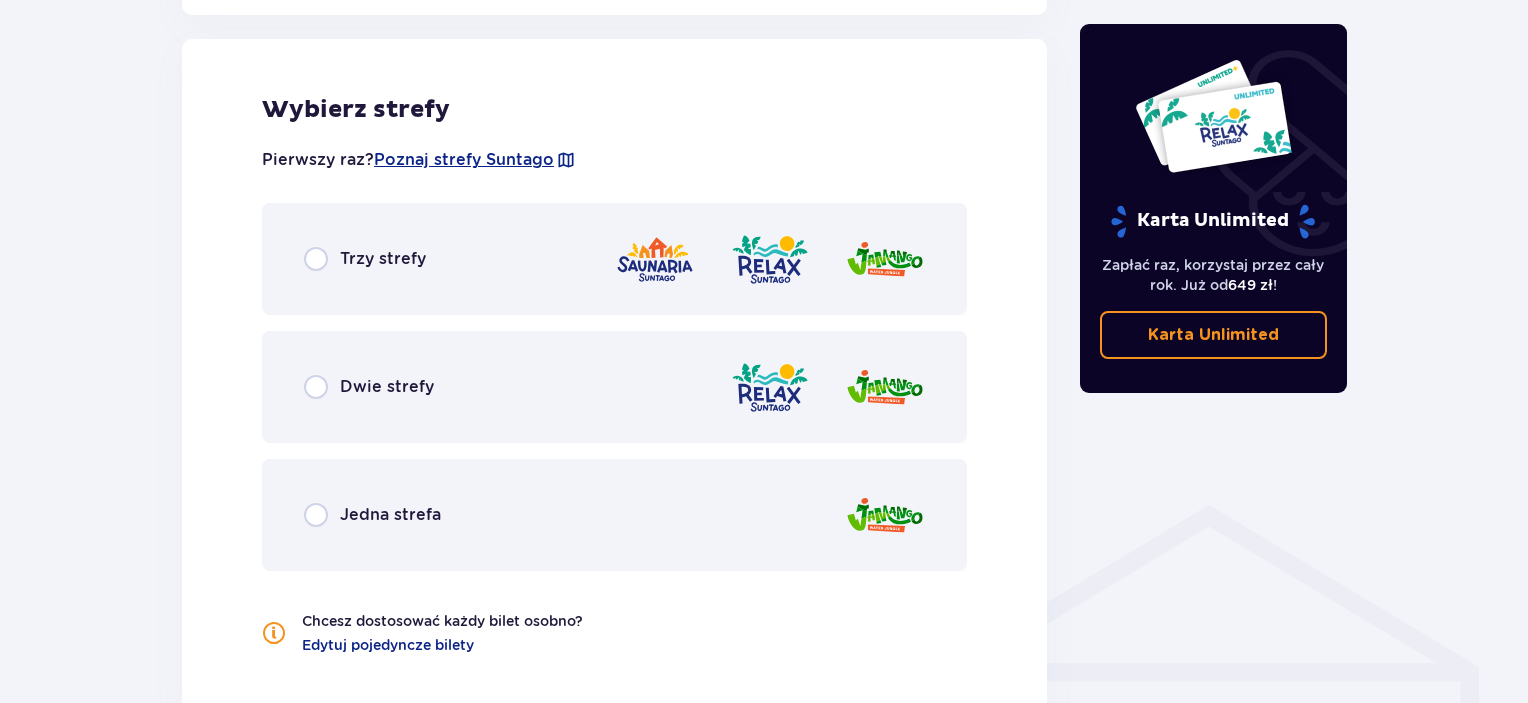 click on "Jedna strefa" at bounding box center (614, 515) 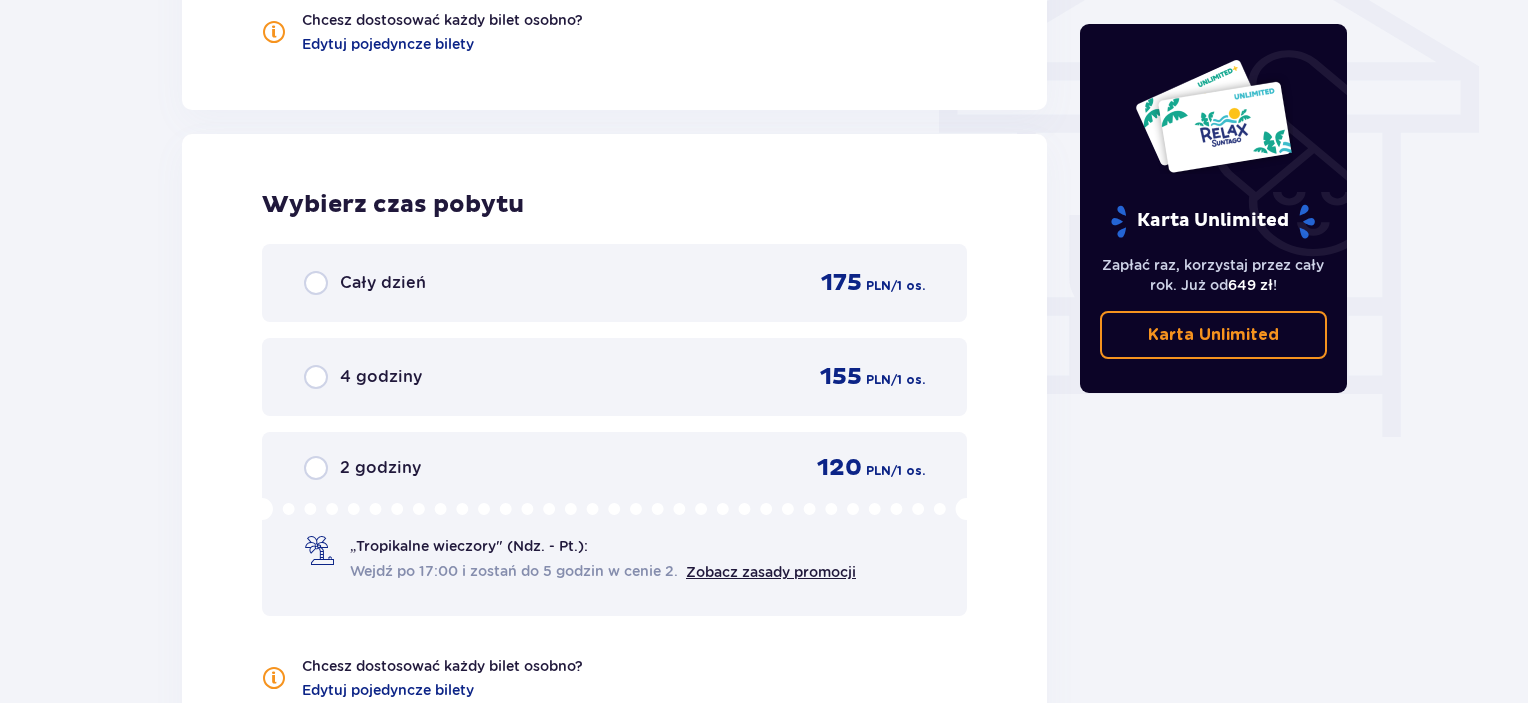 scroll, scrollTop: 1806, scrollLeft: 0, axis: vertical 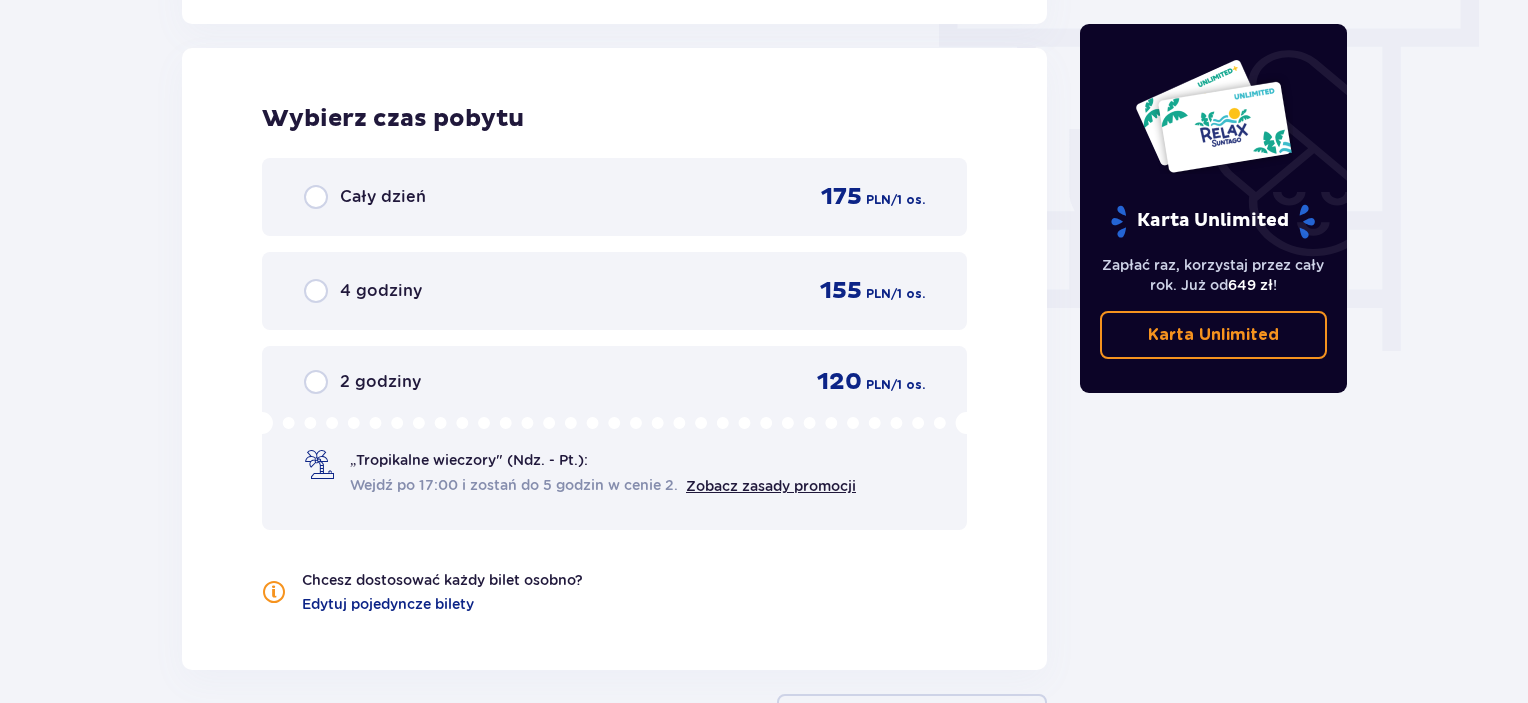click on "Cały dzień 175 PLN / 1 os." at bounding box center [614, 197] 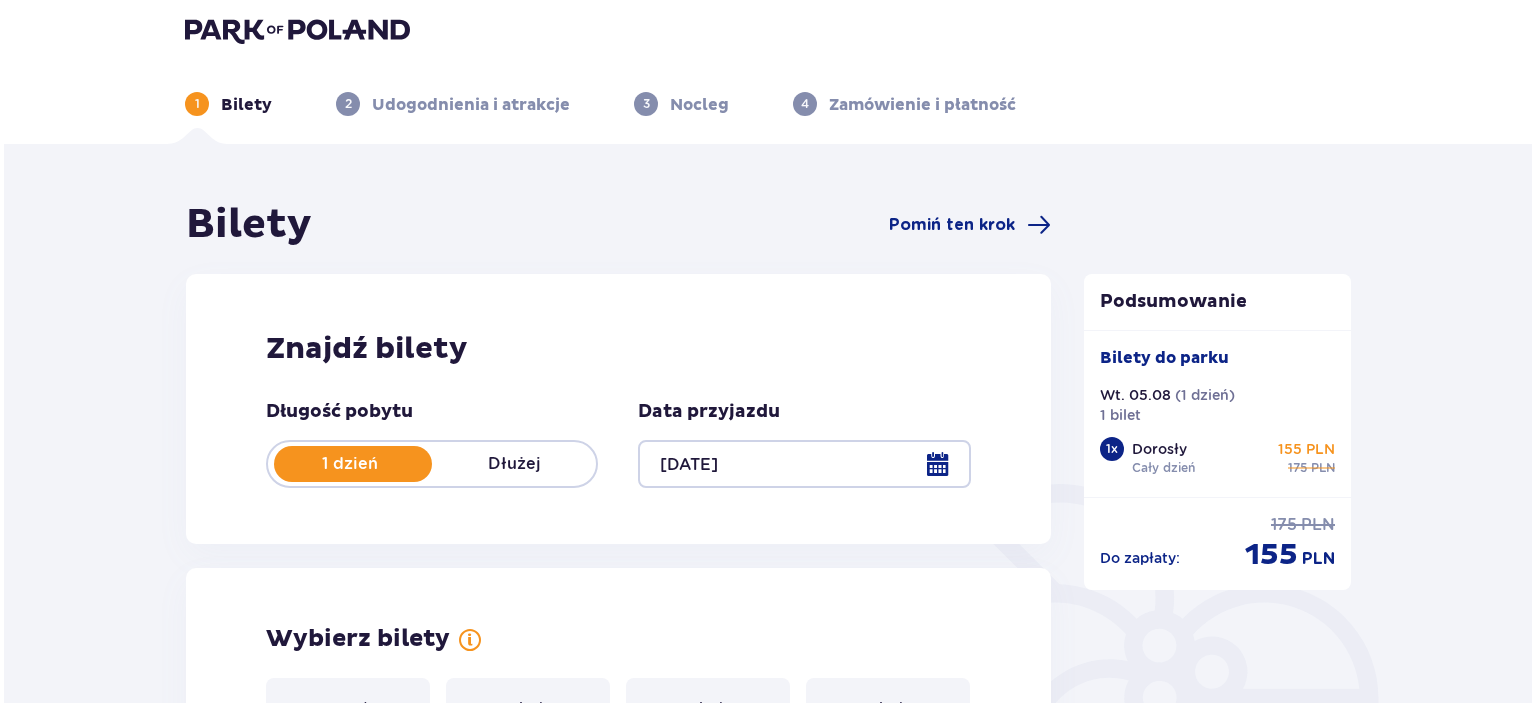 scroll, scrollTop: 0, scrollLeft: 0, axis: both 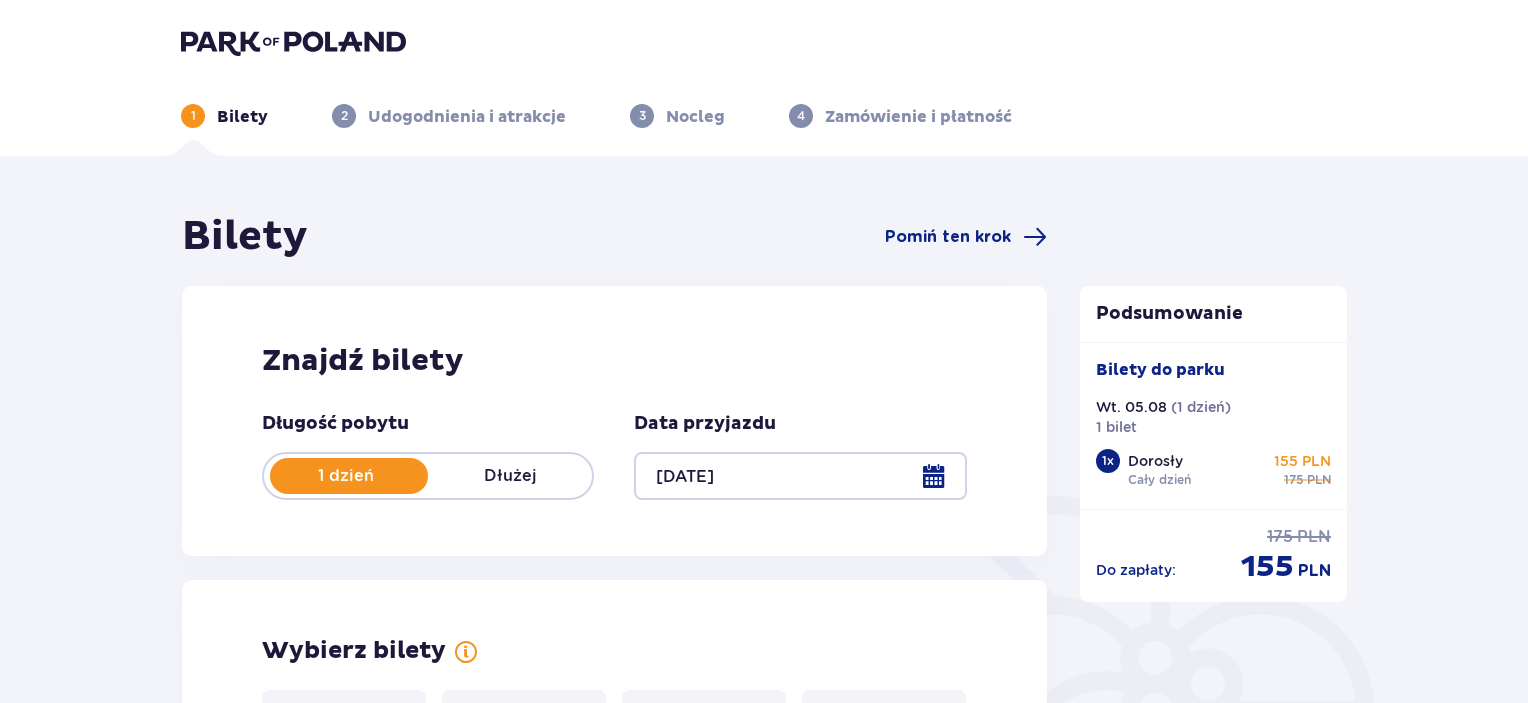 click at bounding box center (800, 476) 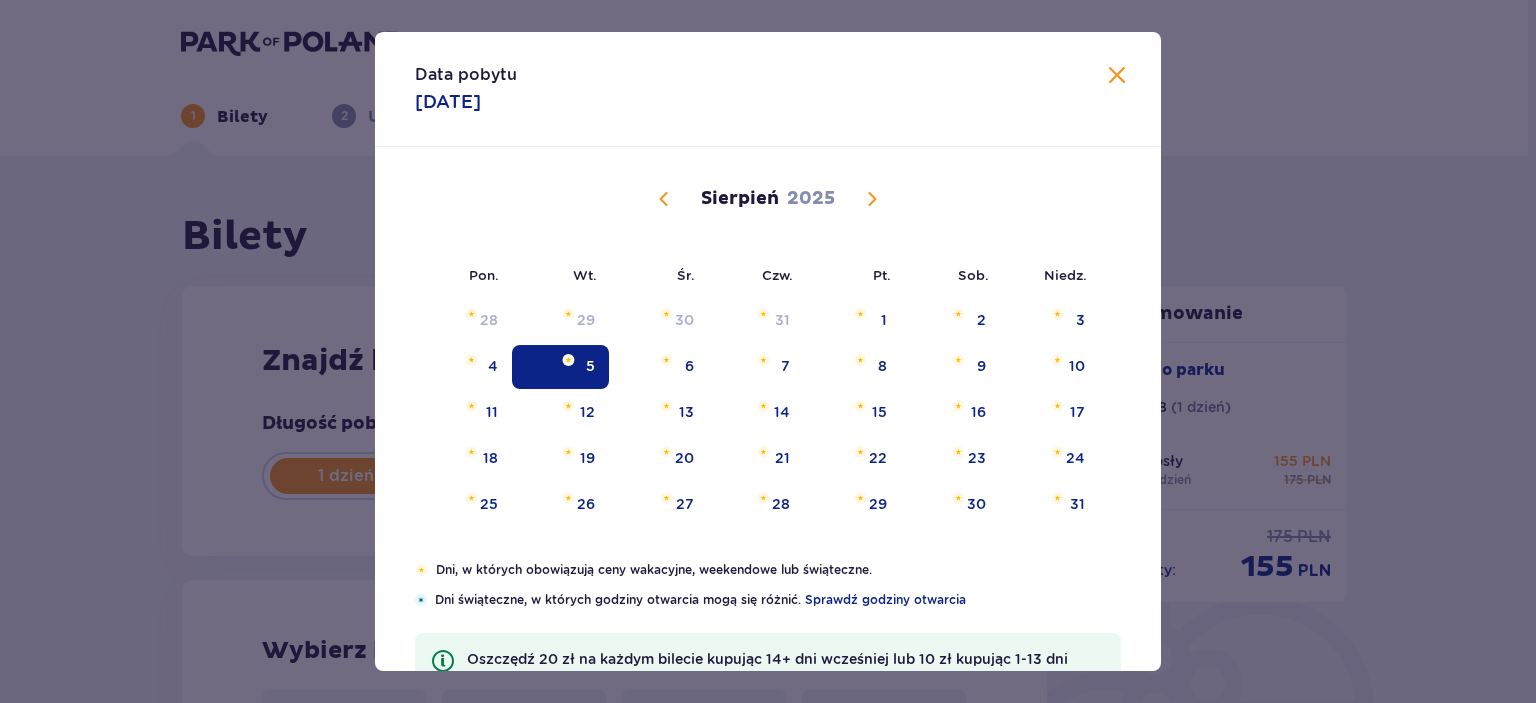 click at bounding box center [872, 199] 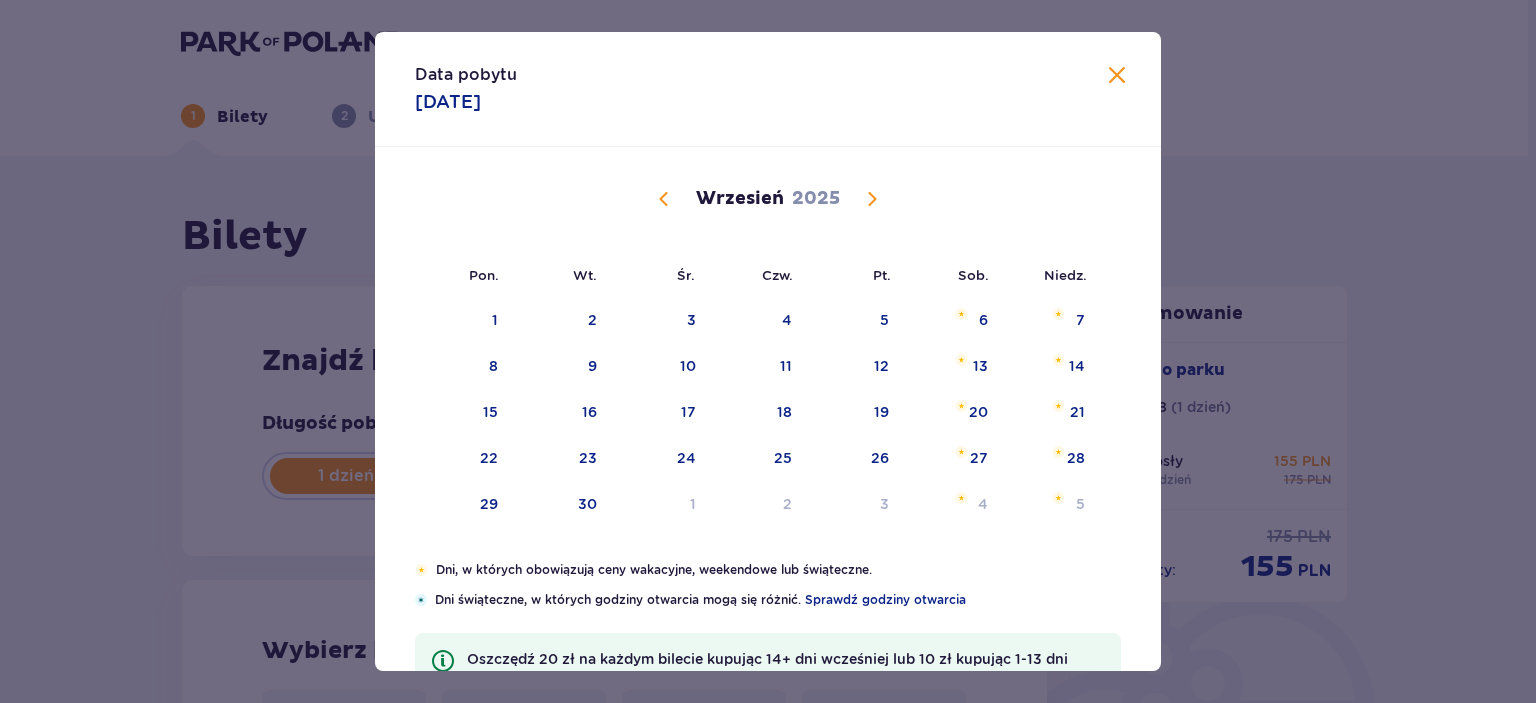 click at bounding box center [664, 199] 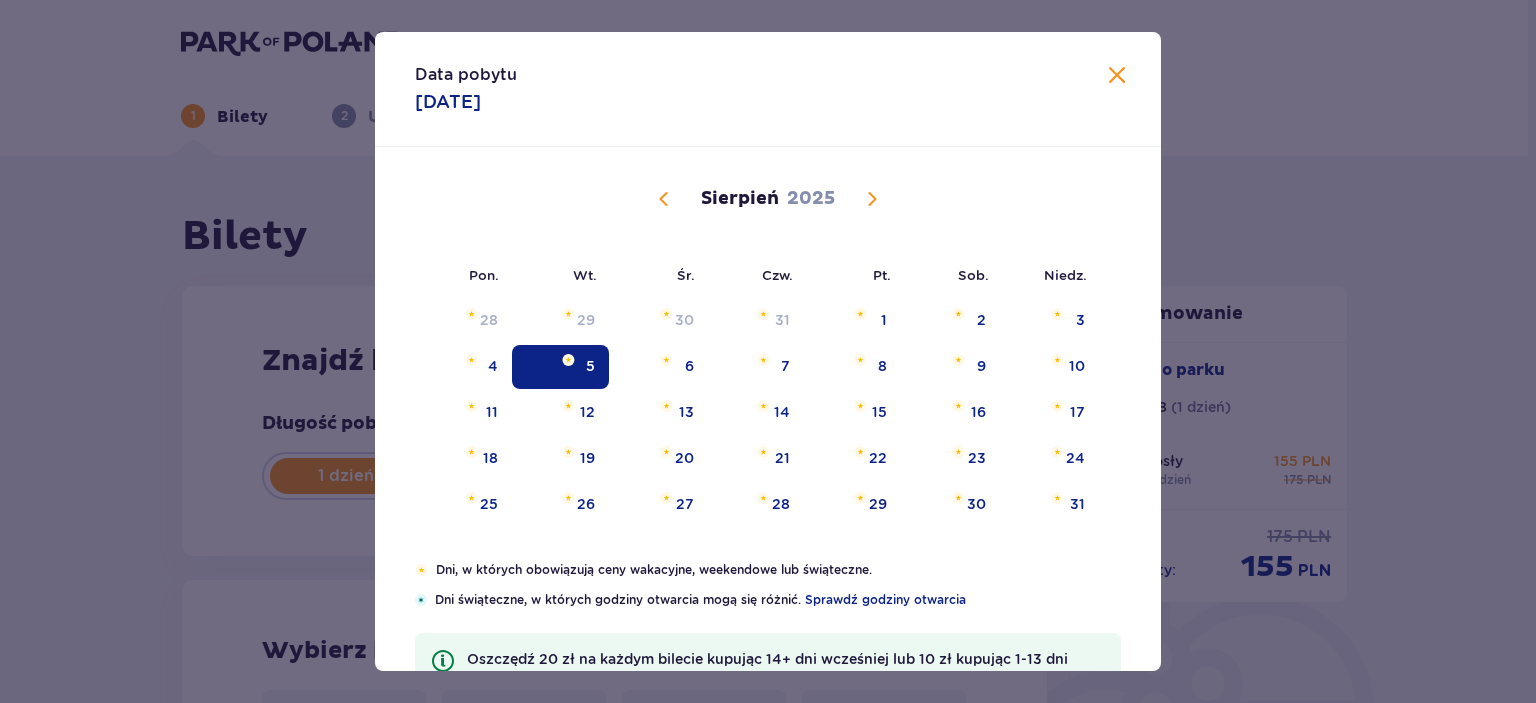 scroll, scrollTop: 73, scrollLeft: 0, axis: vertical 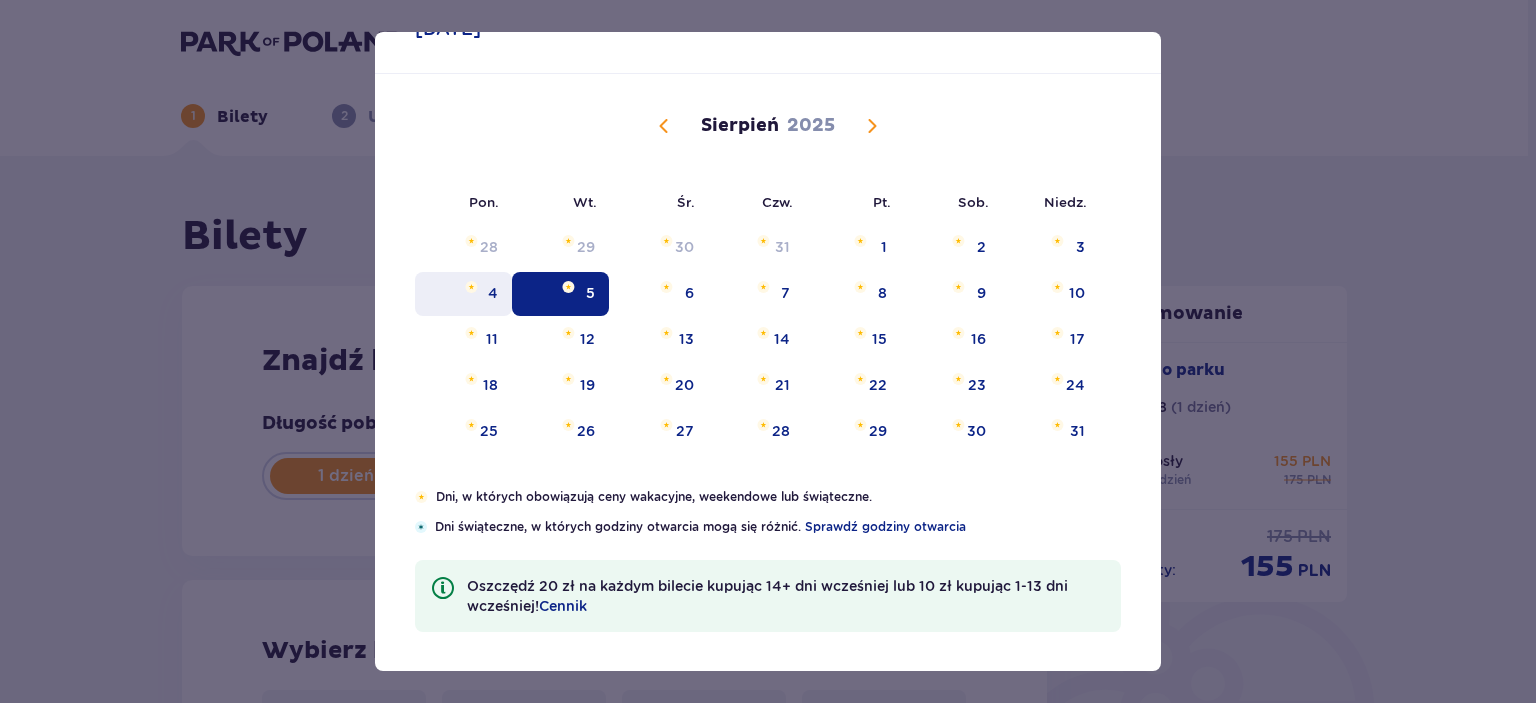 click on "4" at bounding box center [463, 294] 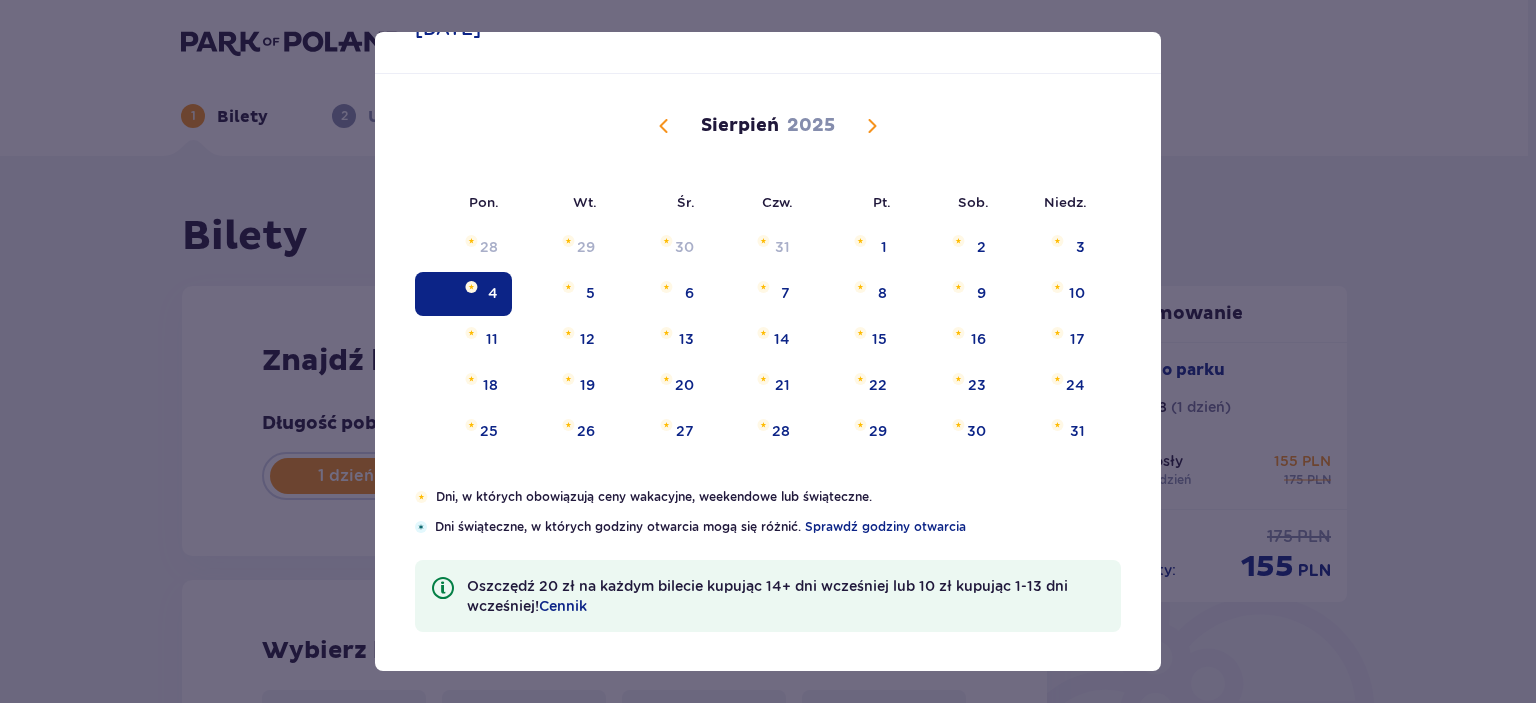 type on "[DATE]" 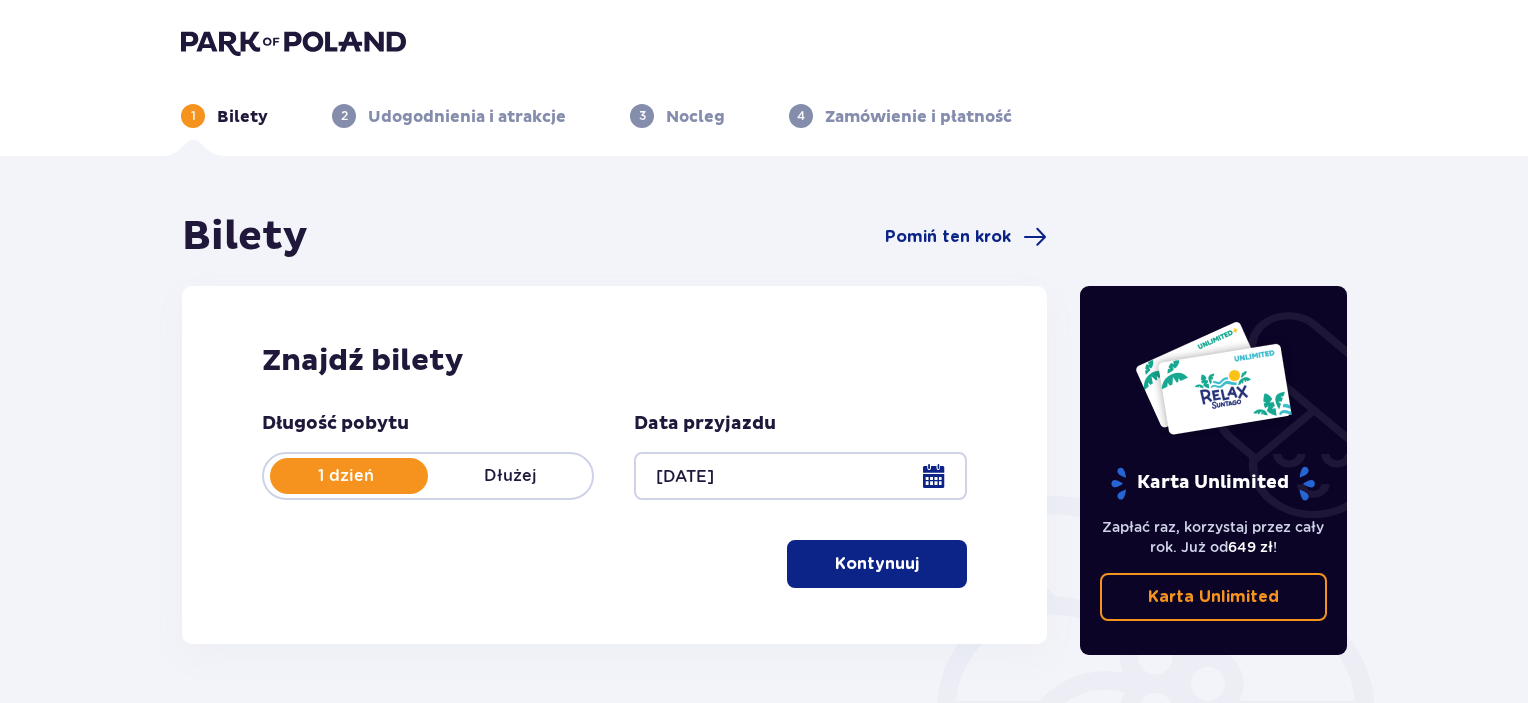 click at bounding box center (800, 476) 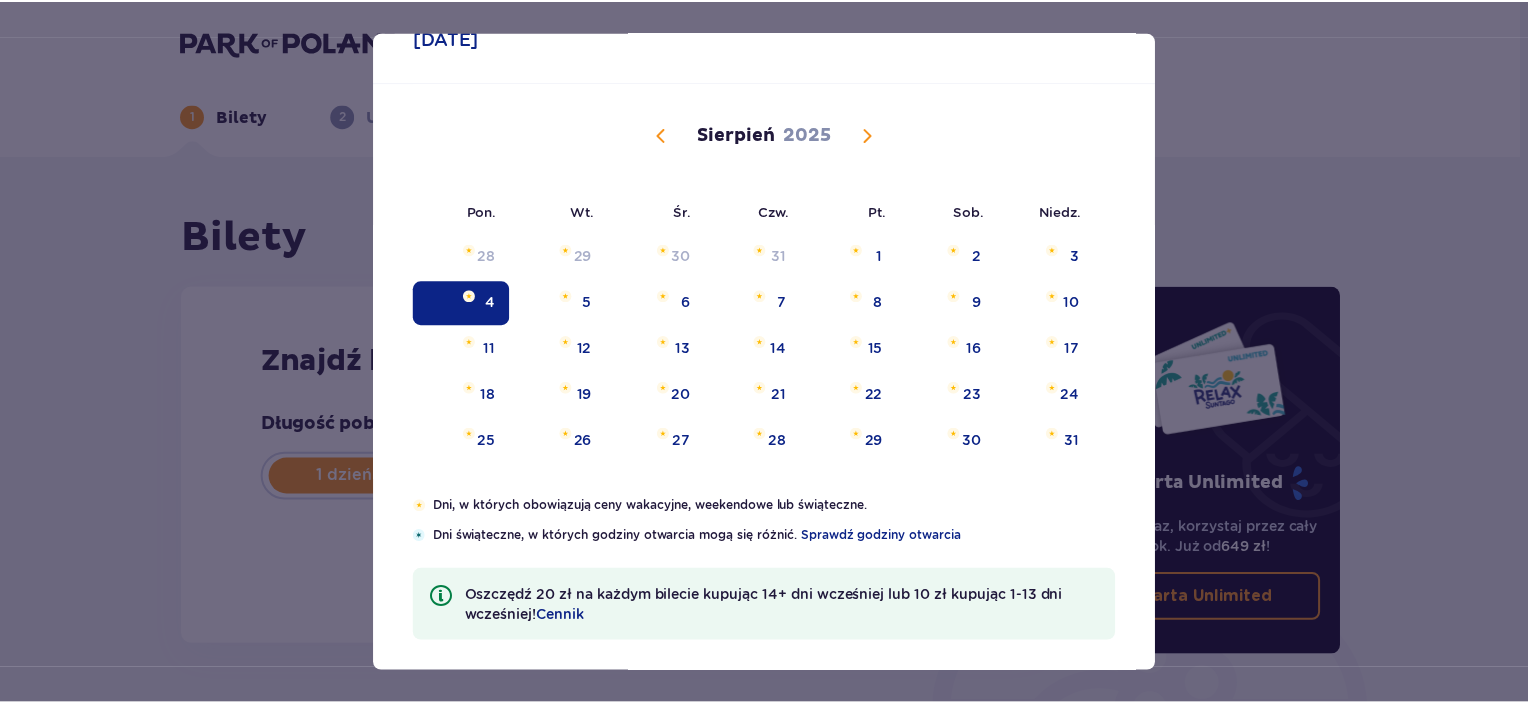 scroll, scrollTop: 73, scrollLeft: 0, axis: vertical 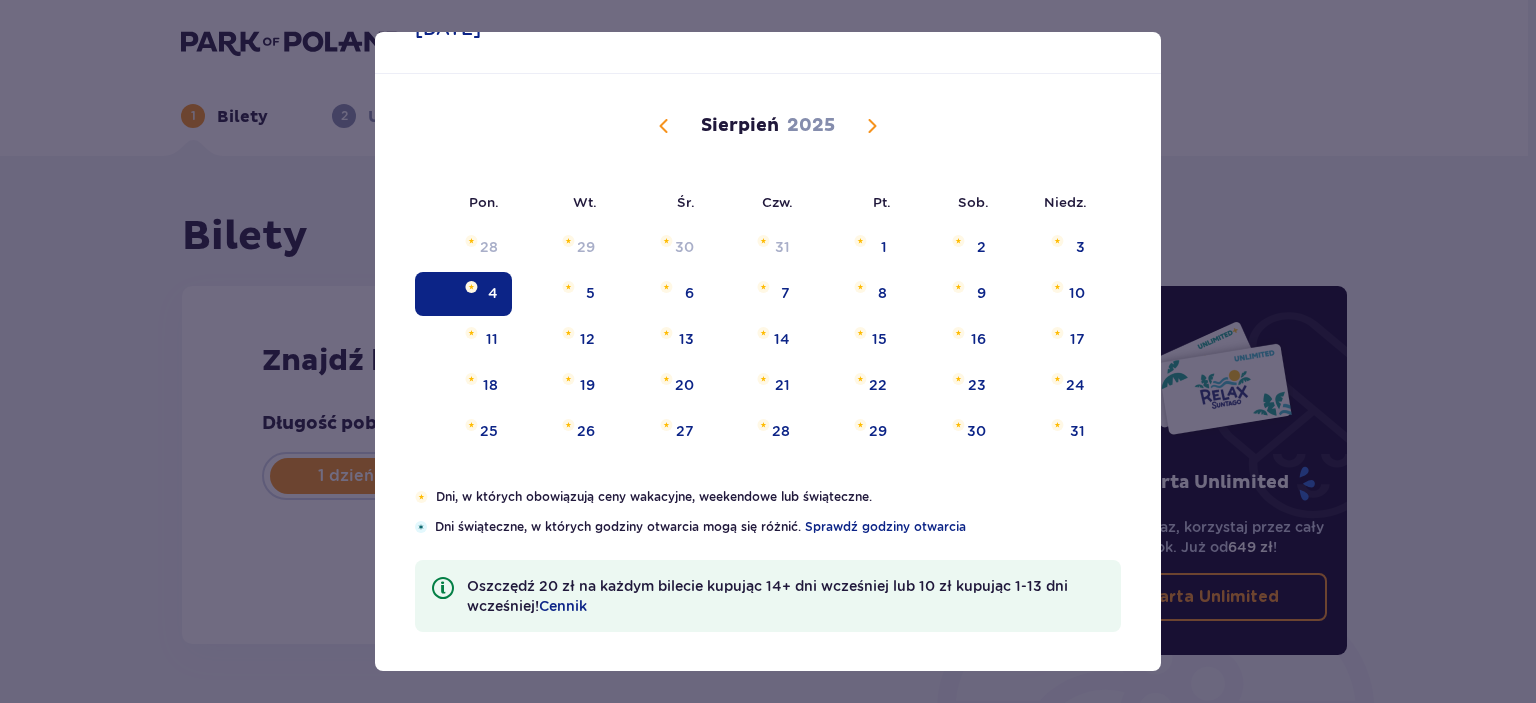 click on "Data pobytu [DATE] Pon. Wt. Śr. Czw. Pt. Sob. [GEOGRAPHIC_DATA]. [DATE] 30 1 2 3 4 5 6 7 8 9 10 11 12 13 14 15 16 17 18 19 20 21 22 23 24 25 26 27 28 29 30 31 1 2 [DATE] 28 29 30 31 1 2 3 4 5 6 7 8 9 10 11 12 13 14 15 16 17 18 19 20 21 22 23 24 25 26 27 28 29 30 31 [DATE] 1 2 3 4 5 6 7 8 9 10 11 12 13 14 15 16 17 18 19 20 21 22 23 24 25 26 27 28 29 30 1 2 3 4 5 Dni, w których obowiązują ceny wakacyjne, weekendowe lub świąteczne. Dni świąteczne, w których godziny otwarcia mogą się różnić.   Sprawdź godziny otwarcia Oszczędź 20 zł na każdym bilecie kupując 14+ dni wcześniej lub 10 zł kupując 1-13 dni wcześniej!  Cennik" at bounding box center [768, 351] 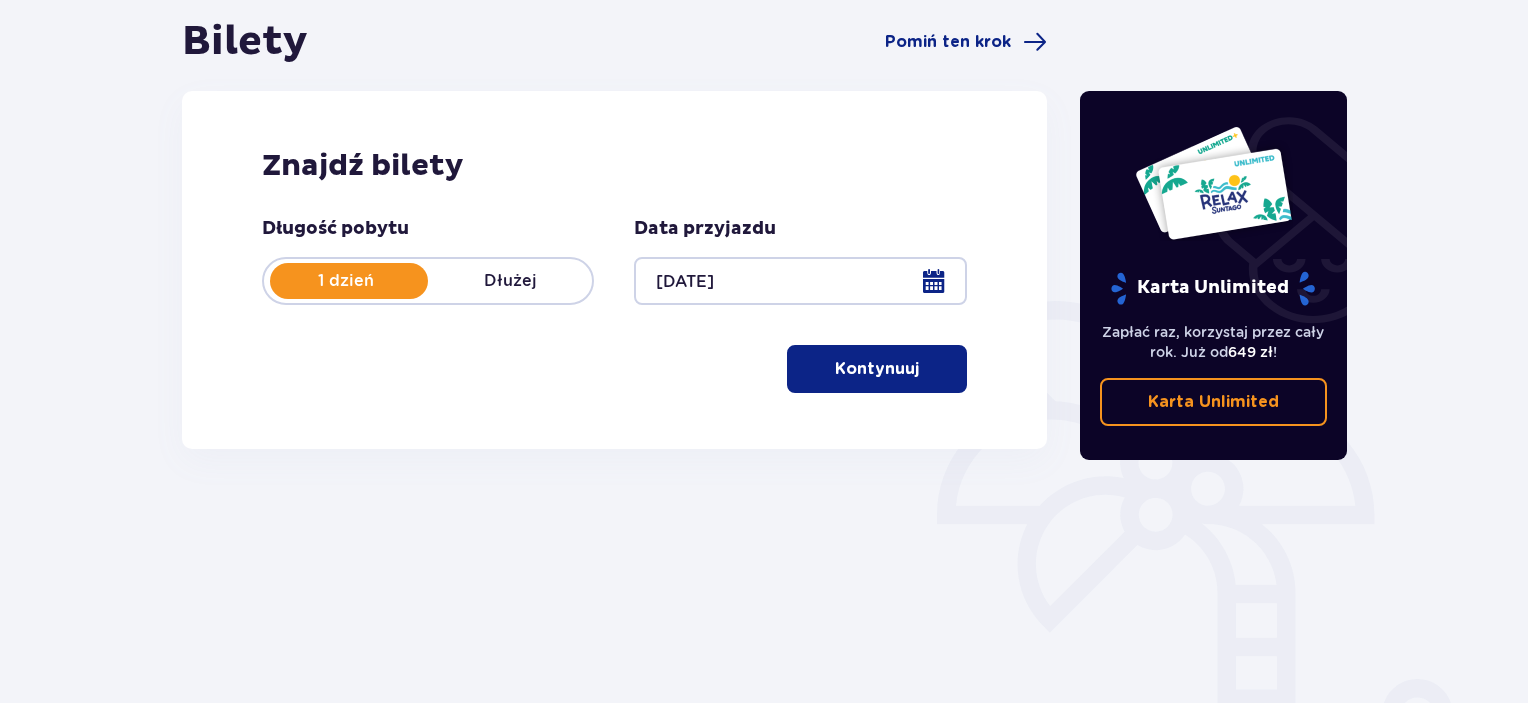 scroll, scrollTop: 316, scrollLeft: 0, axis: vertical 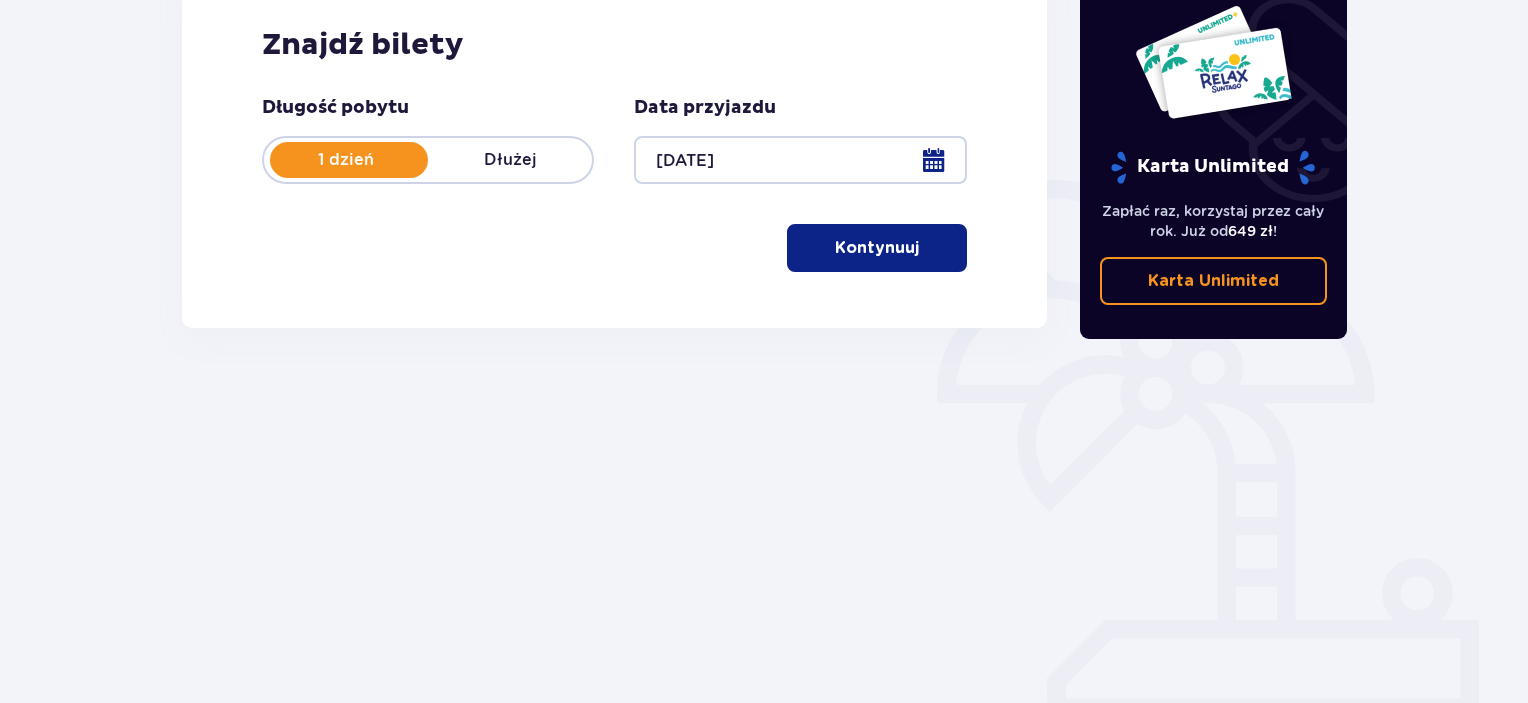 click on "Kontynuuj" at bounding box center (877, 248) 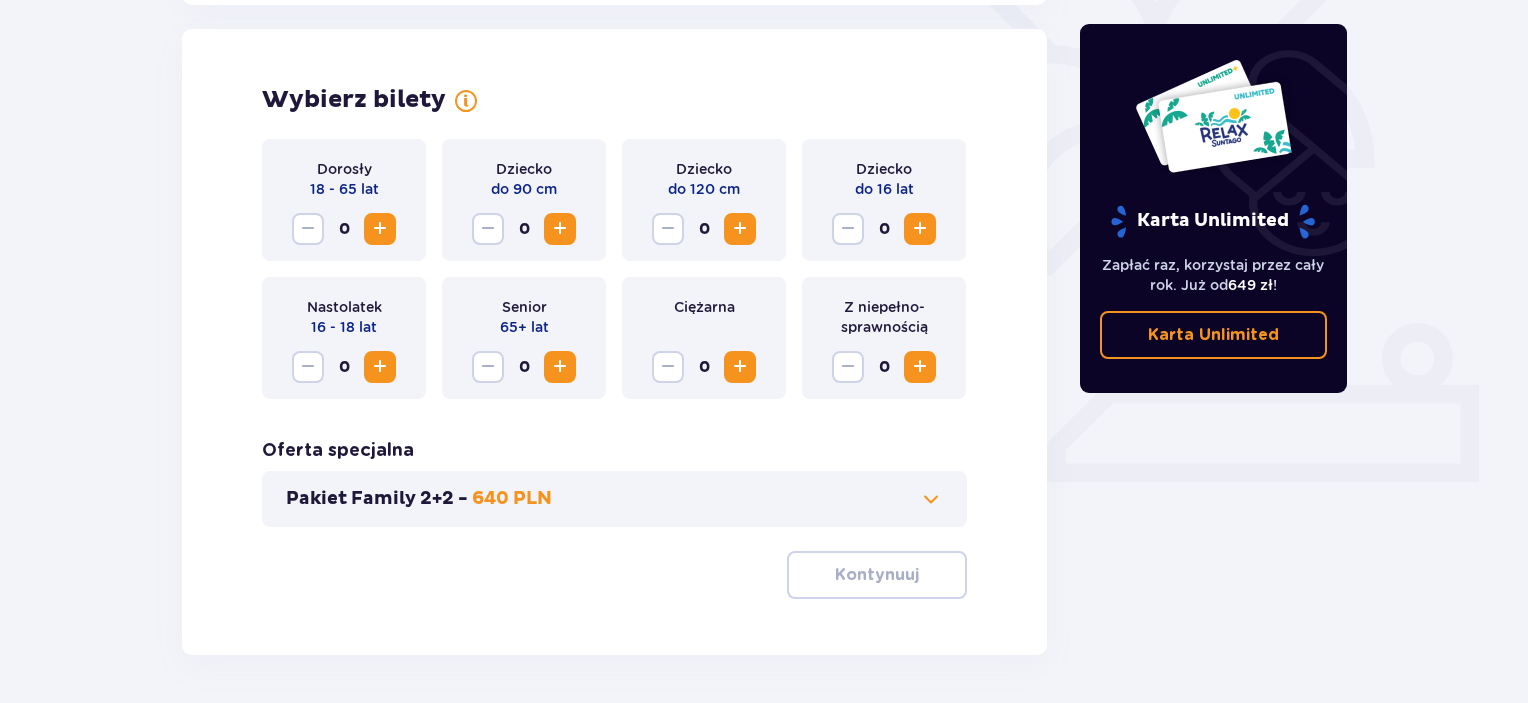 scroll, scrollTop: 556, scrollLeft: 0, axis: vertical 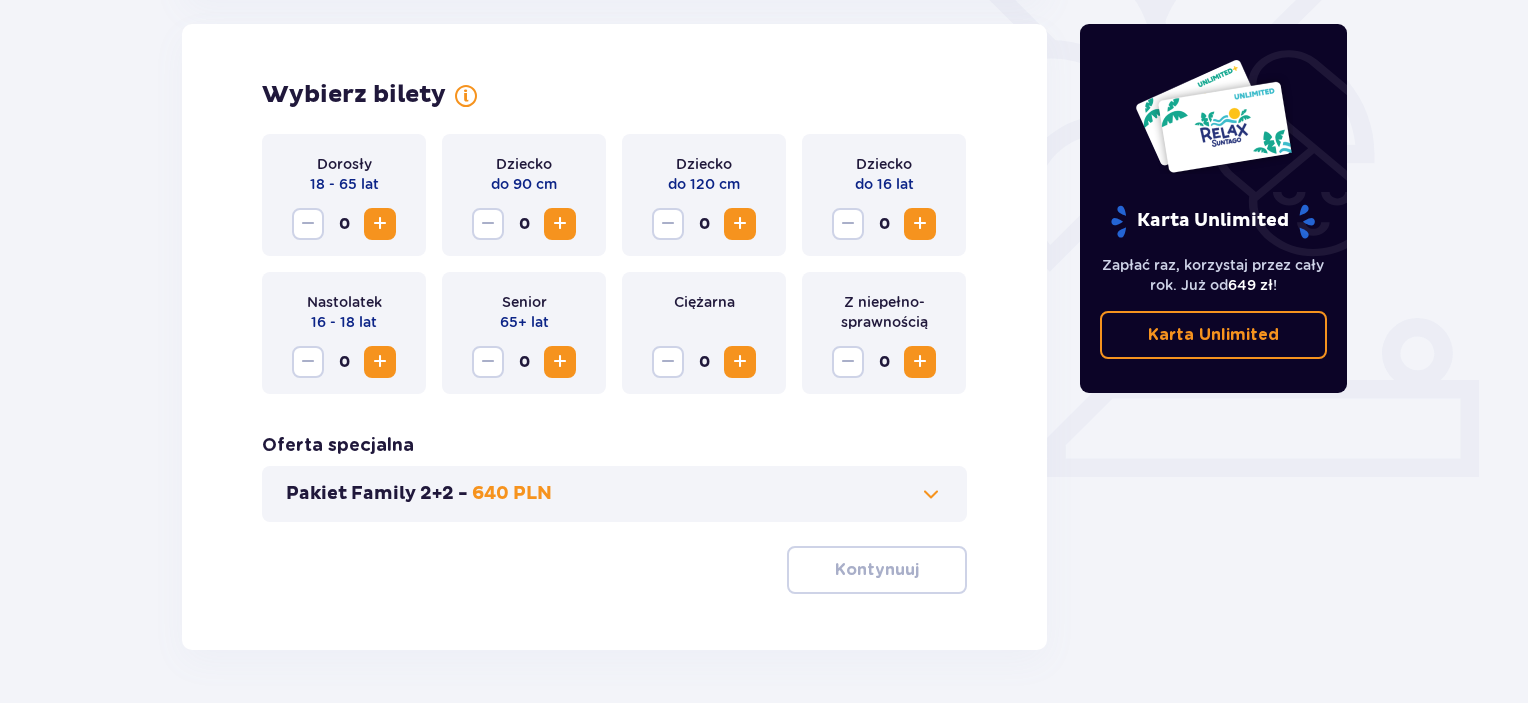 click at bounding box center (380, 224) 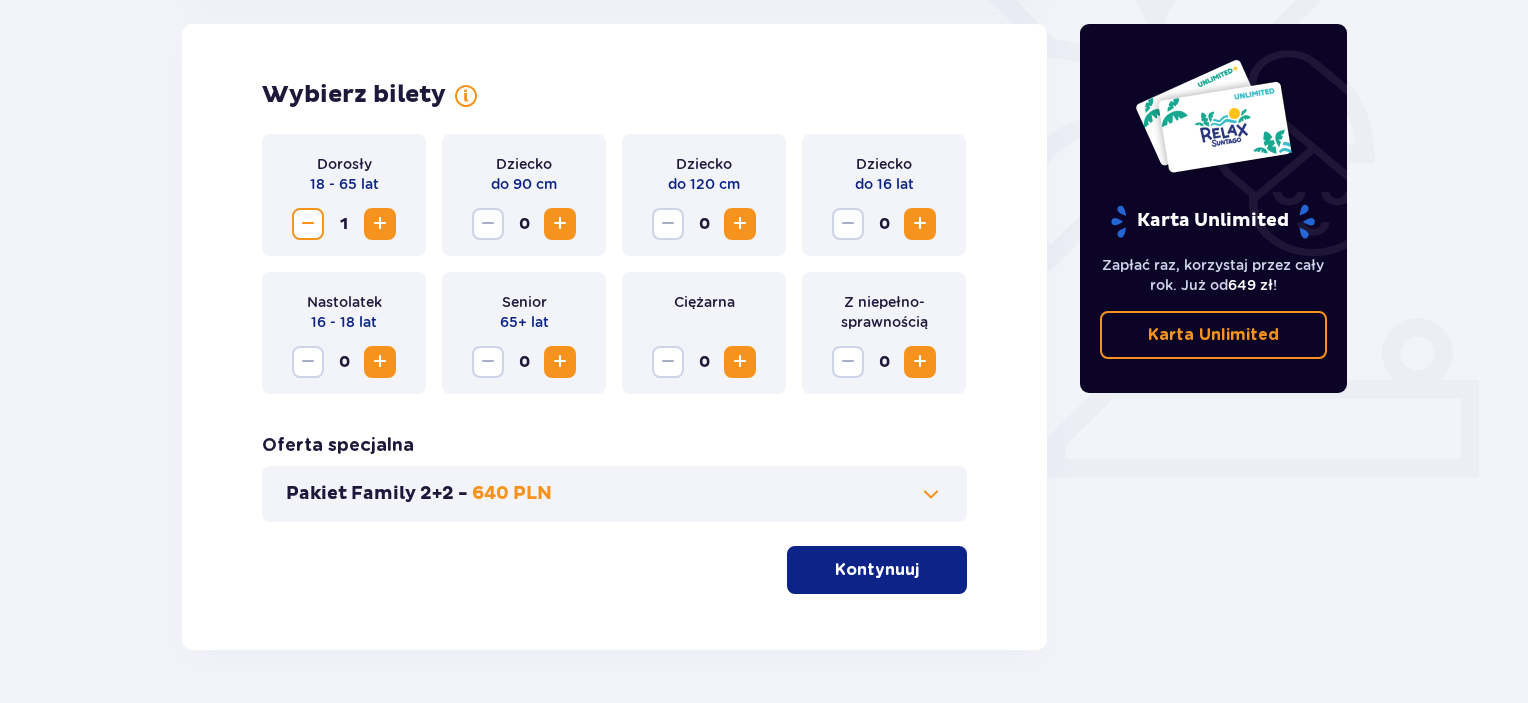 scroll, scrollTop: 623, scrollLeft: 0, axis: vertical 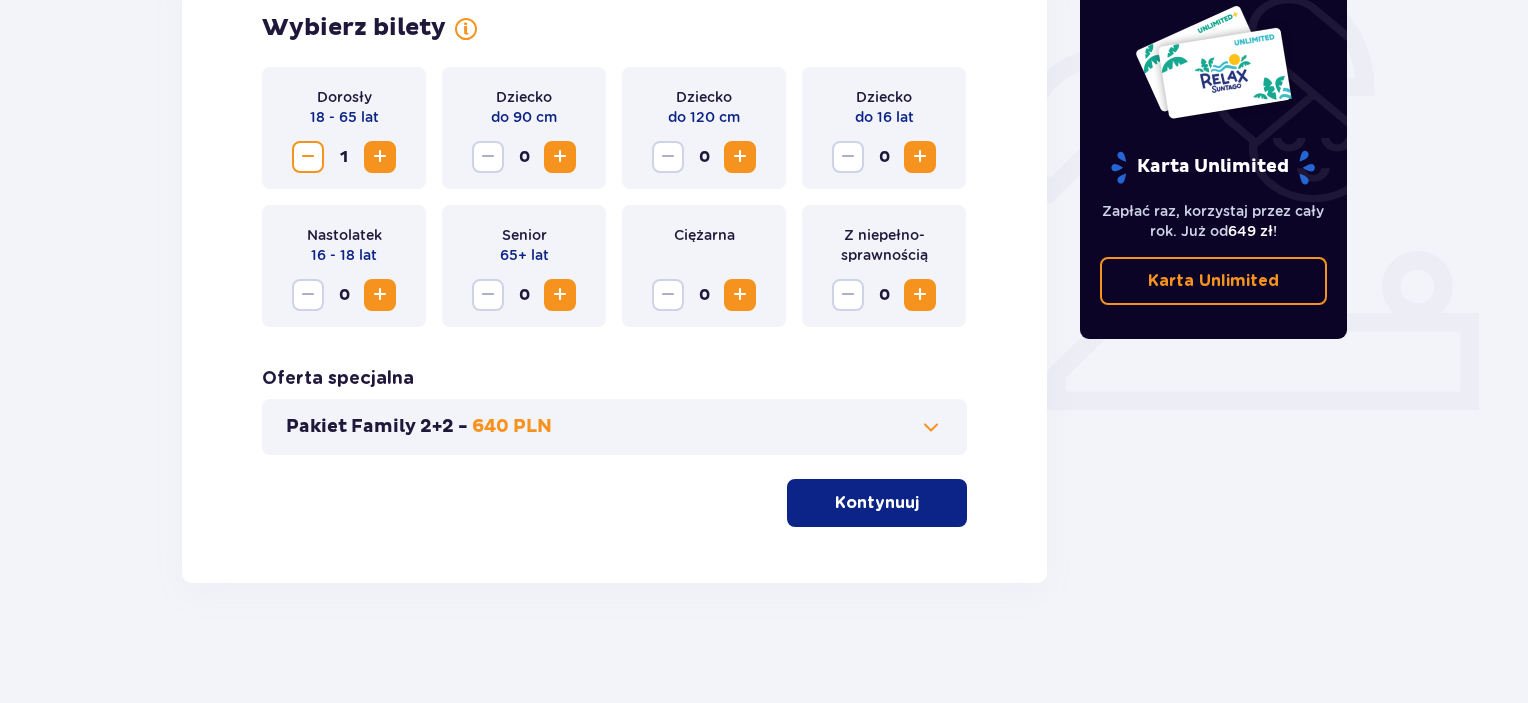 click on "Kontynuuj" at bounding box center (877, 503) 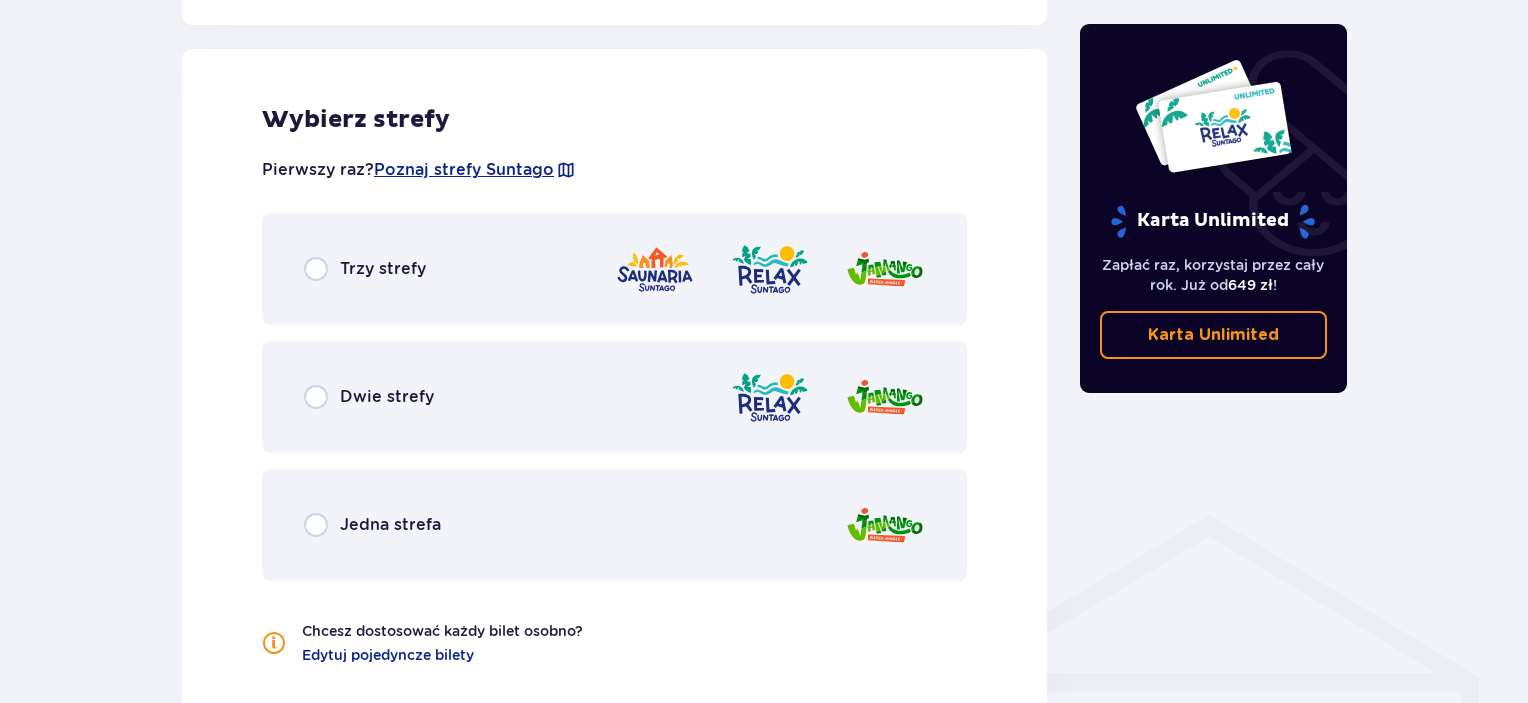 scroll, scrollTop: 1158, scrollLeft: 0, axis: vertical 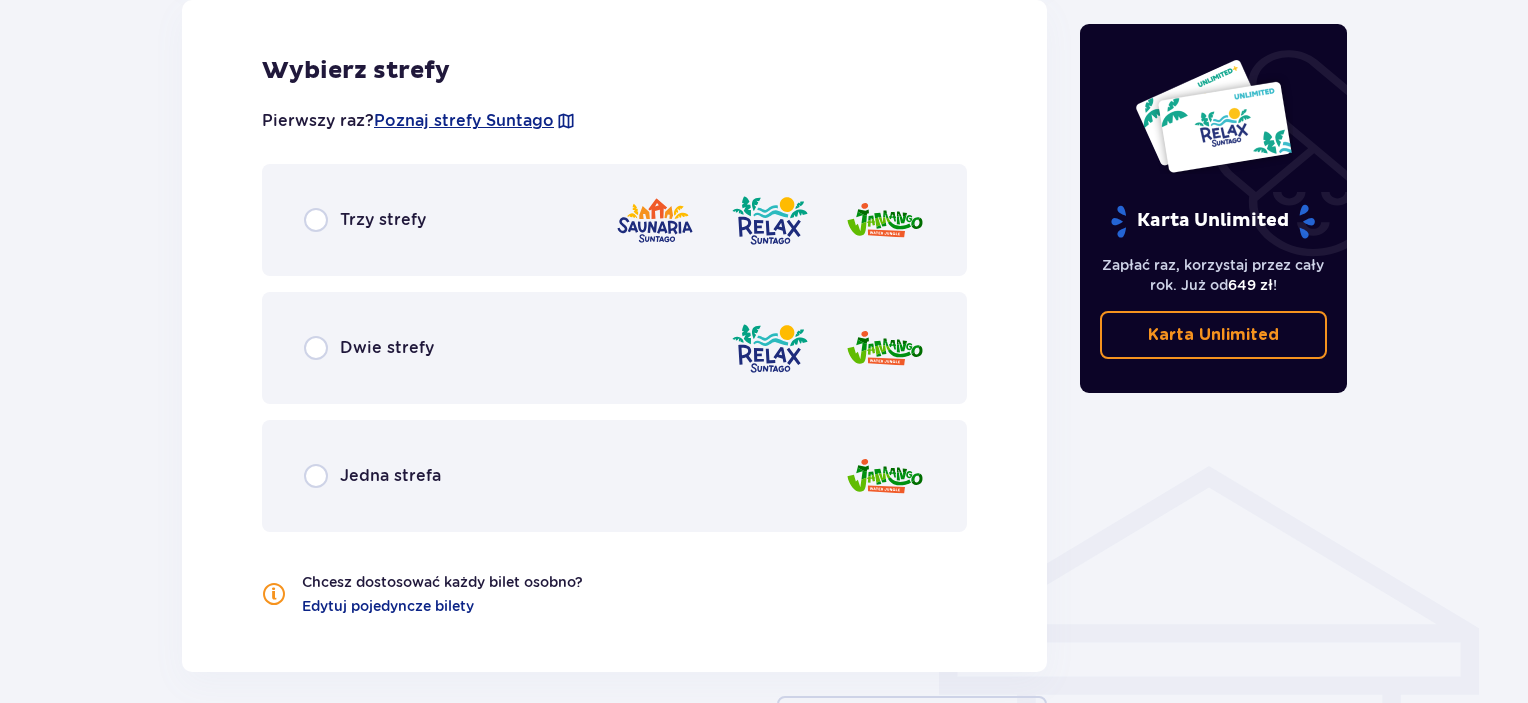 click on "Jedna strefa" at bounding box center (614, 476) 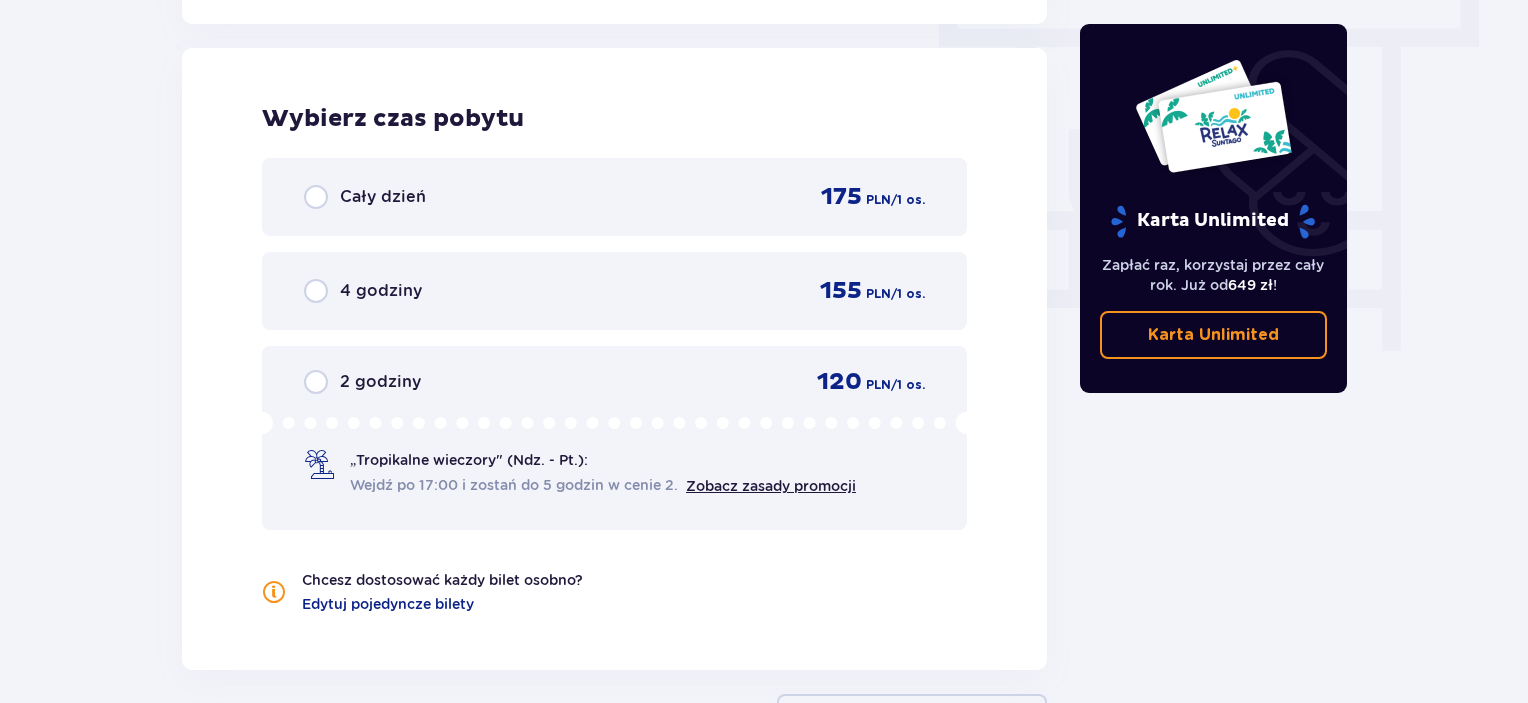 scroll, scrollTop: 1807, scrollLeft: 0, axis: vertical 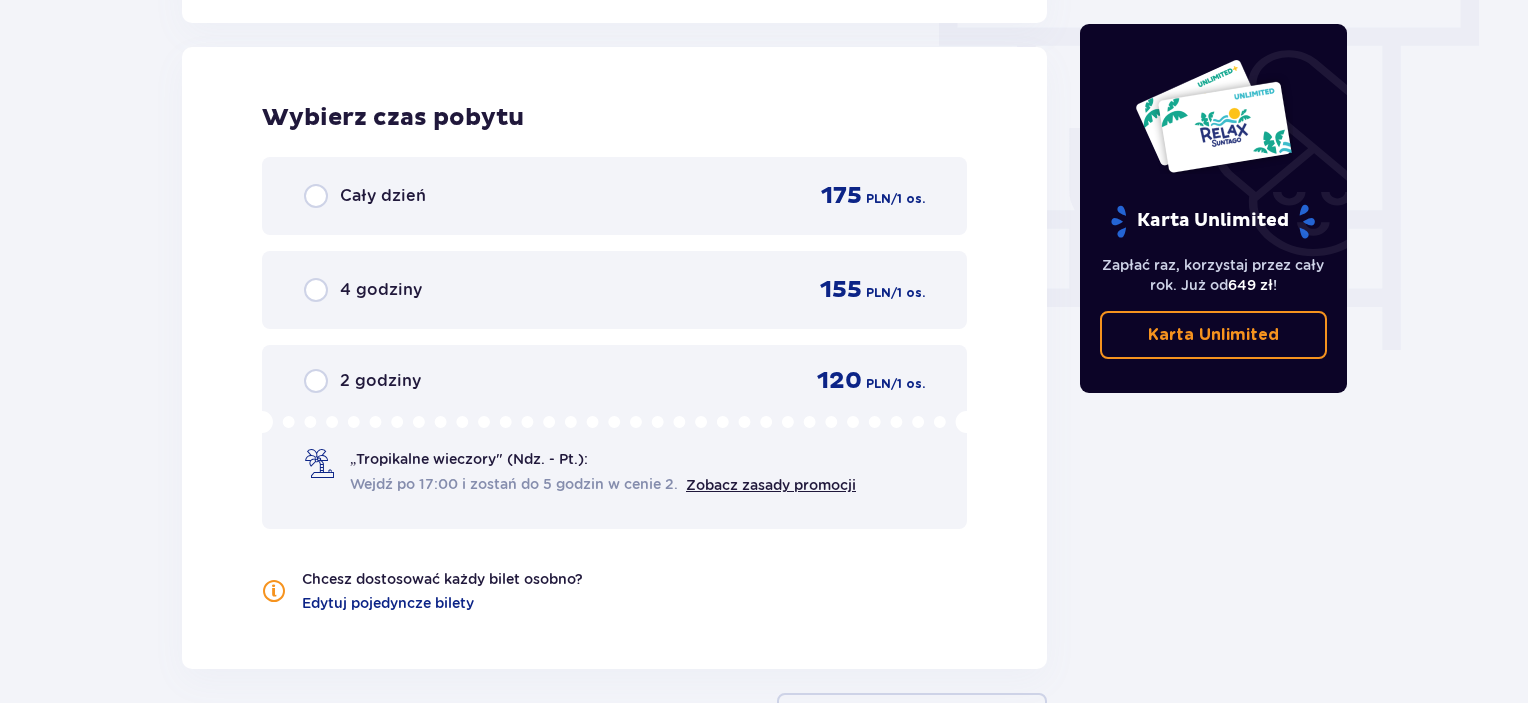 click on "Cały dzień 175 PLN / 1 os." at bounding box center [614, 196] 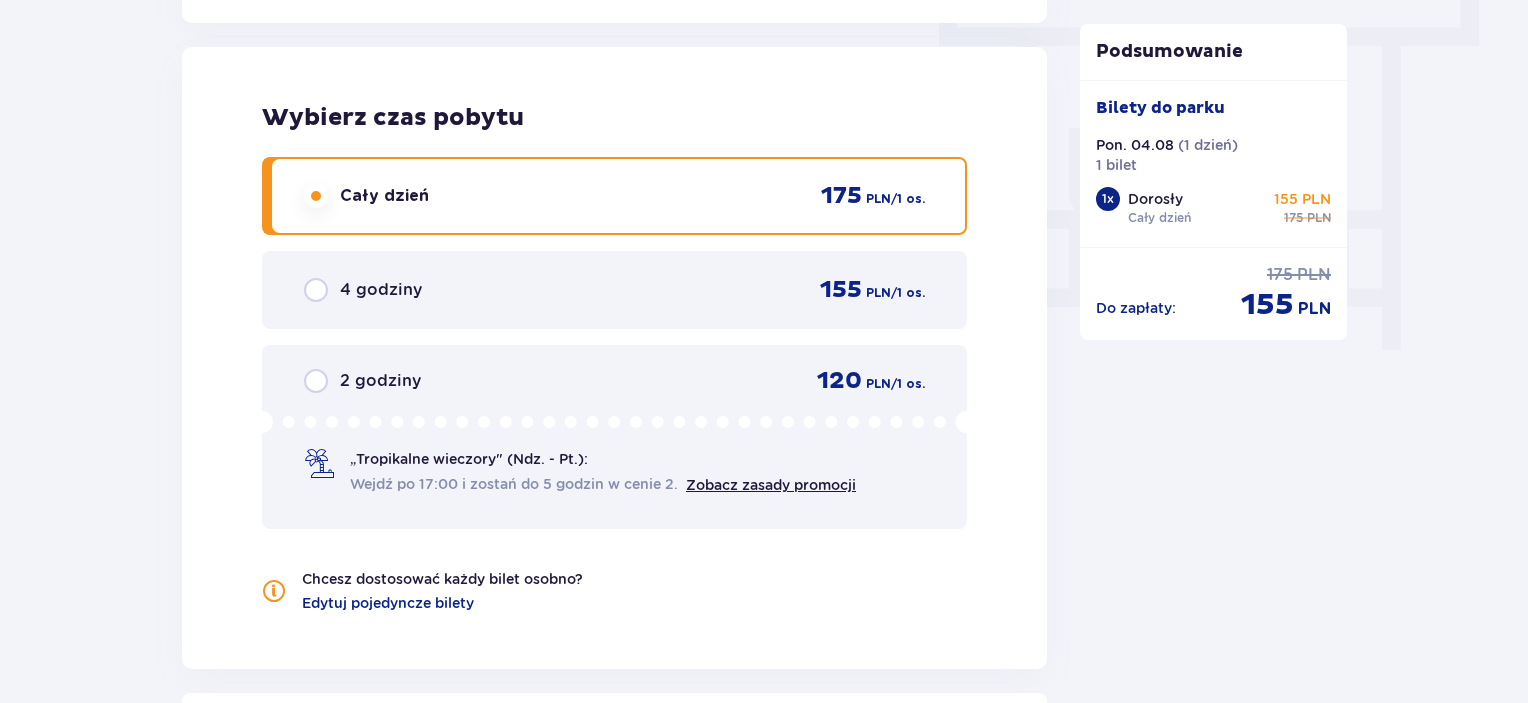 scroll, scrollTop: 2074, scrollLeft: 0, axis: vertical 